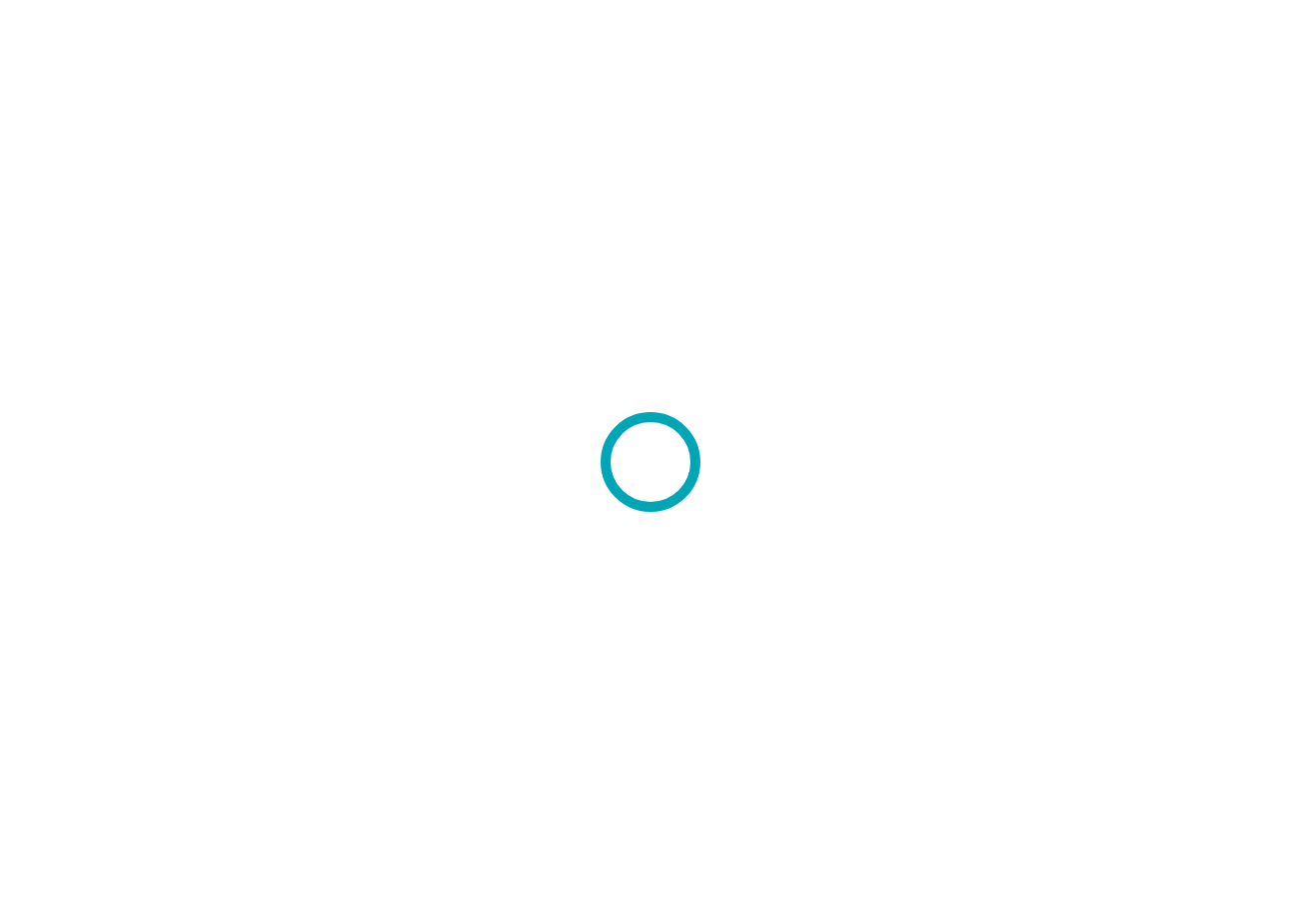 scroll, scrollTop: 0, scrollLeft: 0, axis: both 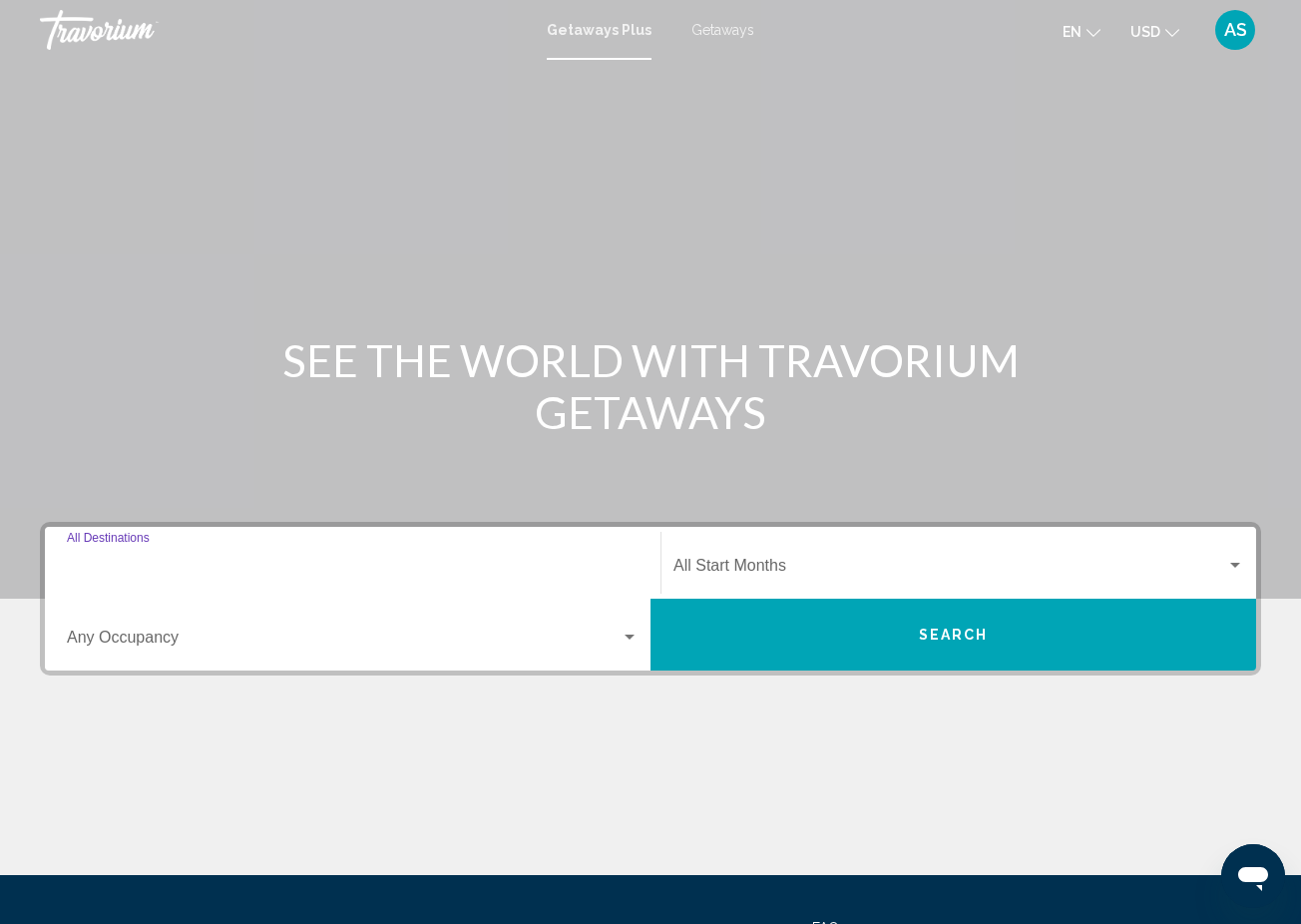 click on "Destination All Destinations" at bounding box center [352, 570] 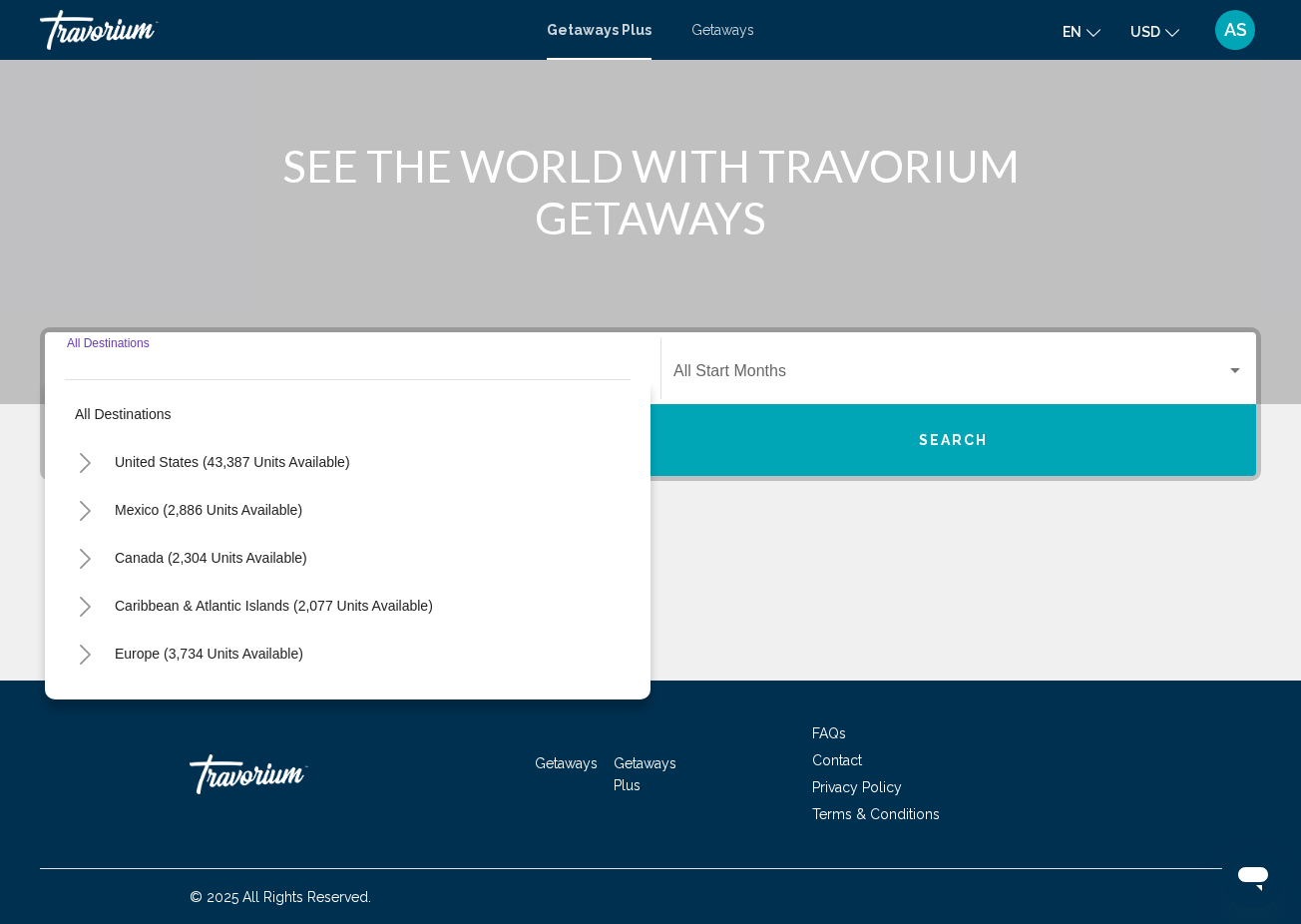 scroll, scrollTop: 196, scrollLeft: 0, axis: vertical 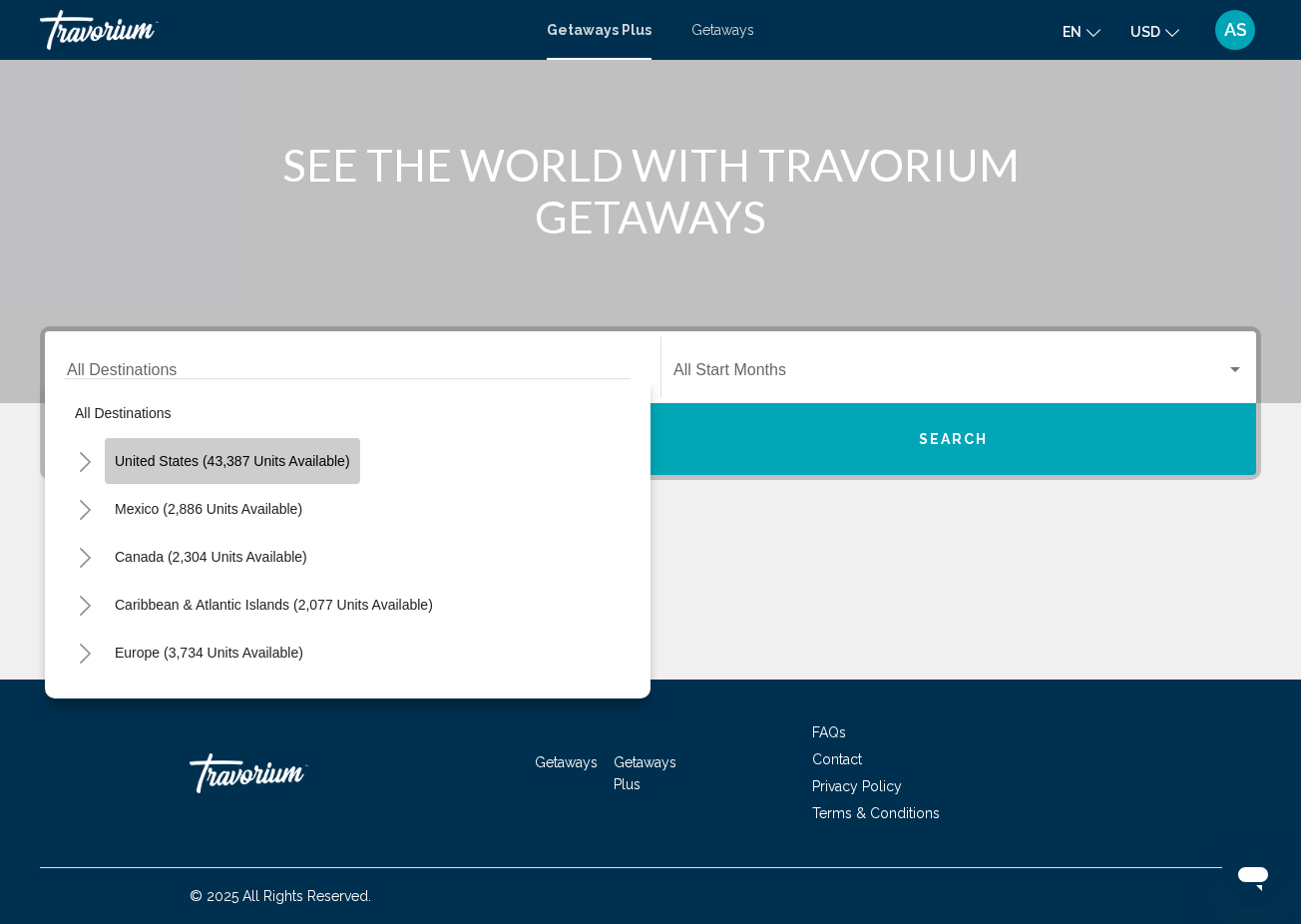 click on "United States (43,387 units available)" 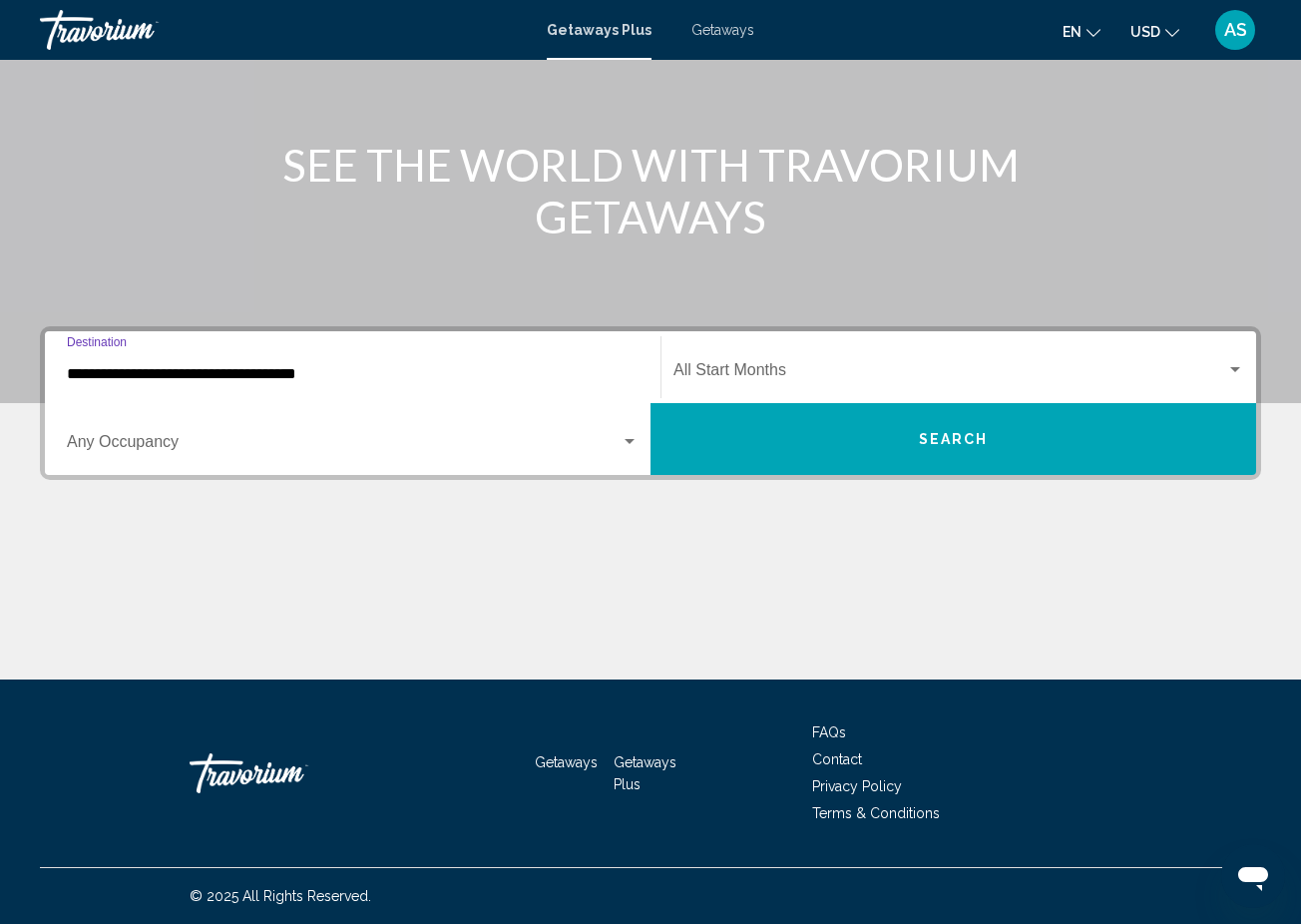 click at bounding box center [343, 446] 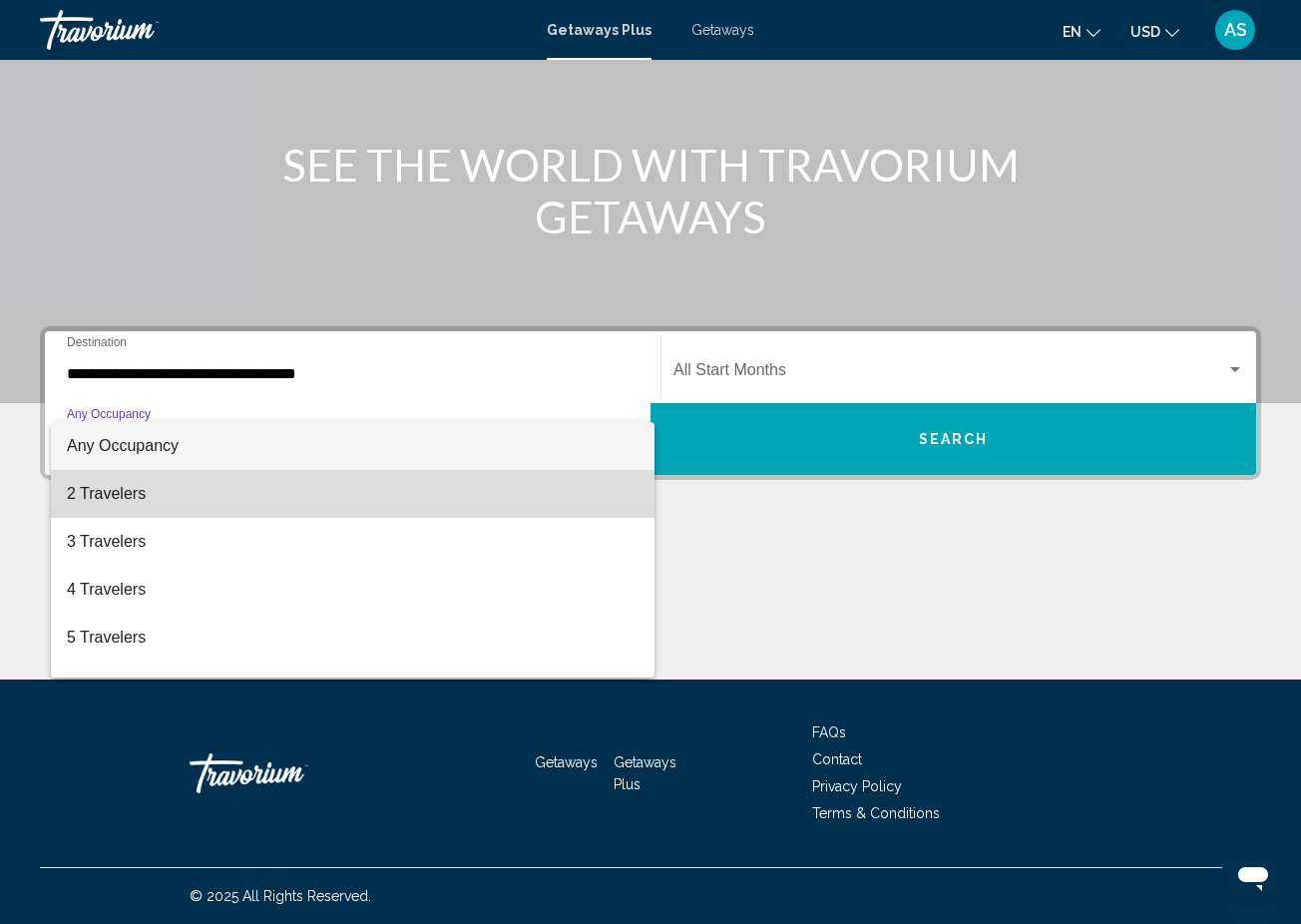 click on "2 Travelers" at bounding box center (352, 494) 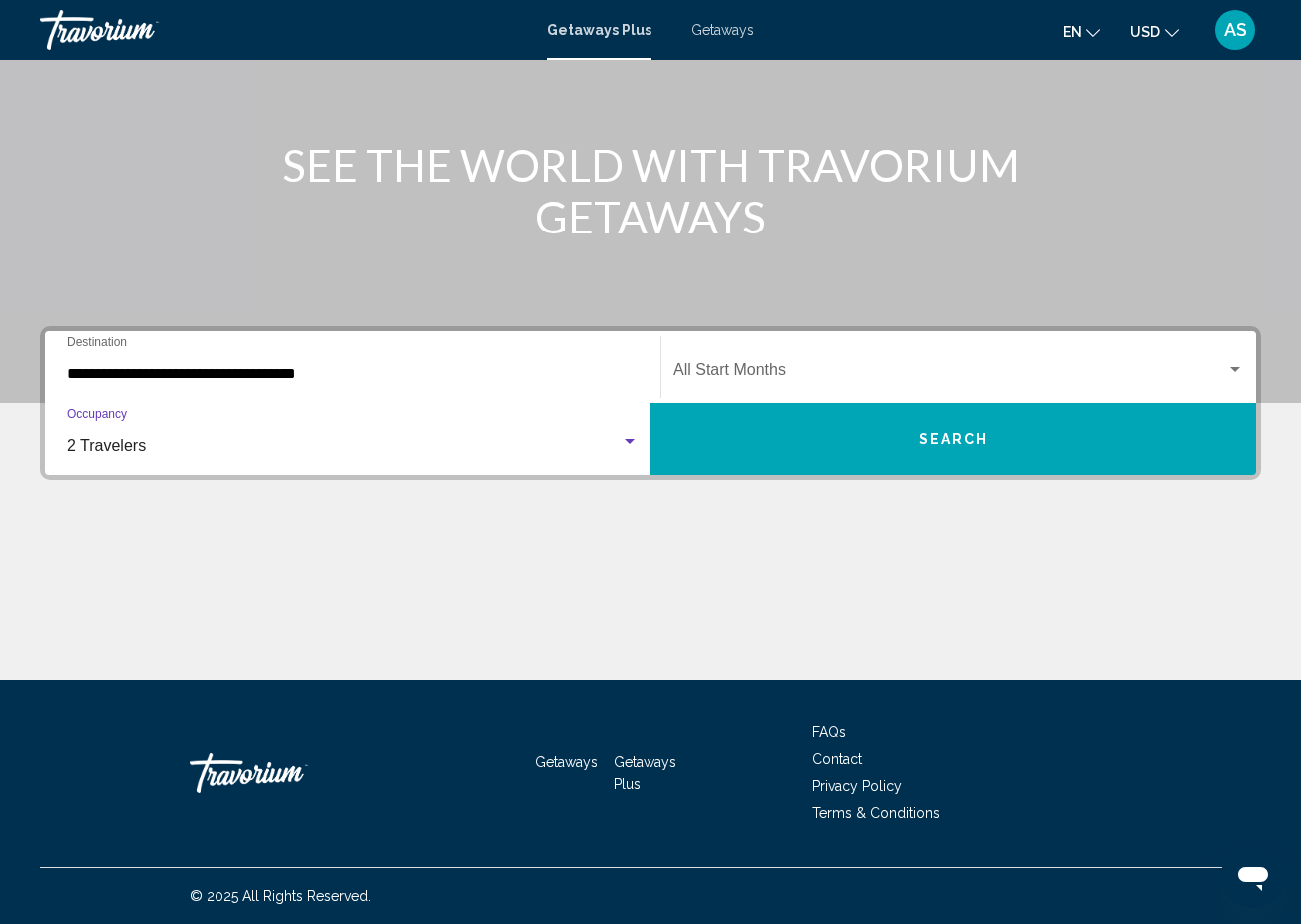 click at bounding box center (950, 374) 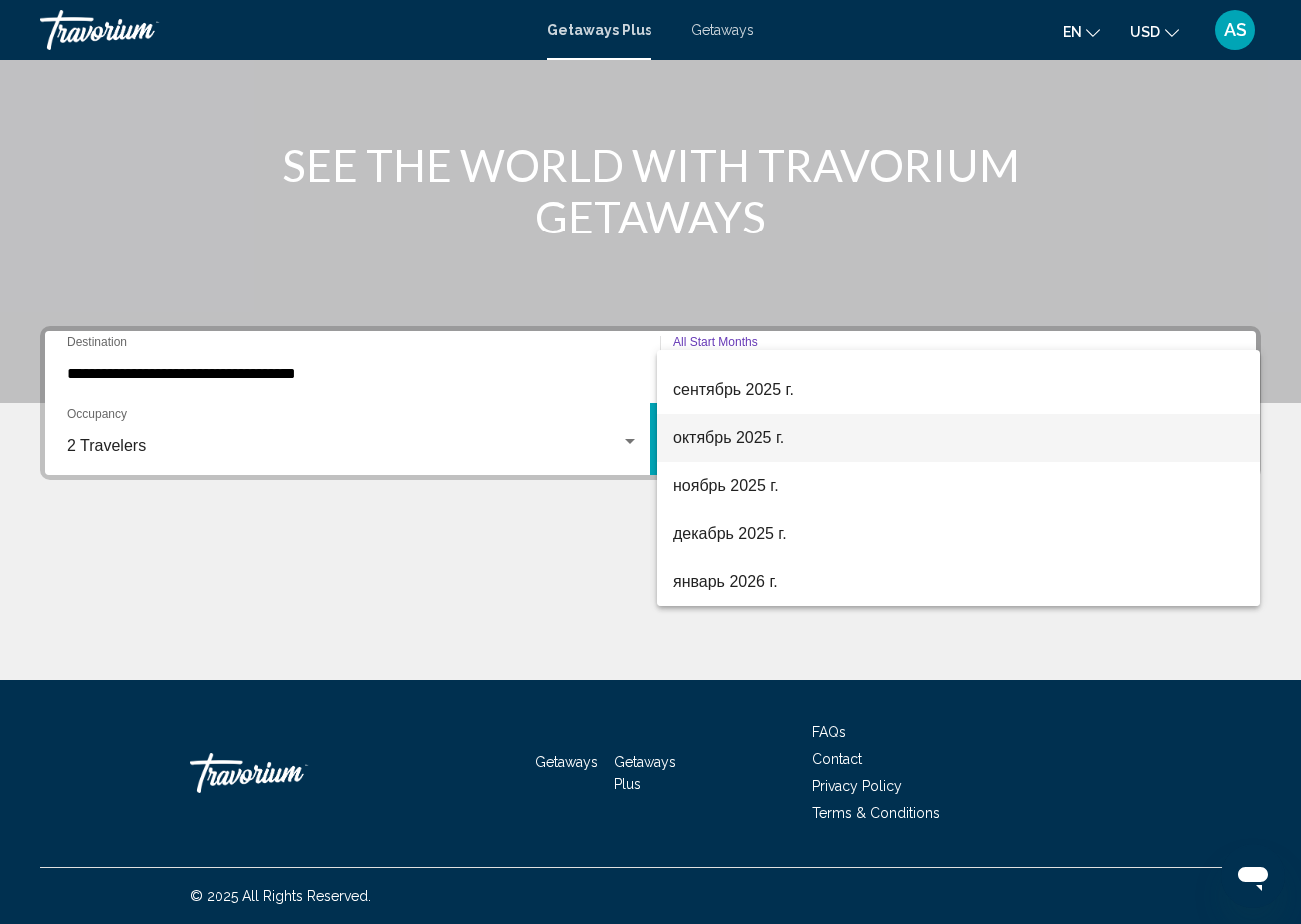 scroll, scrollTop: 130, scrollLeft: 0, axis: vertical 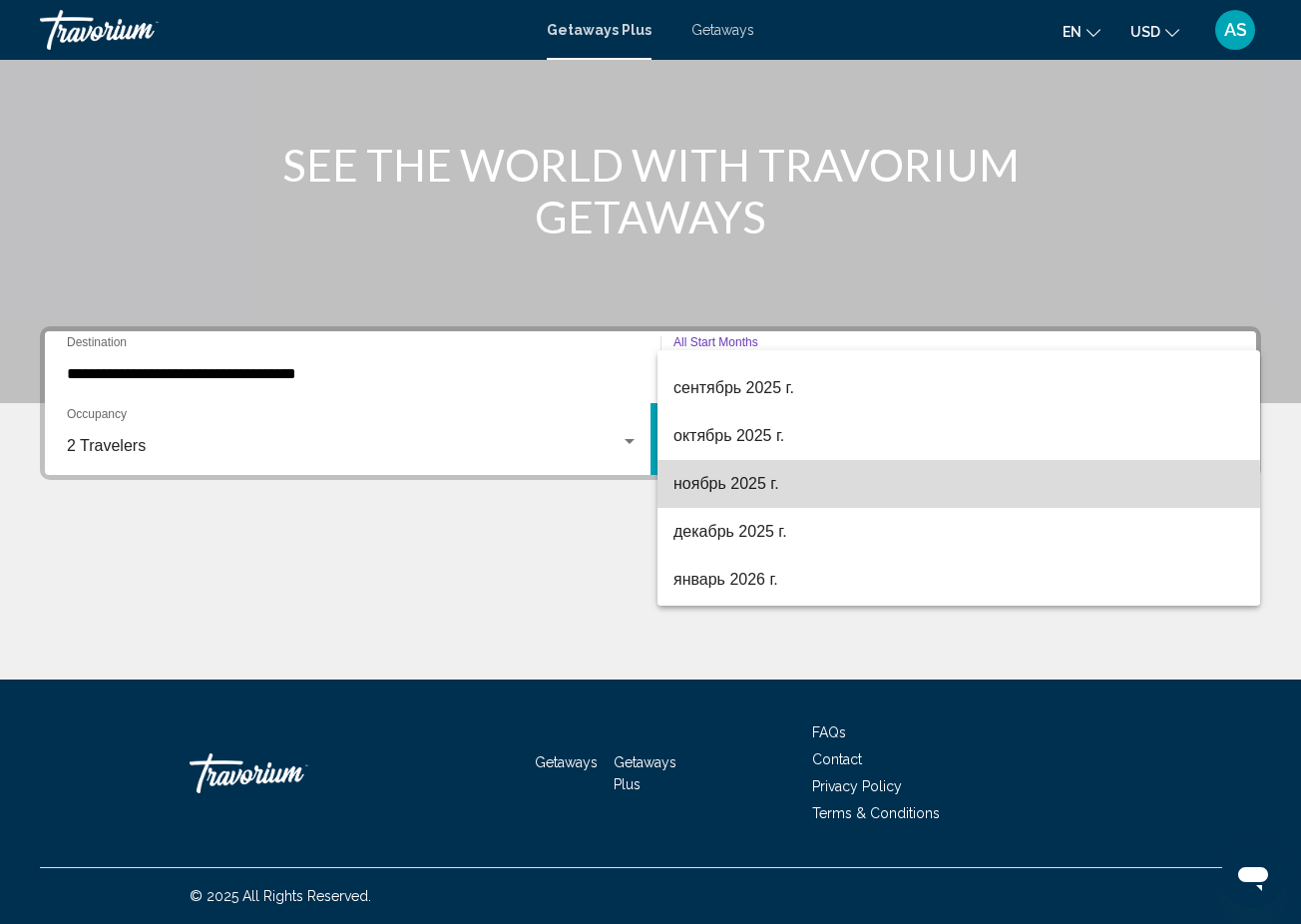 click on "ноябрь 2025 г." at bounding box center [959, 484] 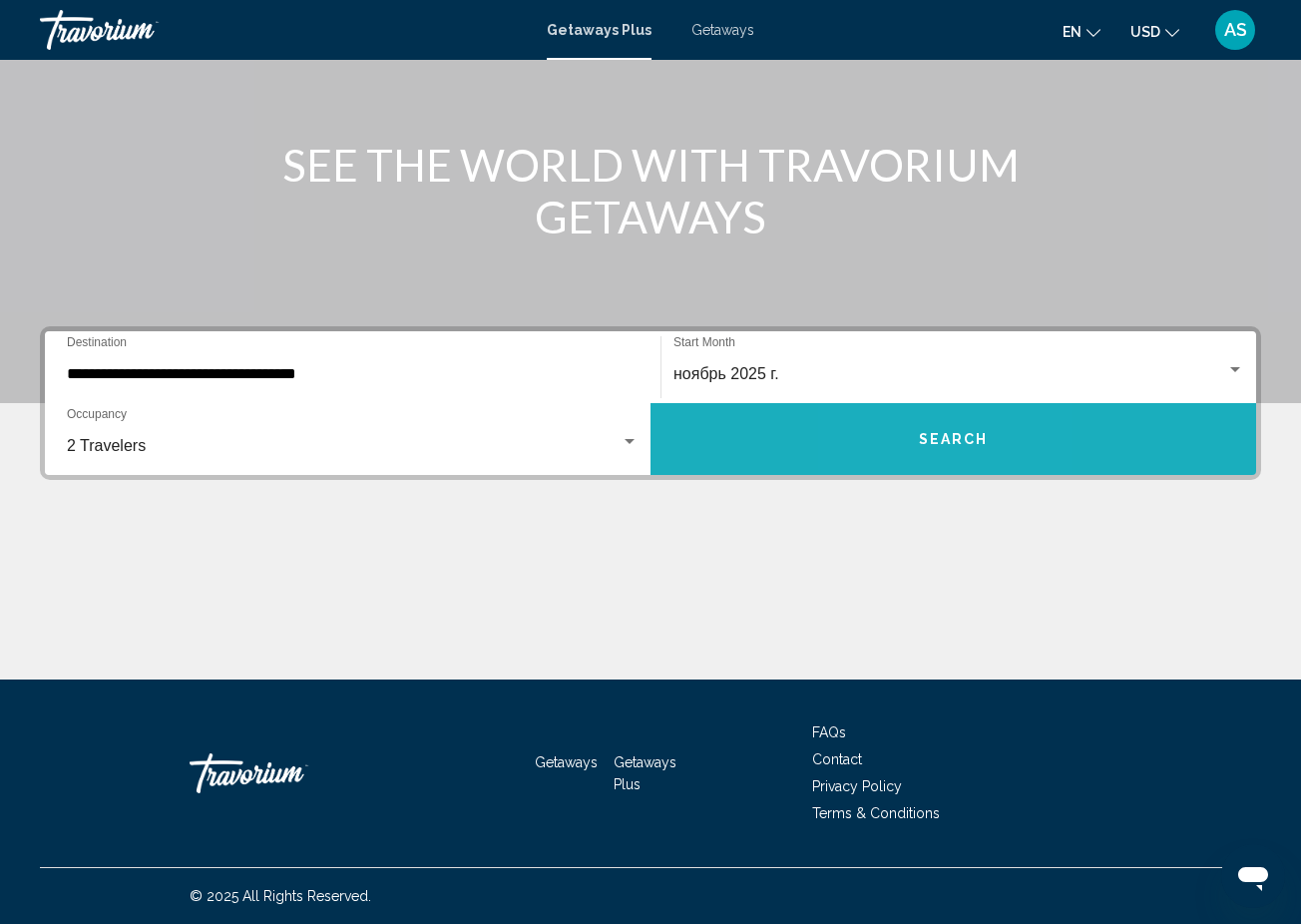 click on "Search" at bounding box center [953, 439] 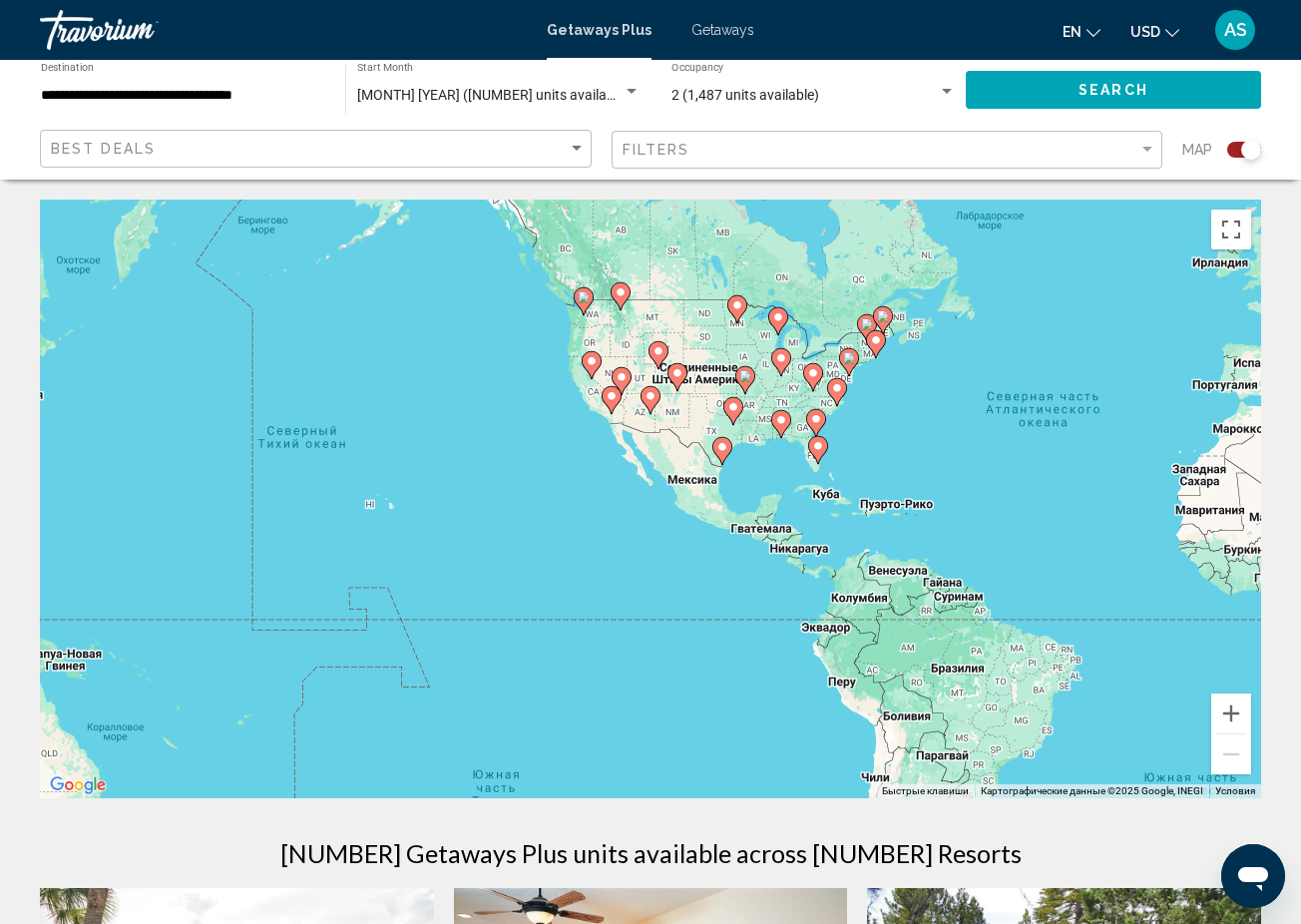 drag, startPoint x: 436, startPoint y: 526, endPoint x: 891, endPoint y: 465, distance: 459.0708 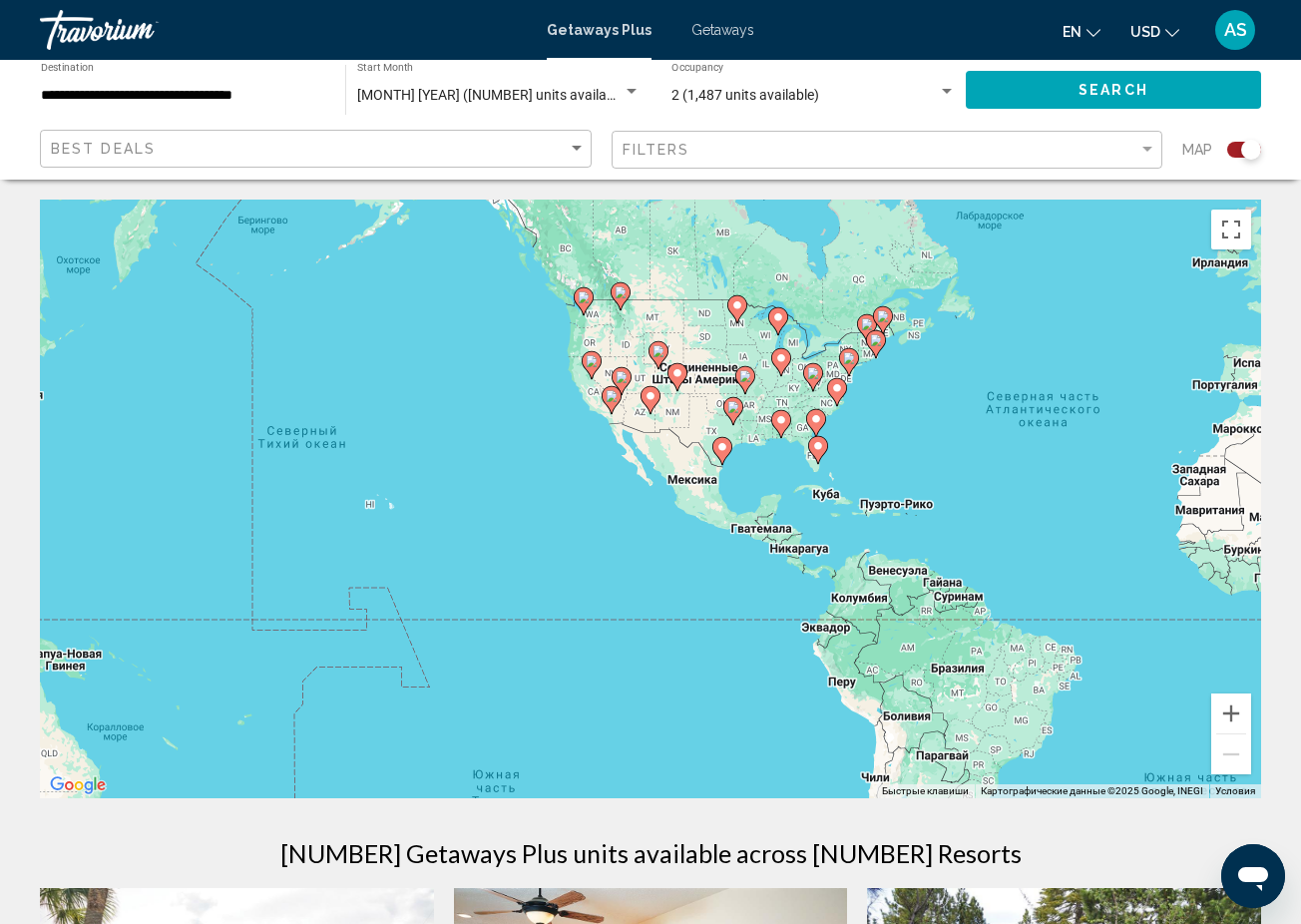 click on "Чтобы активировать перетаскивание с помощью клавиатуры, нажмите Alt + Ввод. После этого перемещайте маркер, используя клавиши со стрелками. Чтобы завершить перетаскивание, нажмите клавишу Ввод. Чтобы отменить действие, нажмите клавишу Esc." at bounding box center [650, 499] 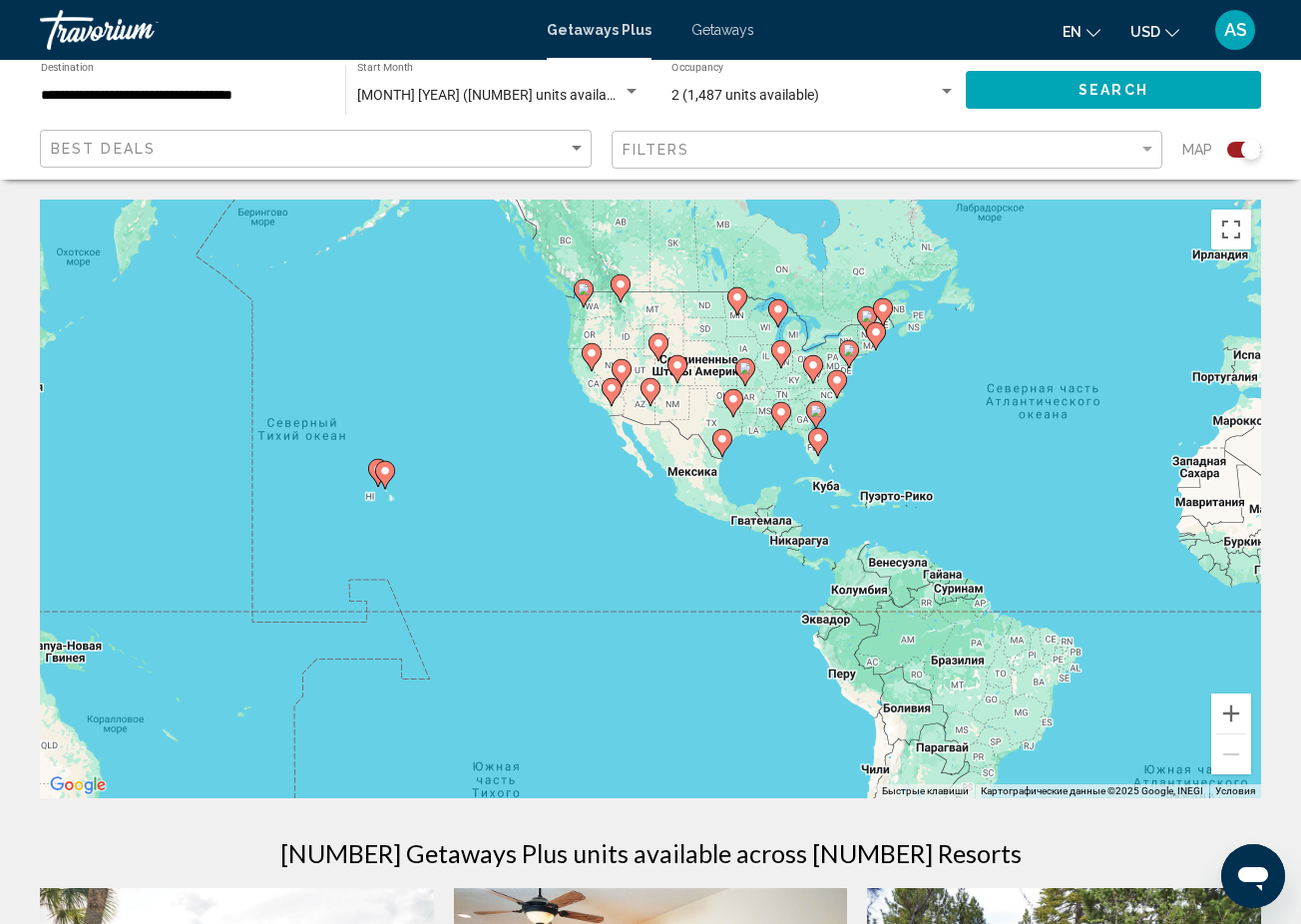 click 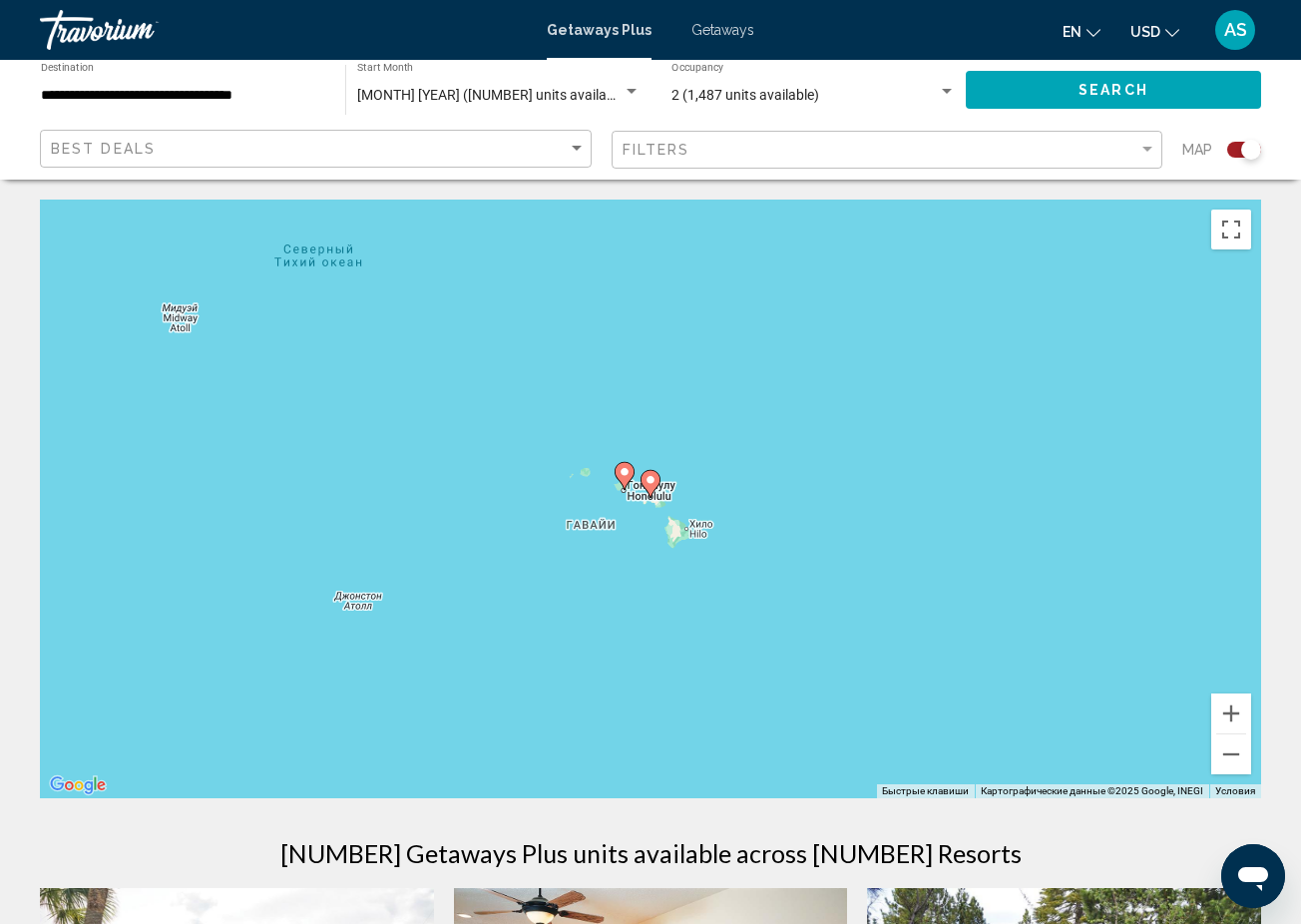 click at bounding box center (650, 484) 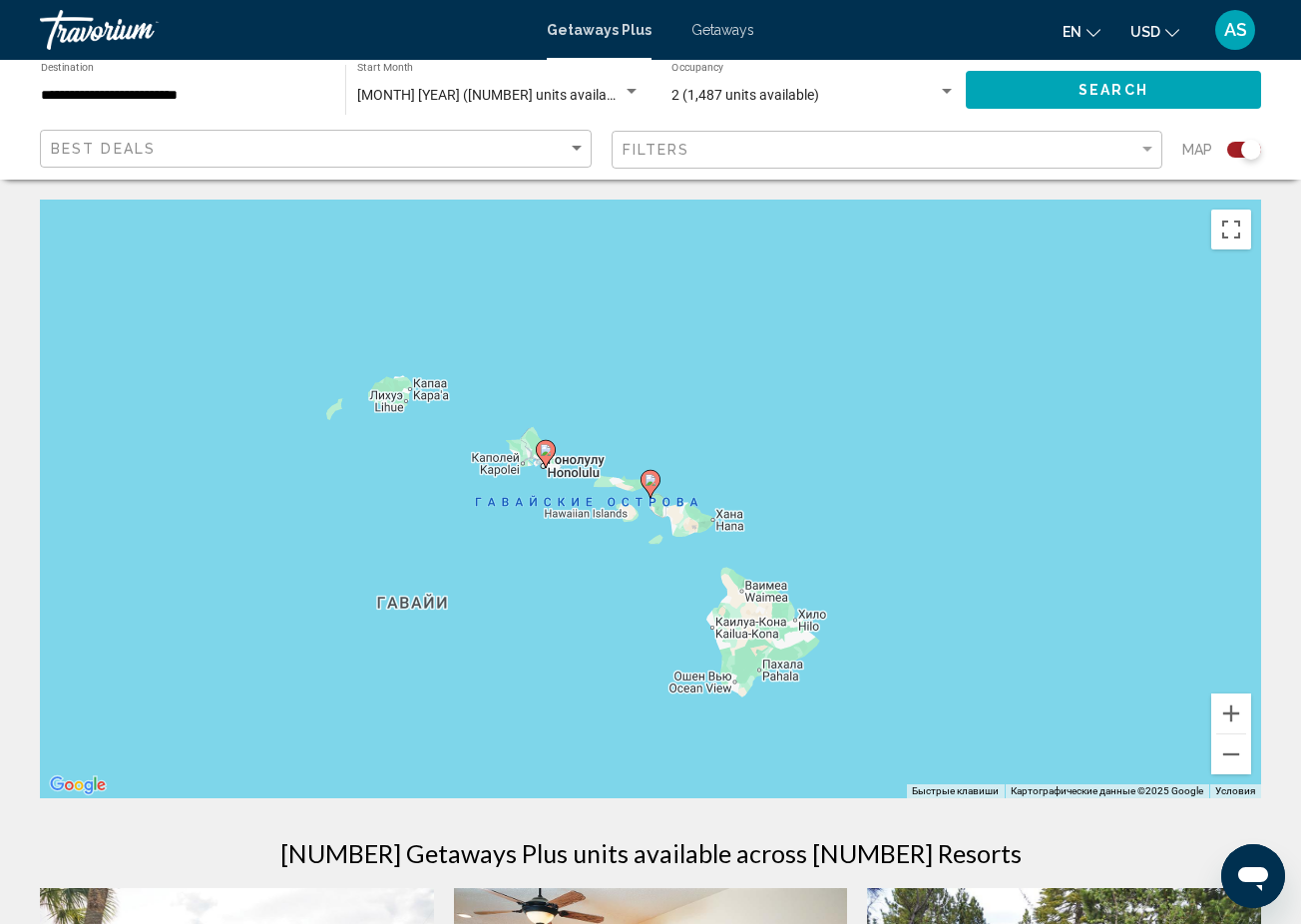 click 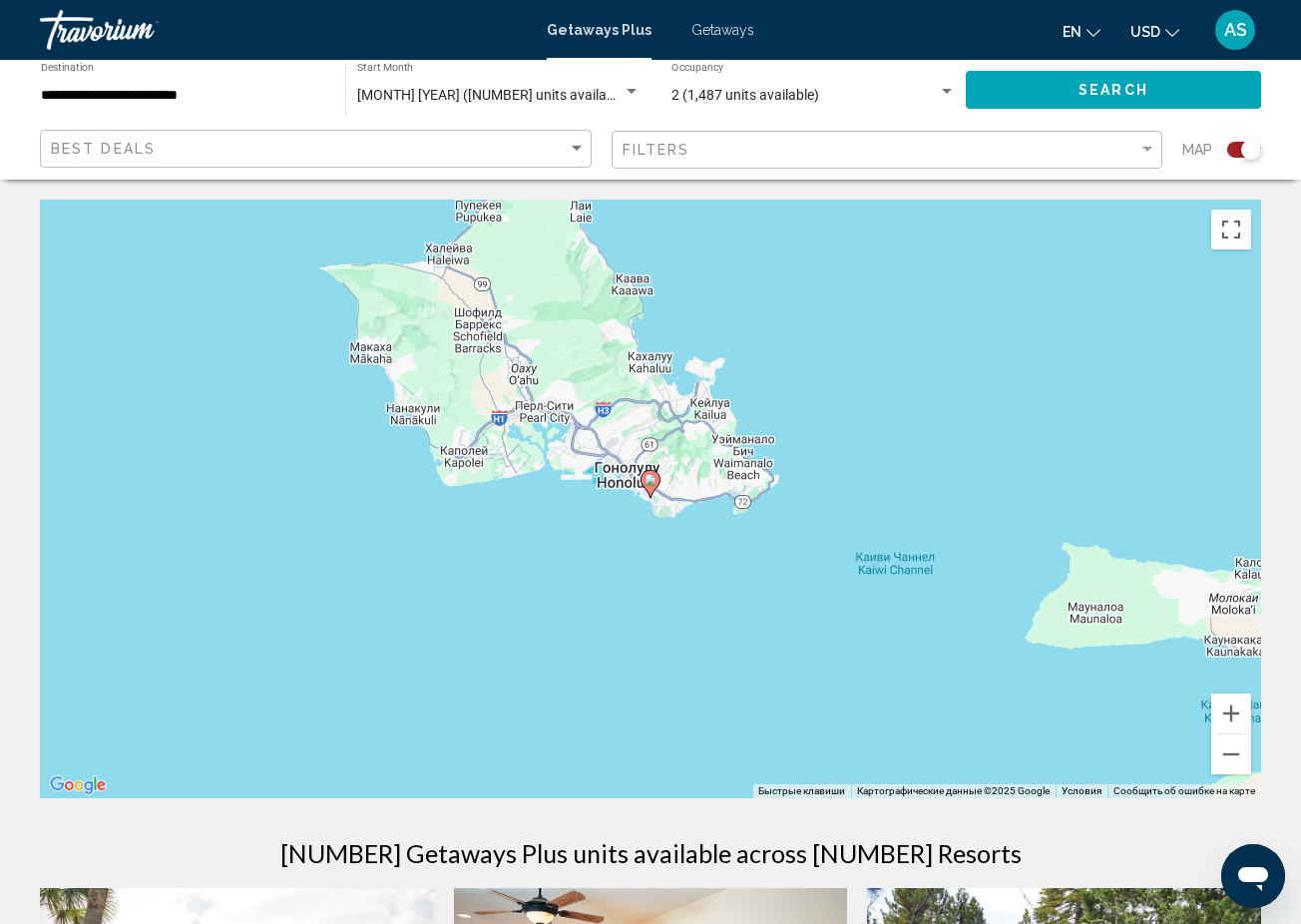 click 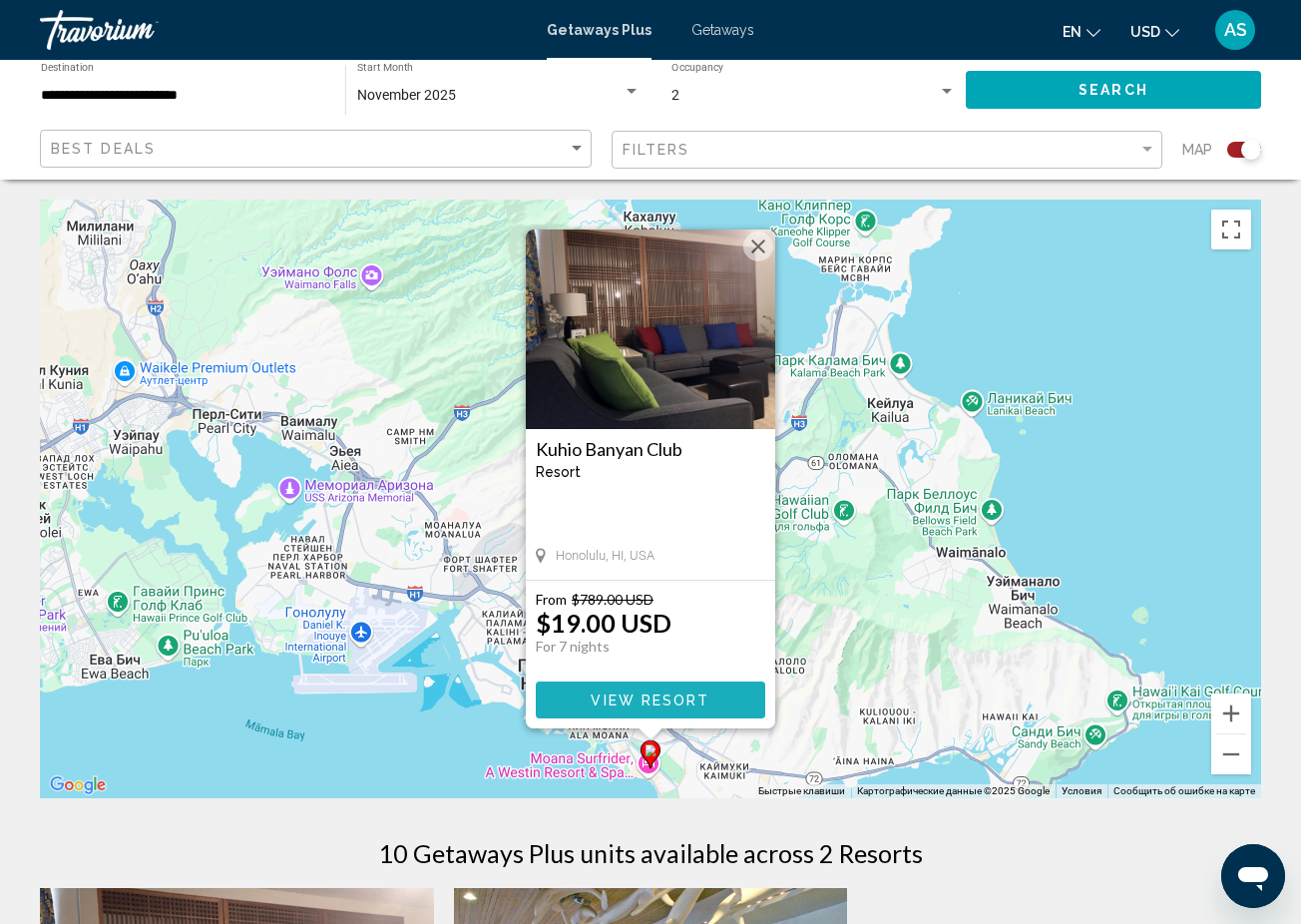 click on "View Resort" at bounding box center (650, 700) 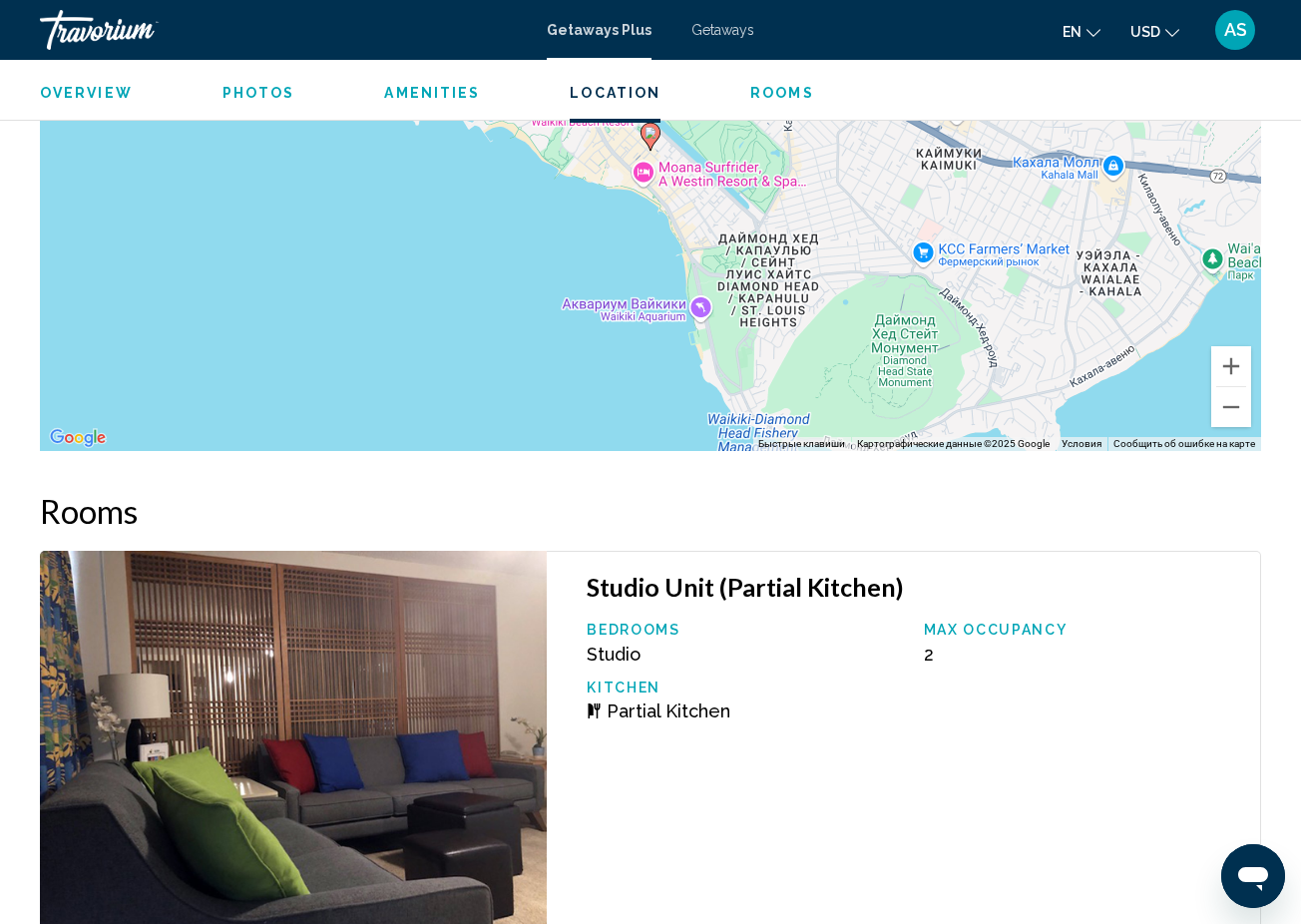 scroll, scrollTop: 3107, scrollLeft: 0, axis: vertical 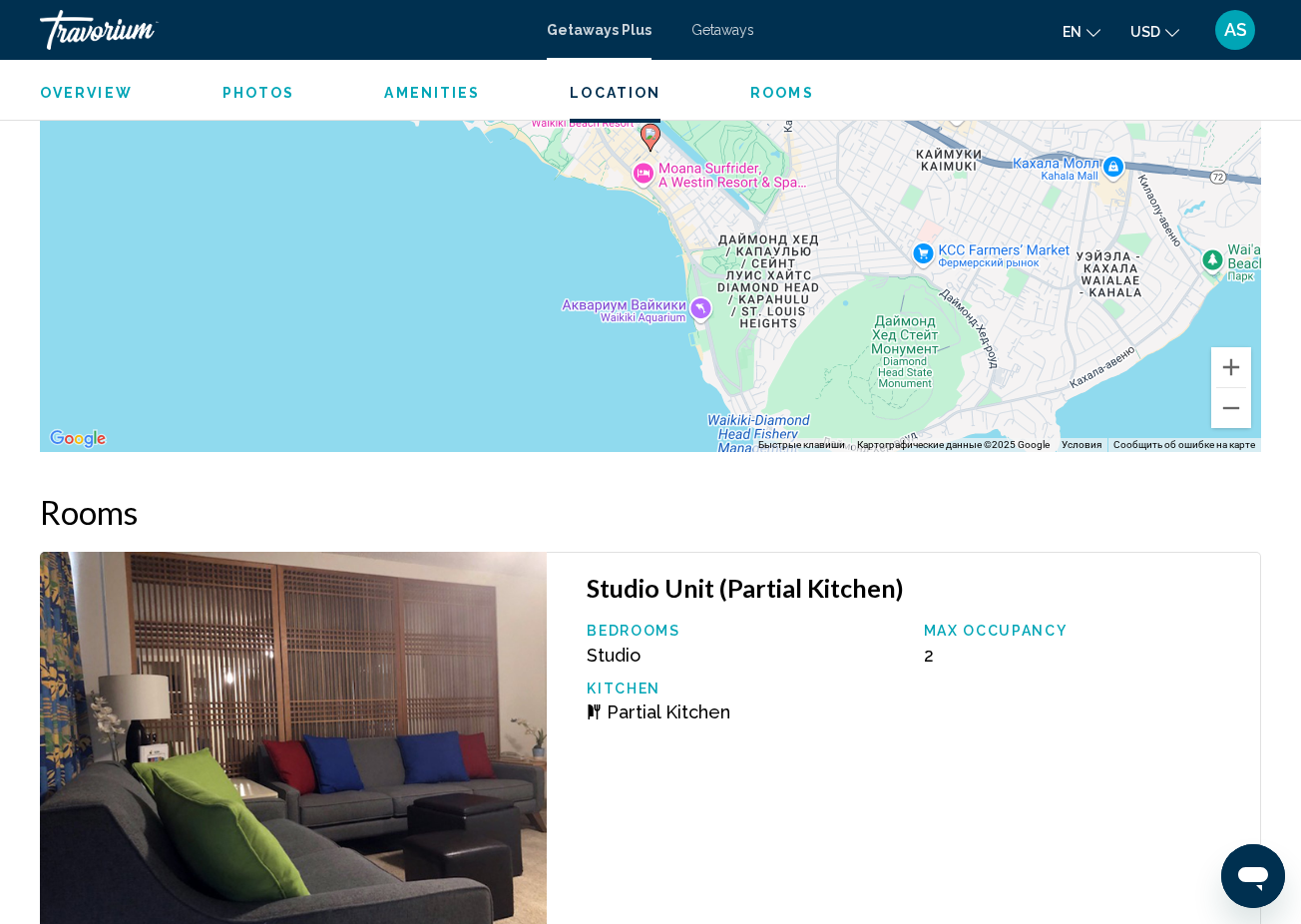 click on "Getaways" at bounding box center [722, 30] 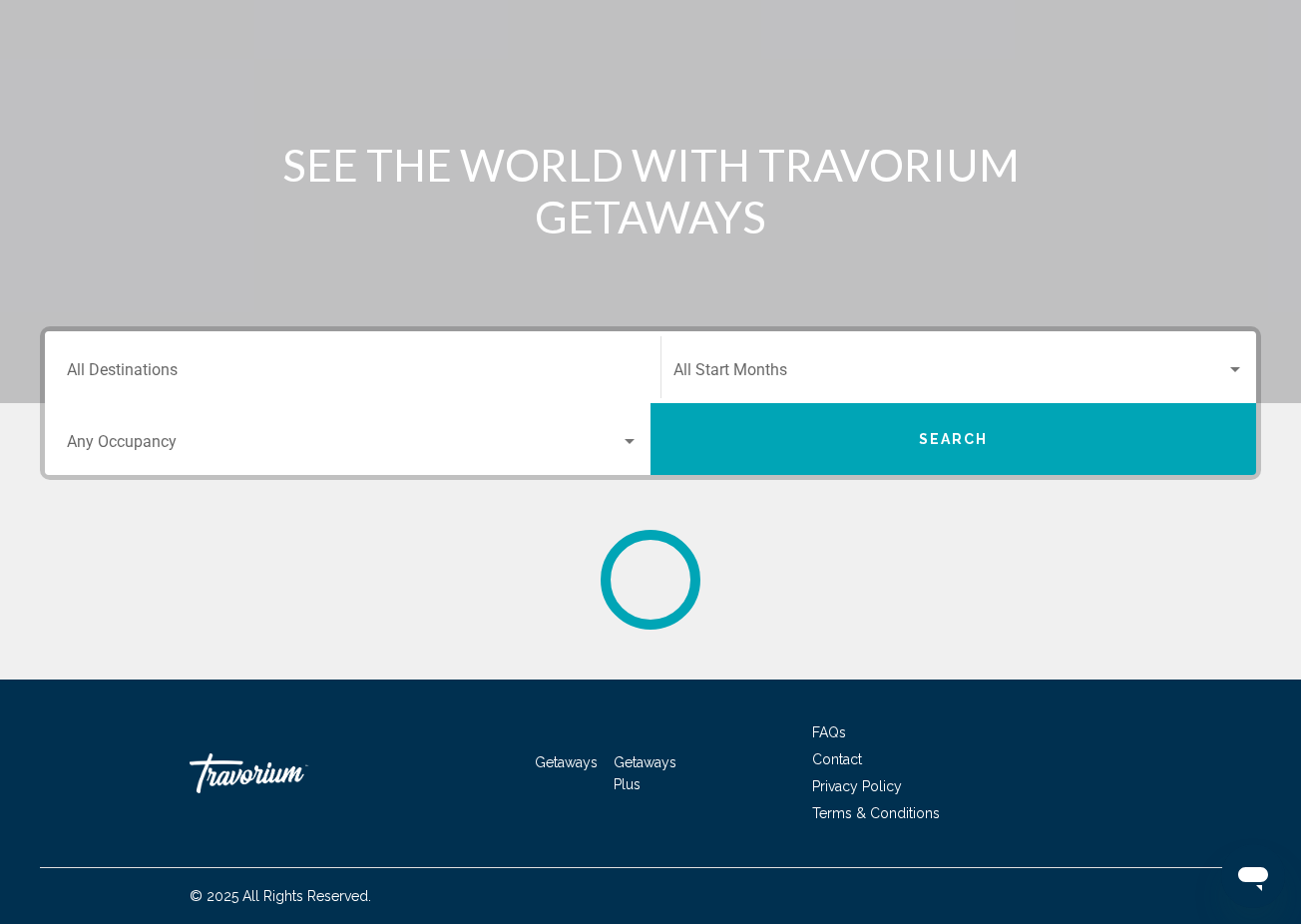 scroll, scrollTop: 0, scrollLeft: 0, axis: both 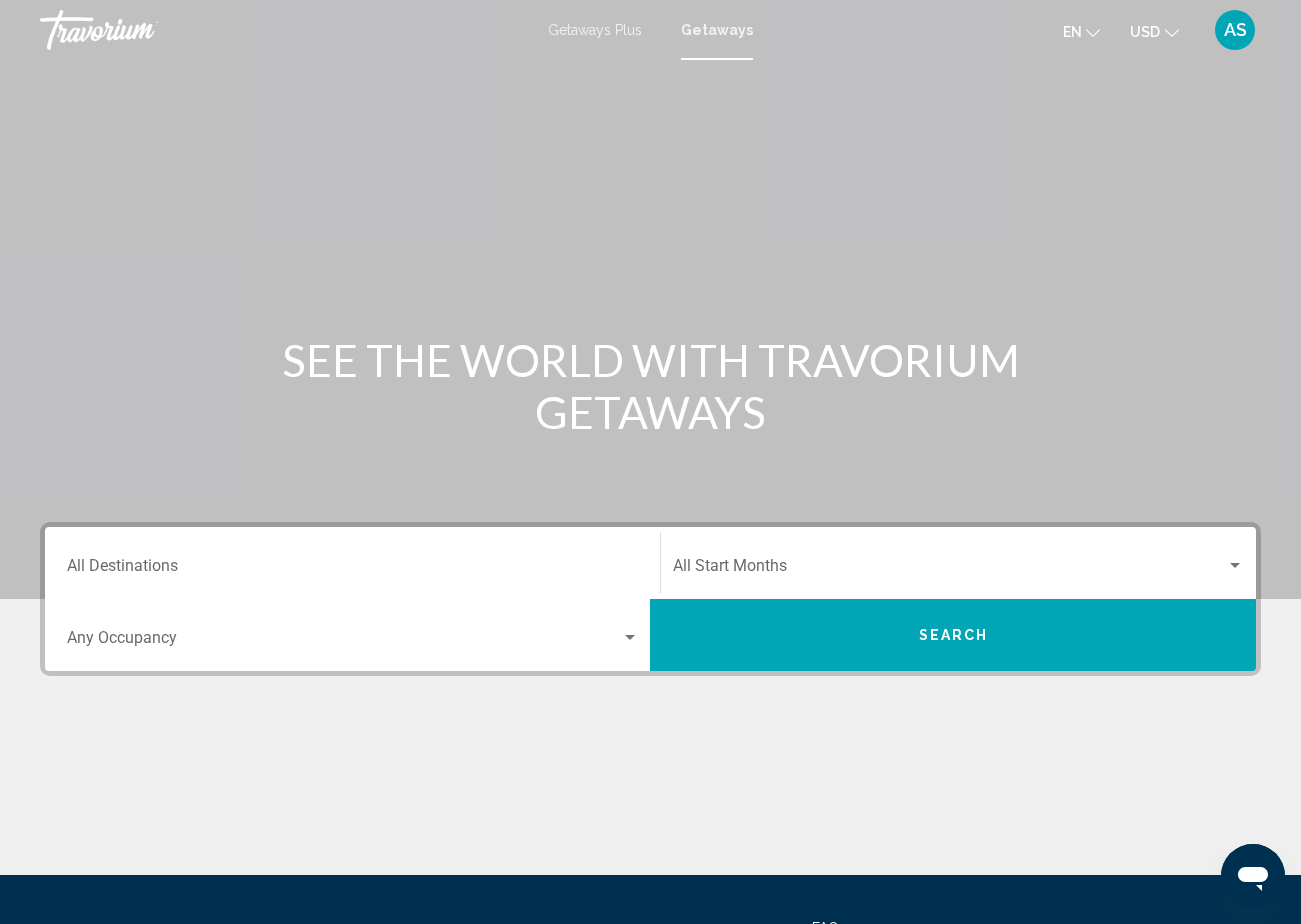 click on "Destination All Destinations" at bounding box center [352, 563] 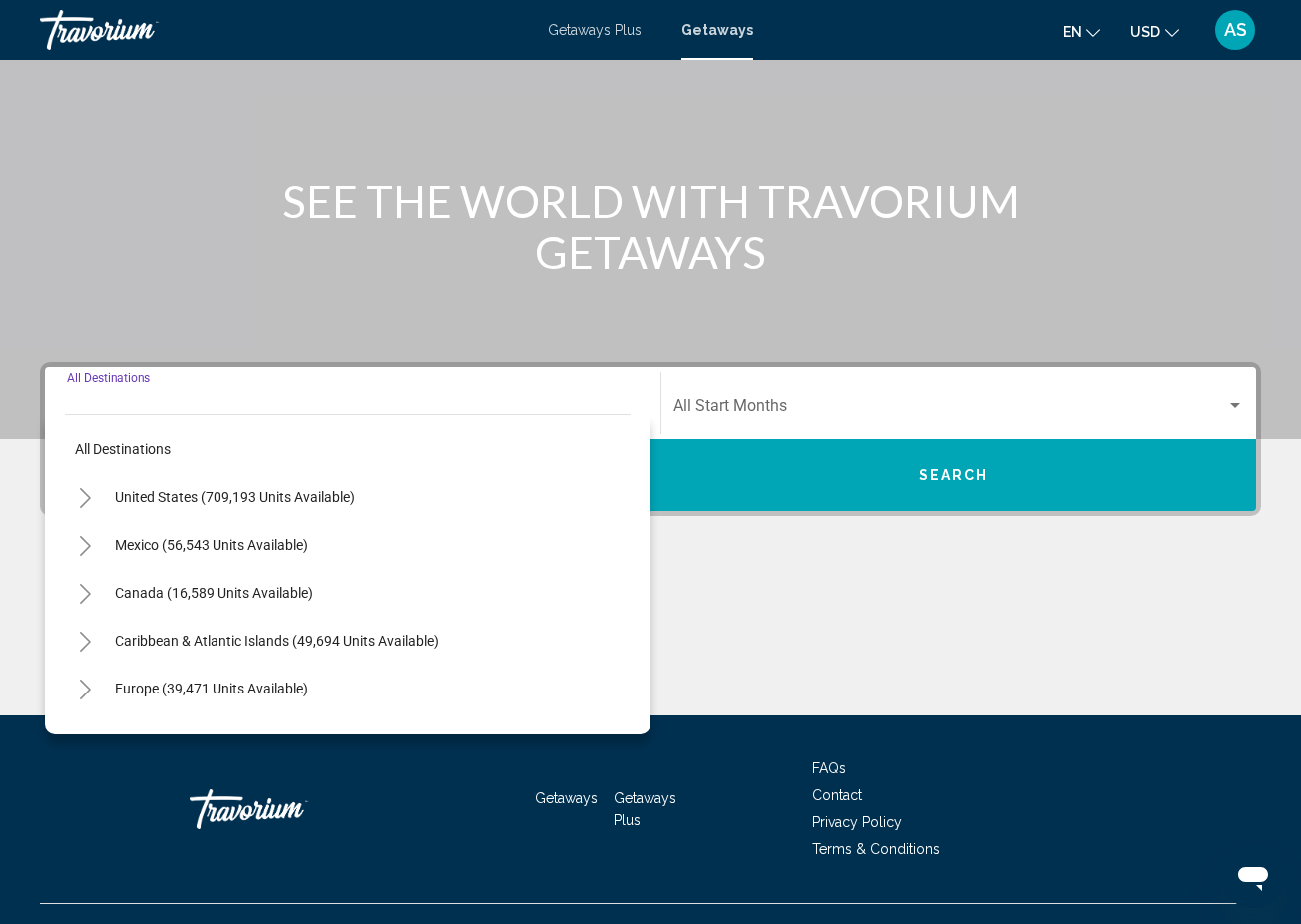 scroll, scrollTop: 196, scrollLeft: 0, axis: vertical 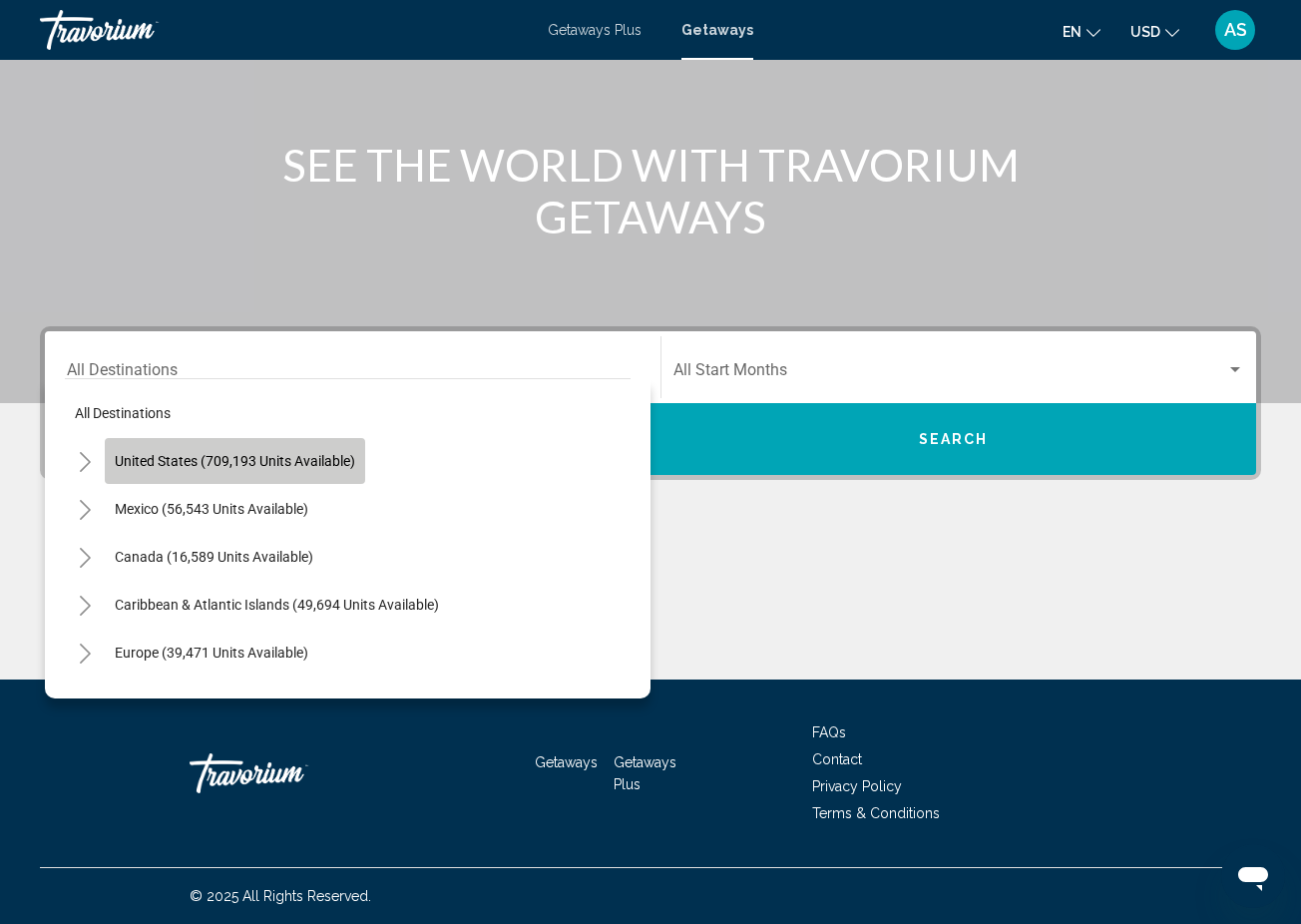 click on "United States (709,193 units available)" 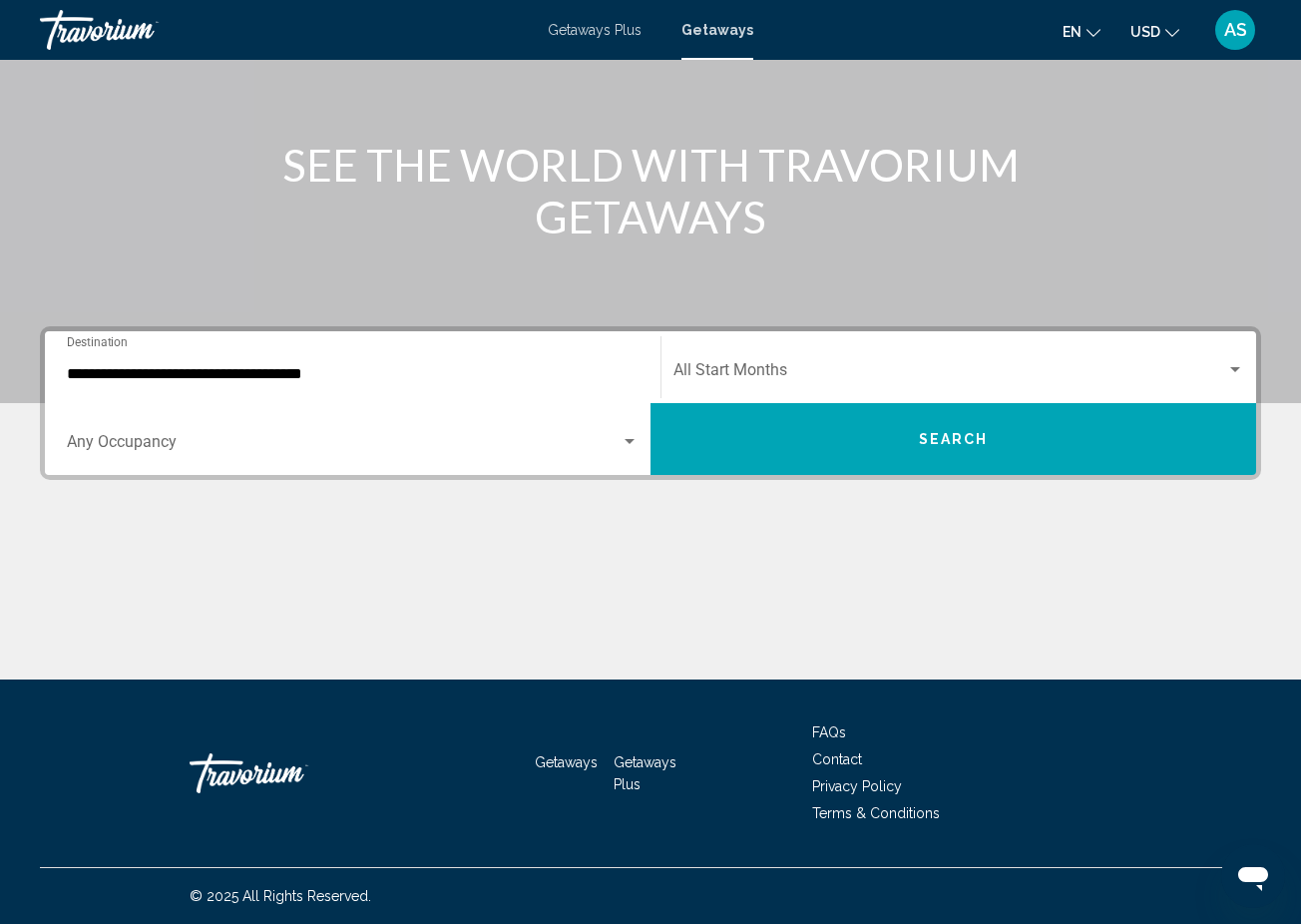 click on "Occupancy Any Occupancy" at bounding box center [352, 439] 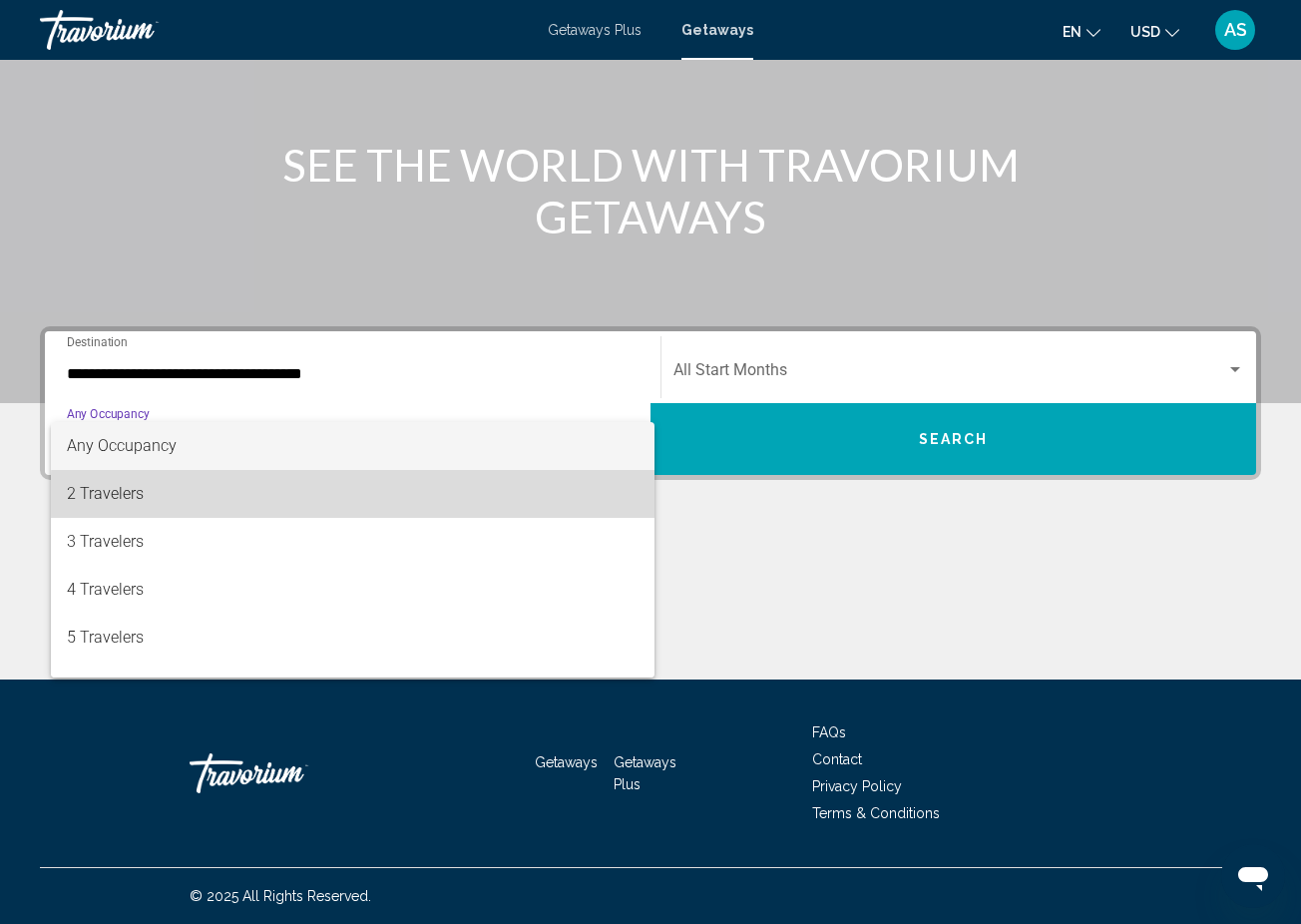 click on "2 Travelers" at bounding box center [352, 494] 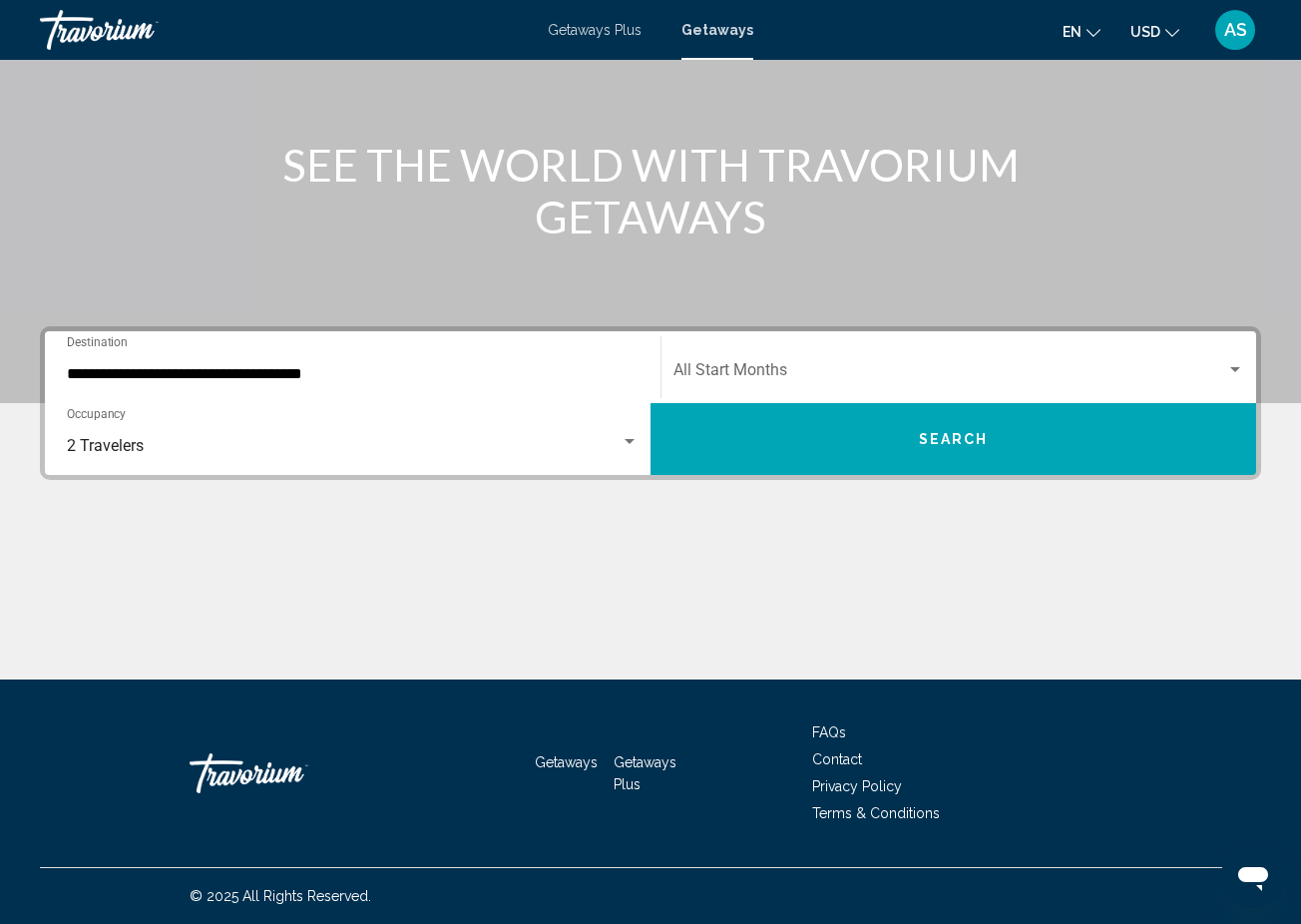 click on "Start Month All Start Months" 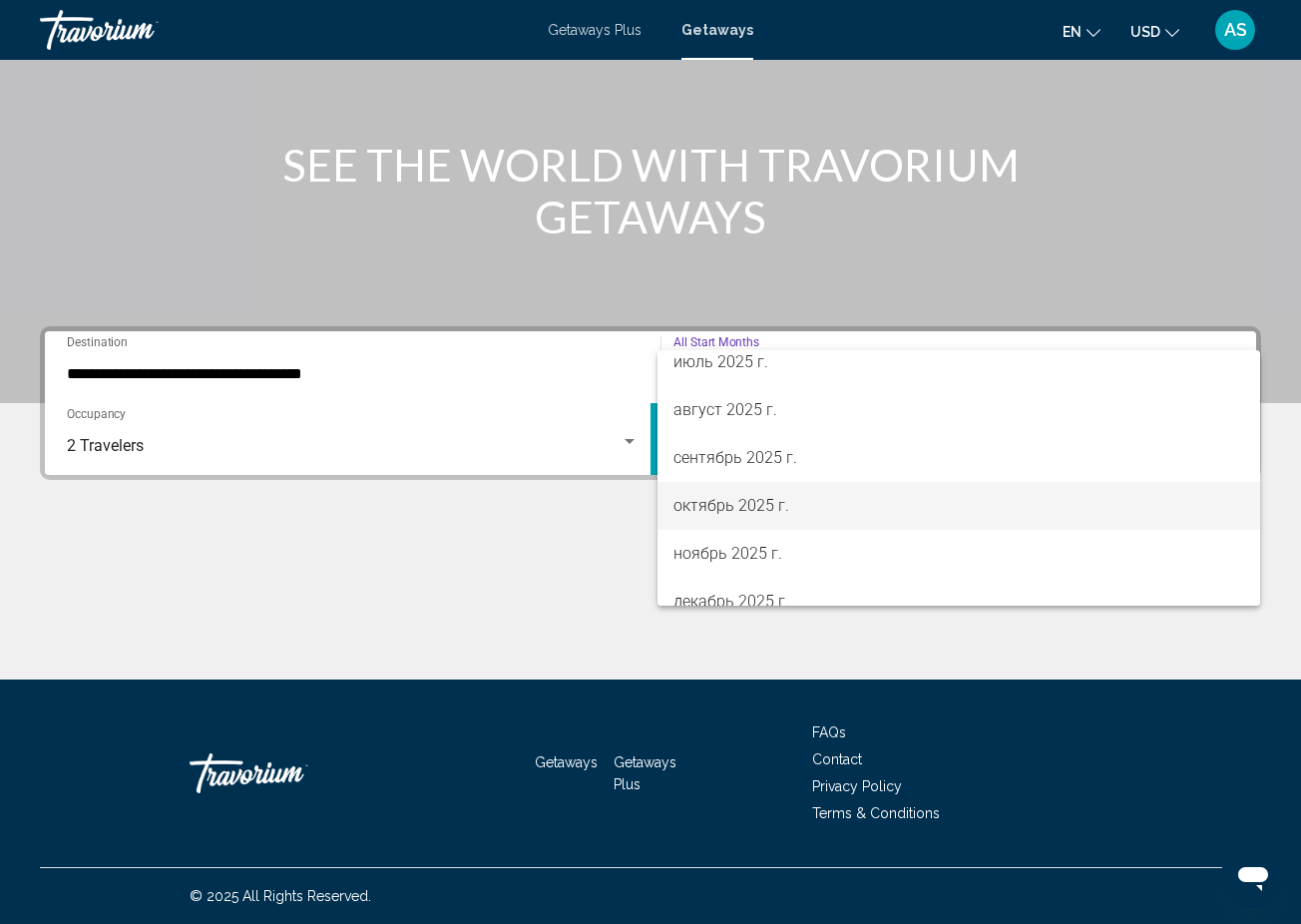scroll, scrollTop: 95, scrollLeft: 0, axis: vertical 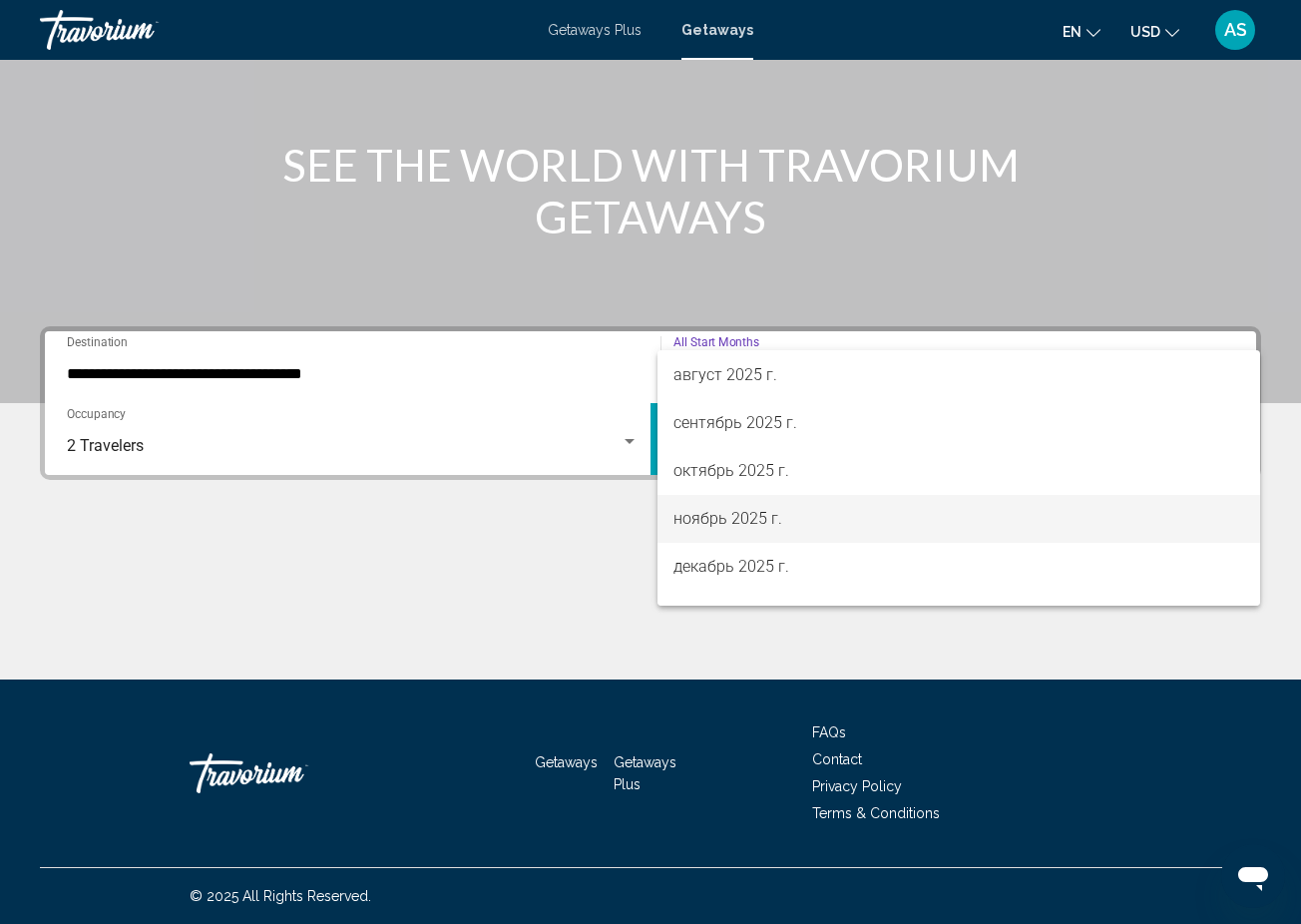 click on "ноябрь 2025 г." at bounding box center (959, 519) 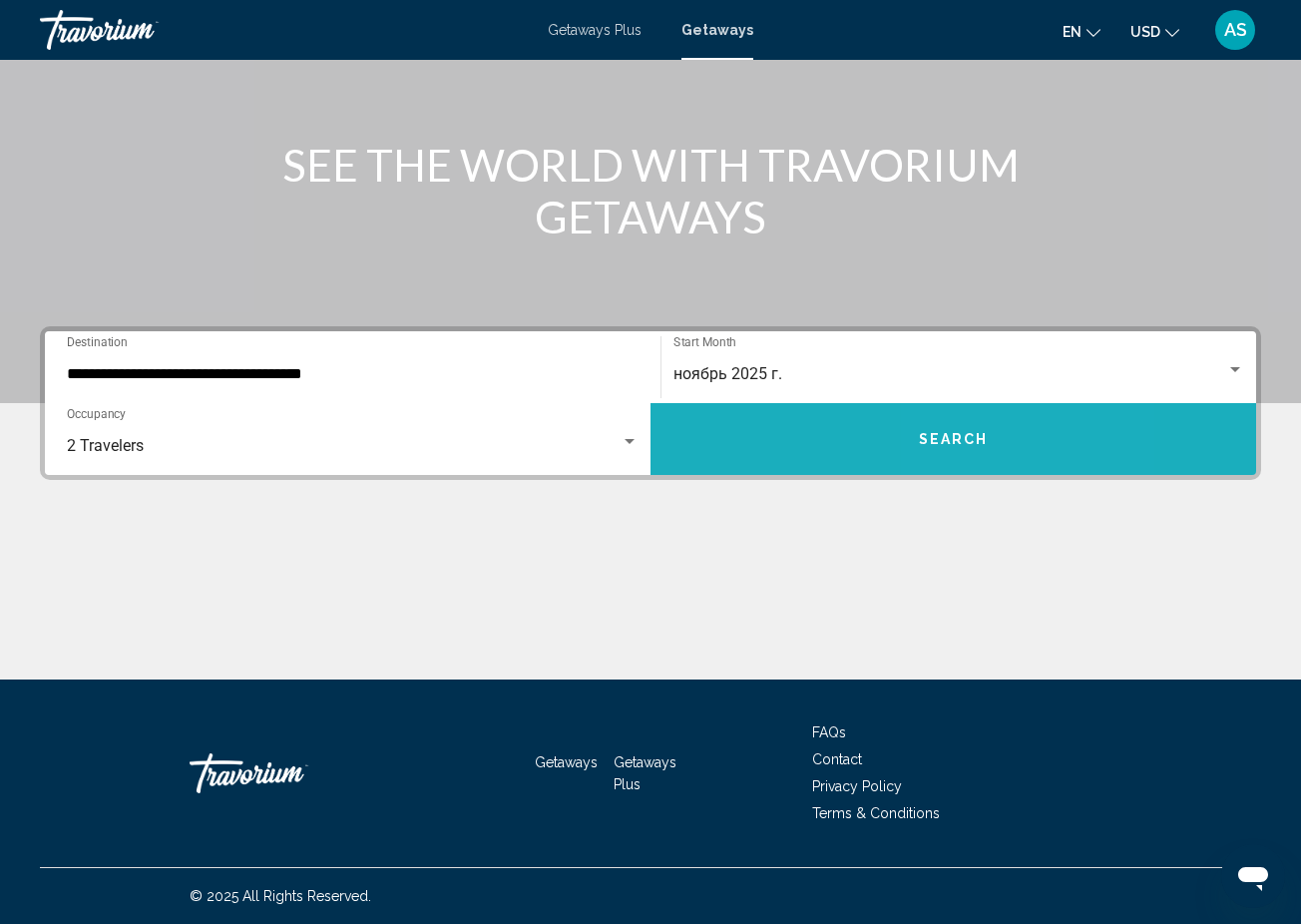 click on "Search" at bounding box center (953, 439) 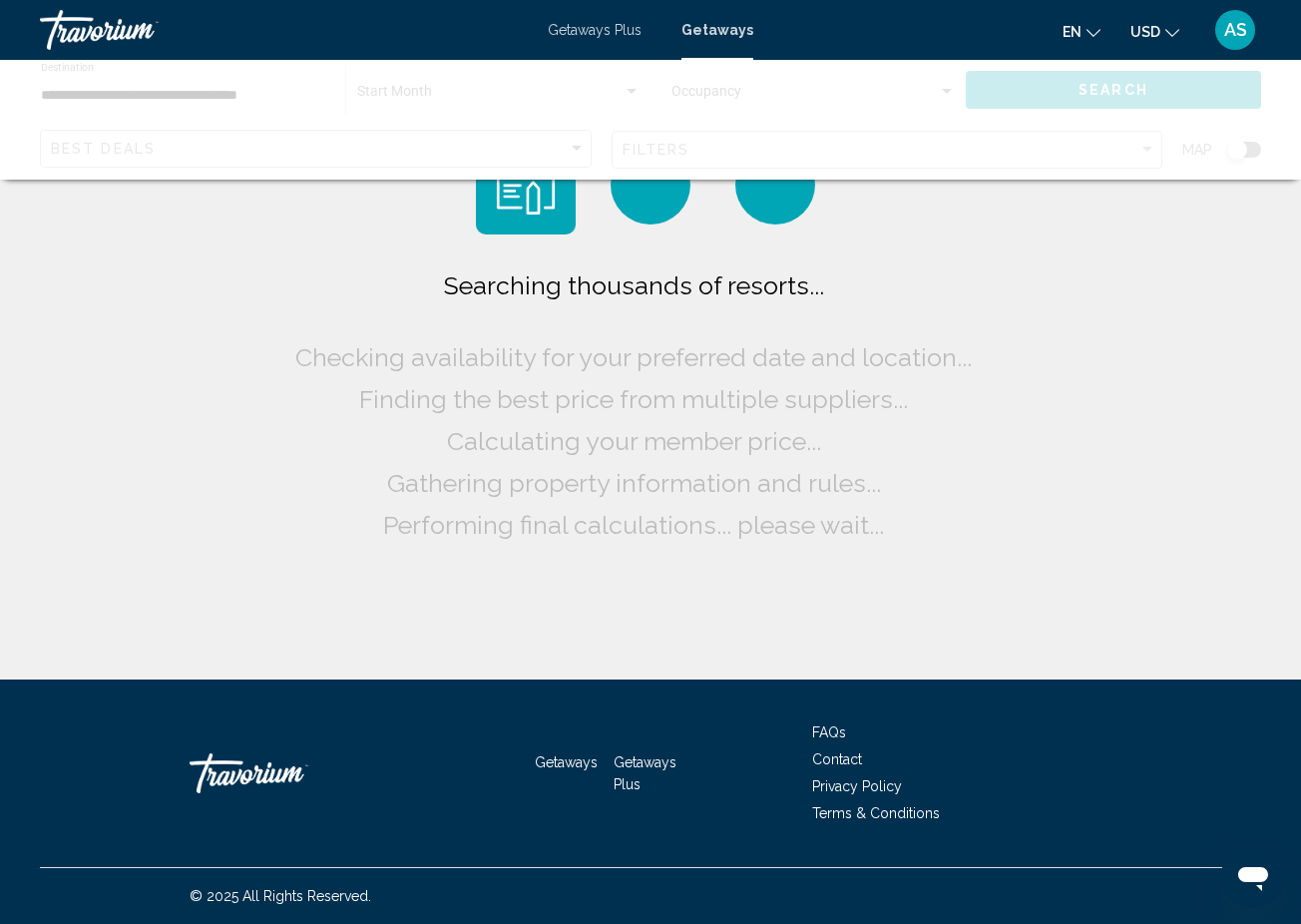 scroll, scrollTop: 0, scrollLeft: 0, axis: both 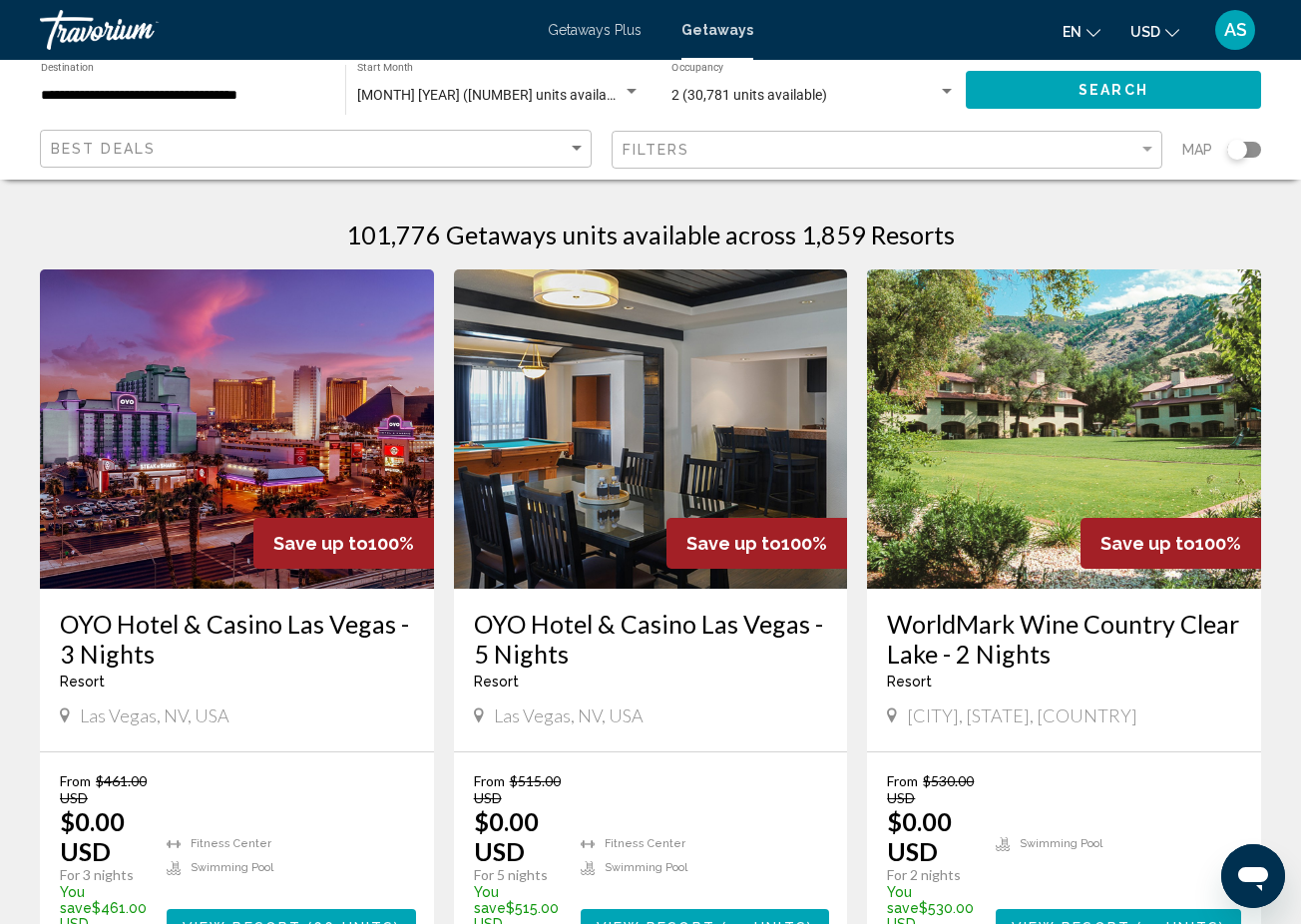click 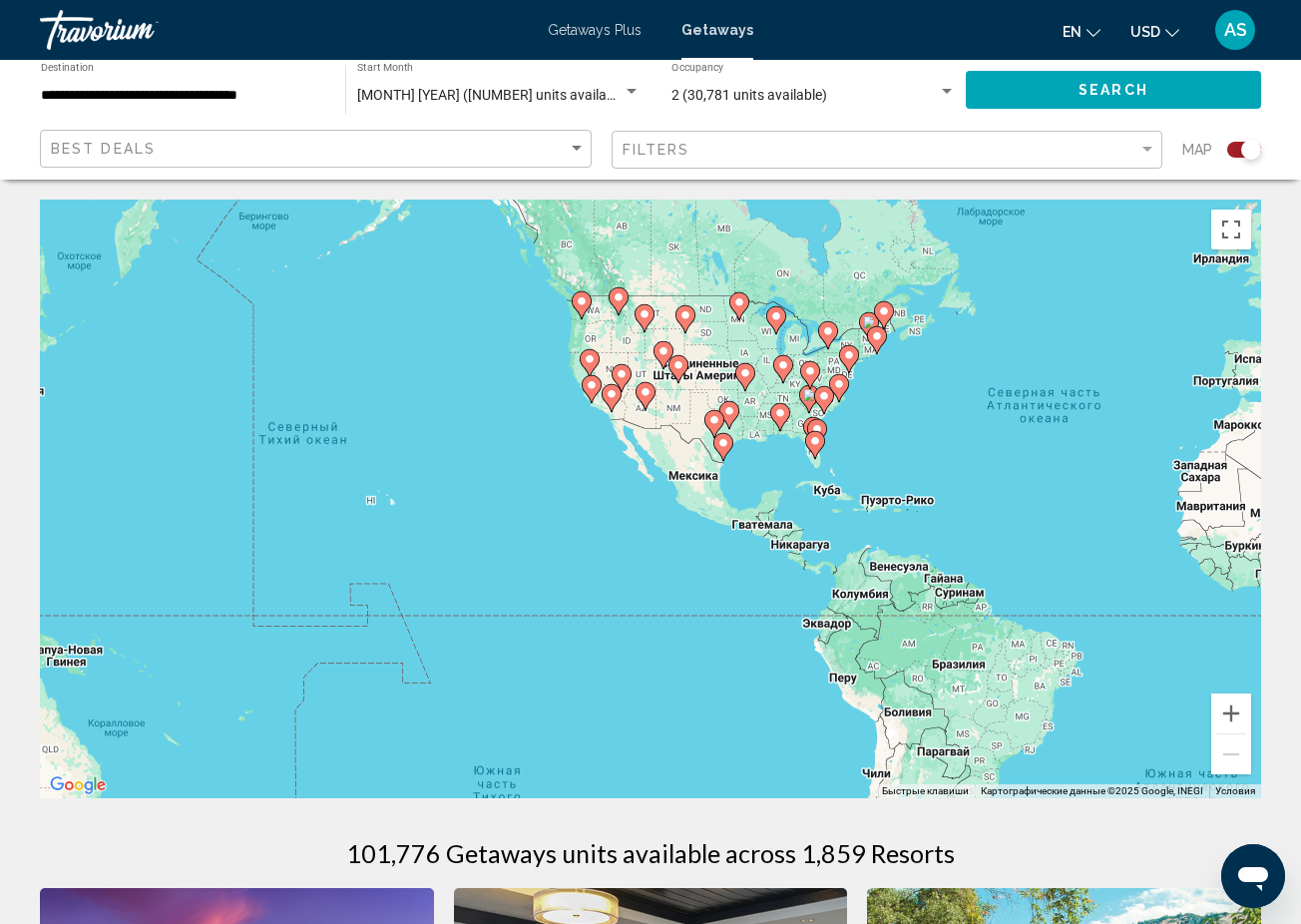 drag, startPoint x: 218, startPoint y: 603, endPoint x: 680, endPoint y: 540, distance: 466.2757 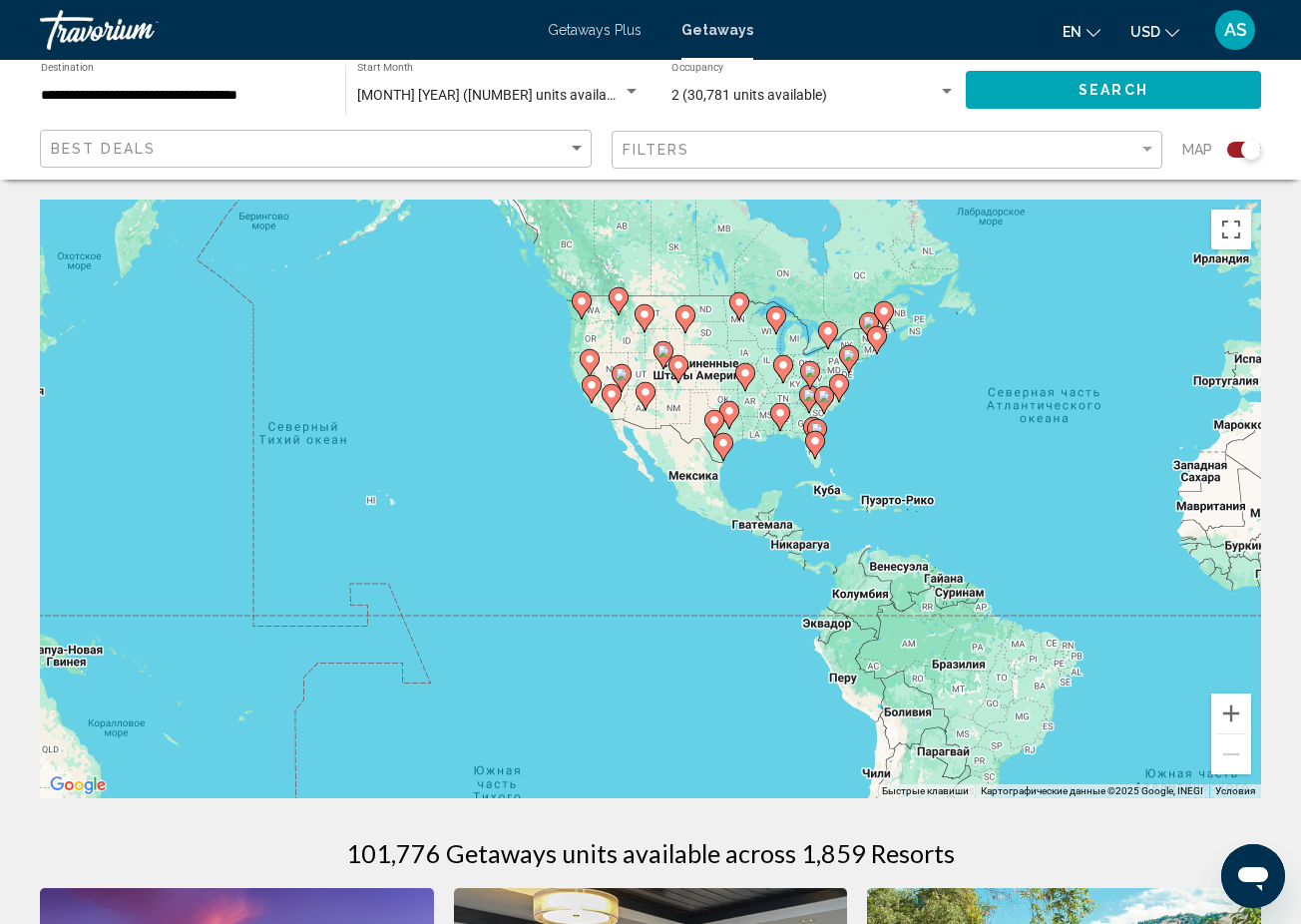 click on "Чтобы активировать перетаскивание с помощью клавиатуры, нажмите Alt + Ввод. После этого перемещайте маркер, используя клавиши со стрелками. Чтобы завершить перетаскивание, нажмите клавишу Ввод. Чтобы отменить действие, нажмите клавишу Esc." at bounding box center [650, 499] 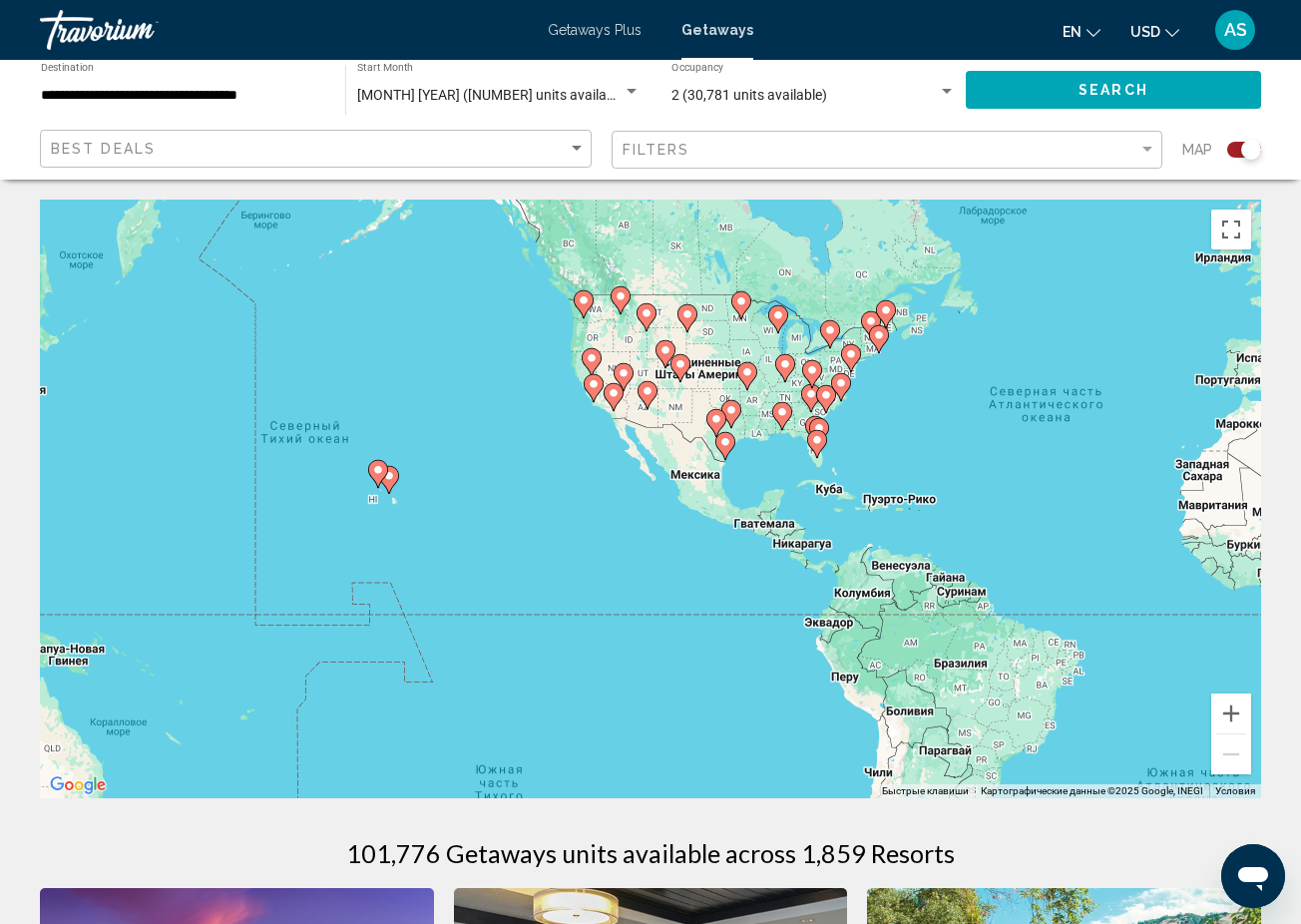 click on "Чтобы активировать перетаскивание с помощью клавиатуры, нажмите Alt + Ввод. После этого перемещайте маркер, используя клавиши со стрелками. Чтобы завершить перетаскивание, нажмите клавишу Ввод. Чтобы отменить действие, нажмите клавишу Esc." at bounding box center [650, 499] 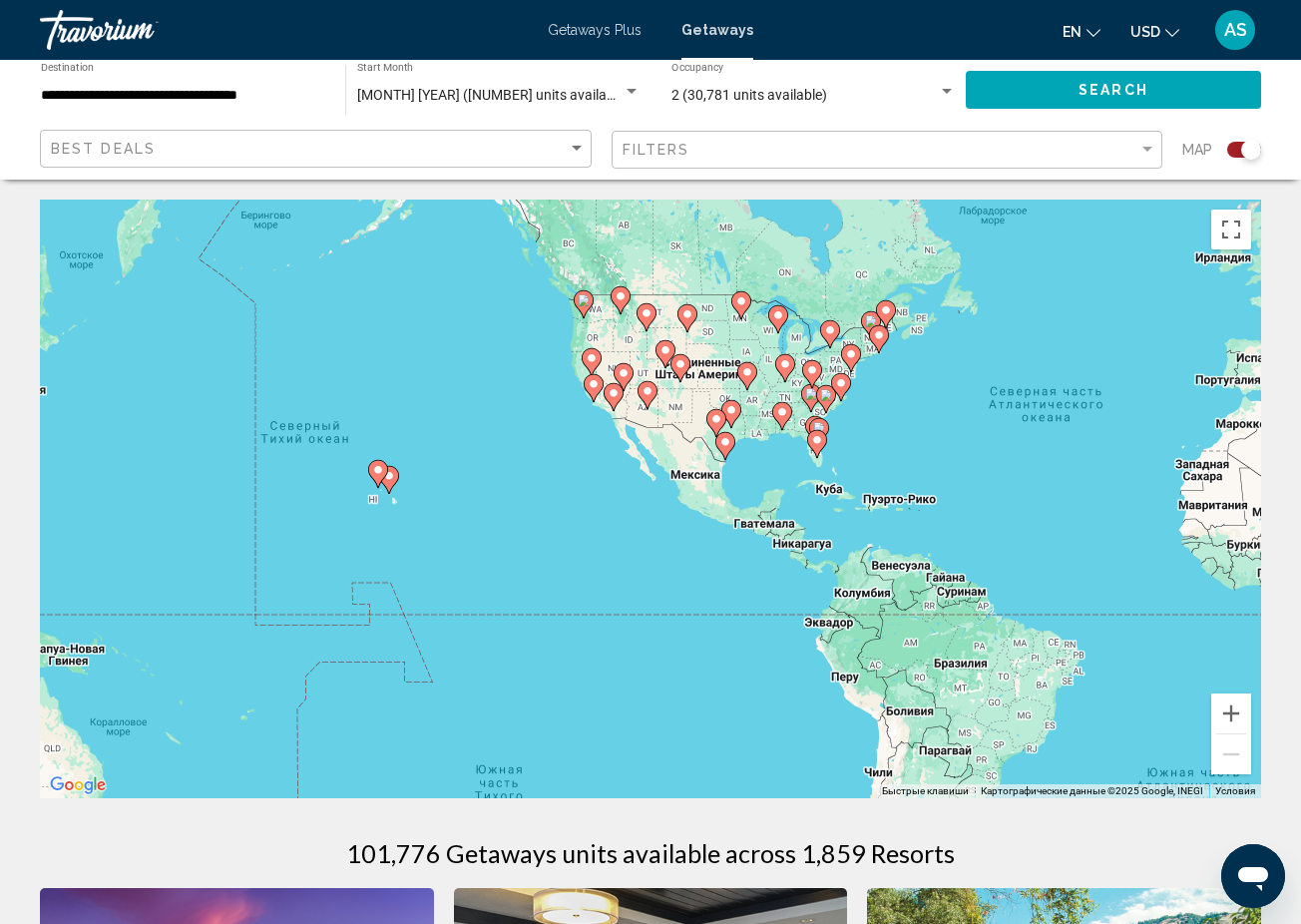 click on "Чтобы активировать перетаскивание с помощью клавиатуры, нажмите Alt + Ввод. После этого перемещайте маркер, используя клавиши со стрелками. Чтобы завершить перетаскивание, нажмите клавишу Ввод. Чтобы отменить действие, нажмите клавишу Esc." at bounding box center [650, 499] 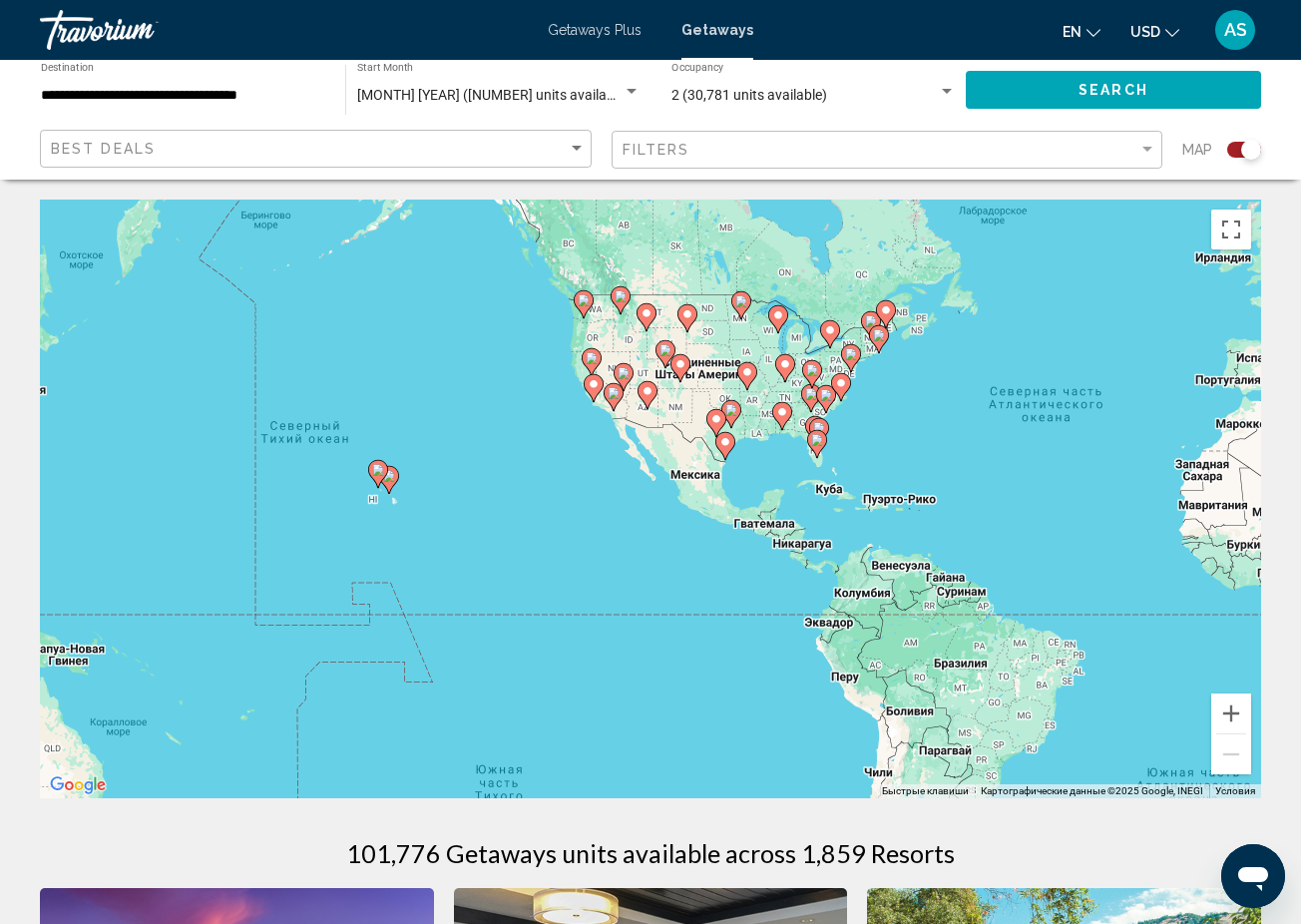 click on "Чтобы активировать перетаскивание с помощью клавиатуры, нажмите Alt + Ввод. После этого перемещайте маркер, используя клавиши со стрелками. Чтобы завершить перетаскивание, нажмите клавишу Ввод. Чтобы отменить действие, нажмите клавишу Esc." at bounding box center [650, 499] 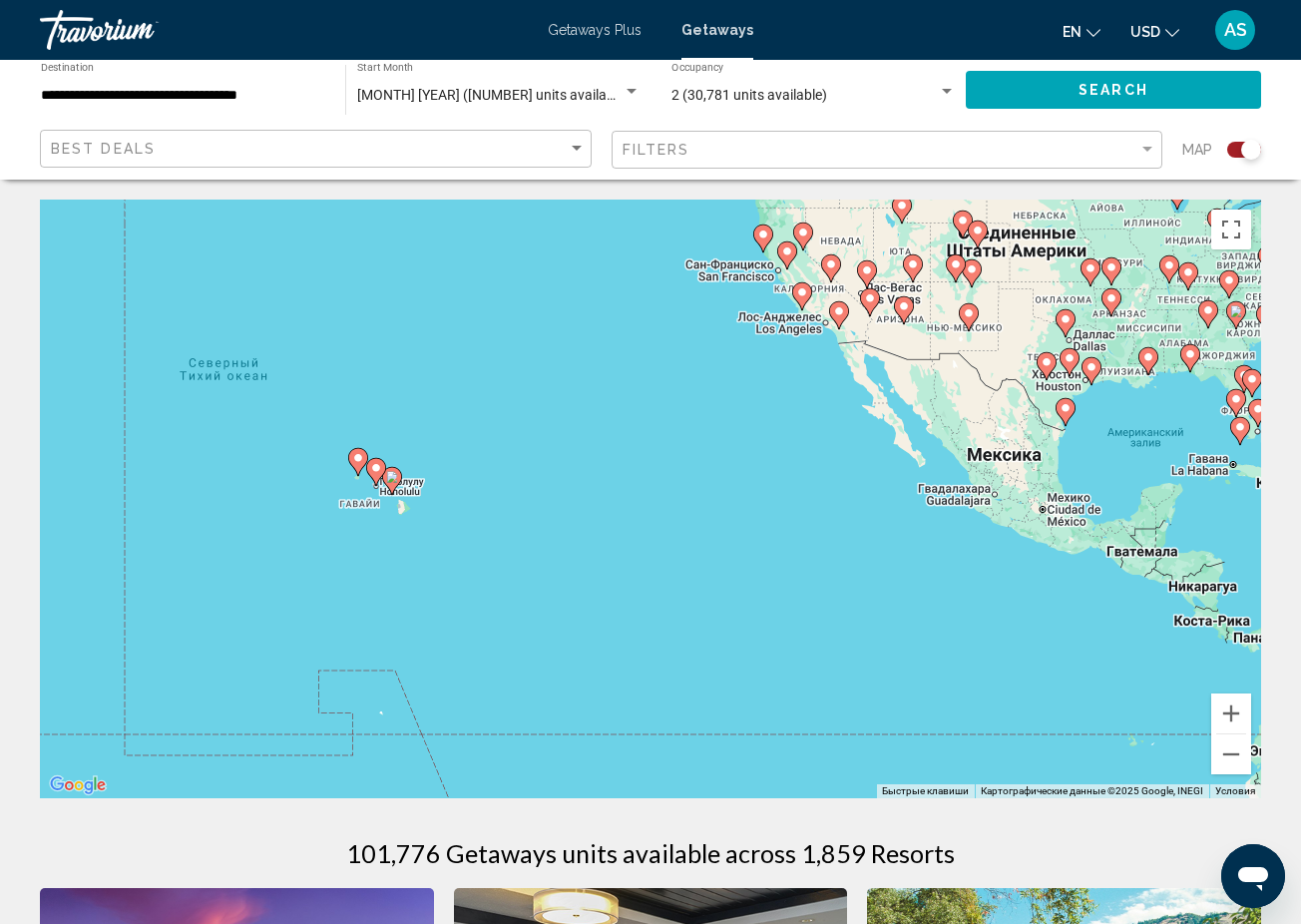 click 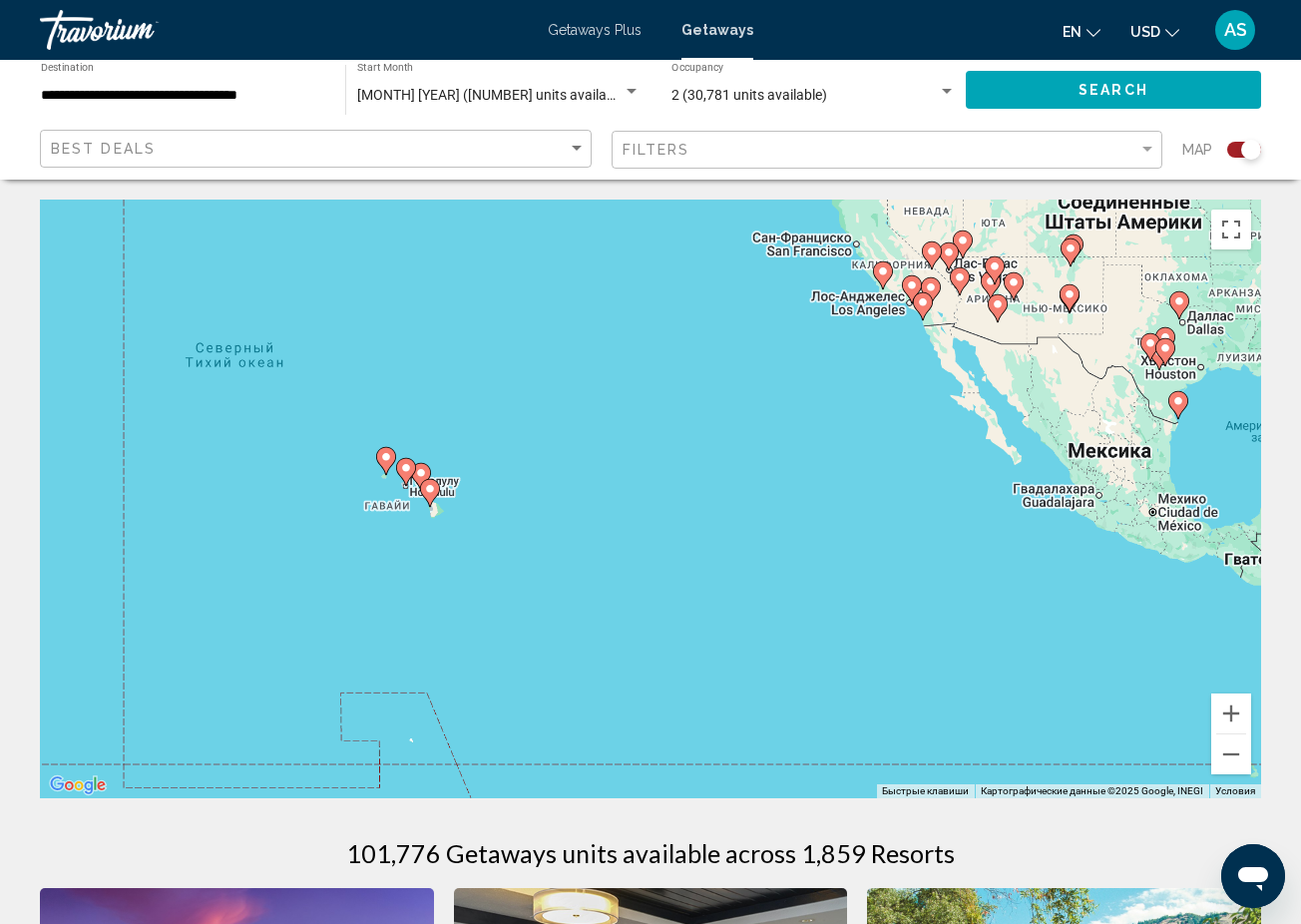click on "Чтобы активировать перетаскивание с помощью клавиатуры, нажмите Alt + Ввод. После этого перемещайте маркер, используя клавиши со стрелками. Чтобы завершить перетаскивание, нажмите клавишу Ввод. Чтобы отменить действие, нажмите клавишу Esc." at bounding box center [650, 499] 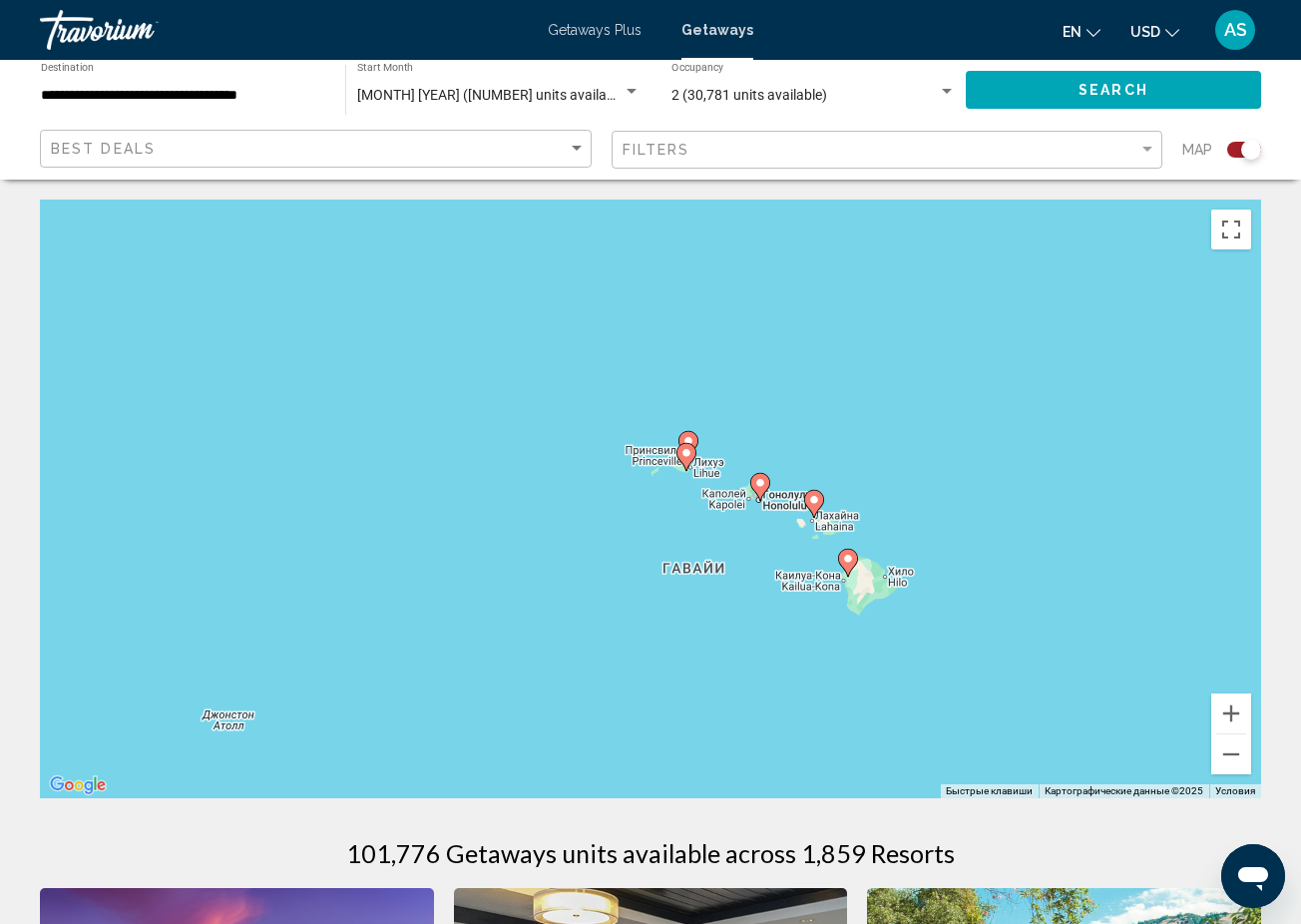 click on "Для навигации используйте клавиши со стрелками. Чтобы активировать перетаскивание с помощью клавиатуры, нажмите Alt + Ввод. После этого перемещайте маркер, используя клавиши со стрелками. Чтобы завершить перетаскивание, нажмите клавишу Ввод. Чтобы отменить действие, нажмите клавишу Esc." at bounding box center (650, 499) 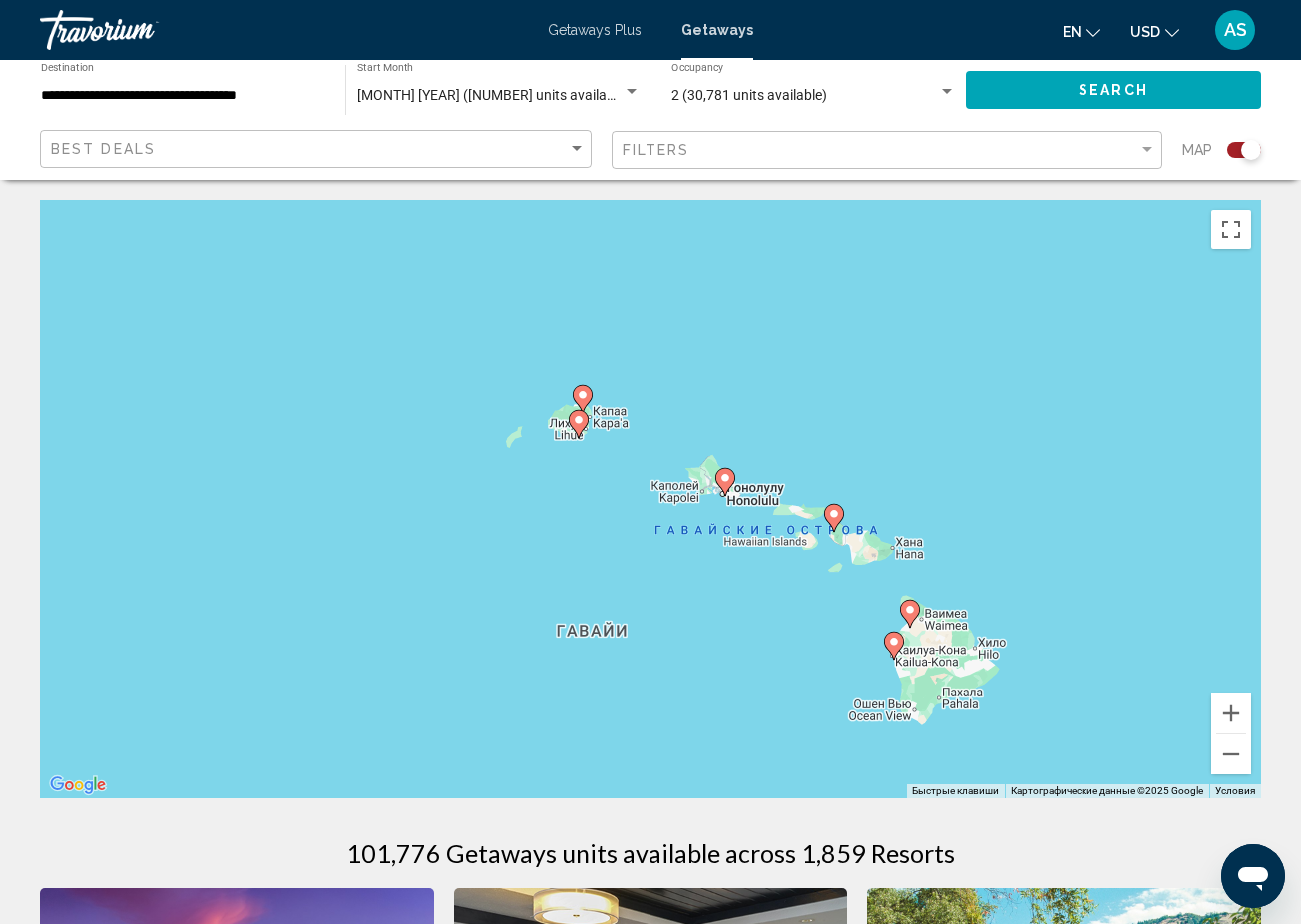 click on "Для навигации используйте клавиши со стрелками. Чтобы активировать перетаскивание с помощью клавиатуры, нажмите Alt + Ввод. После этого перемещайте маркер, используя клавиши со стрелками. Чтобы завершить перетаскивание, нажмите клавишу Ввод. Чтобы отменить действие, нажмите клавишу Esc." at bounding box center [650, 499] 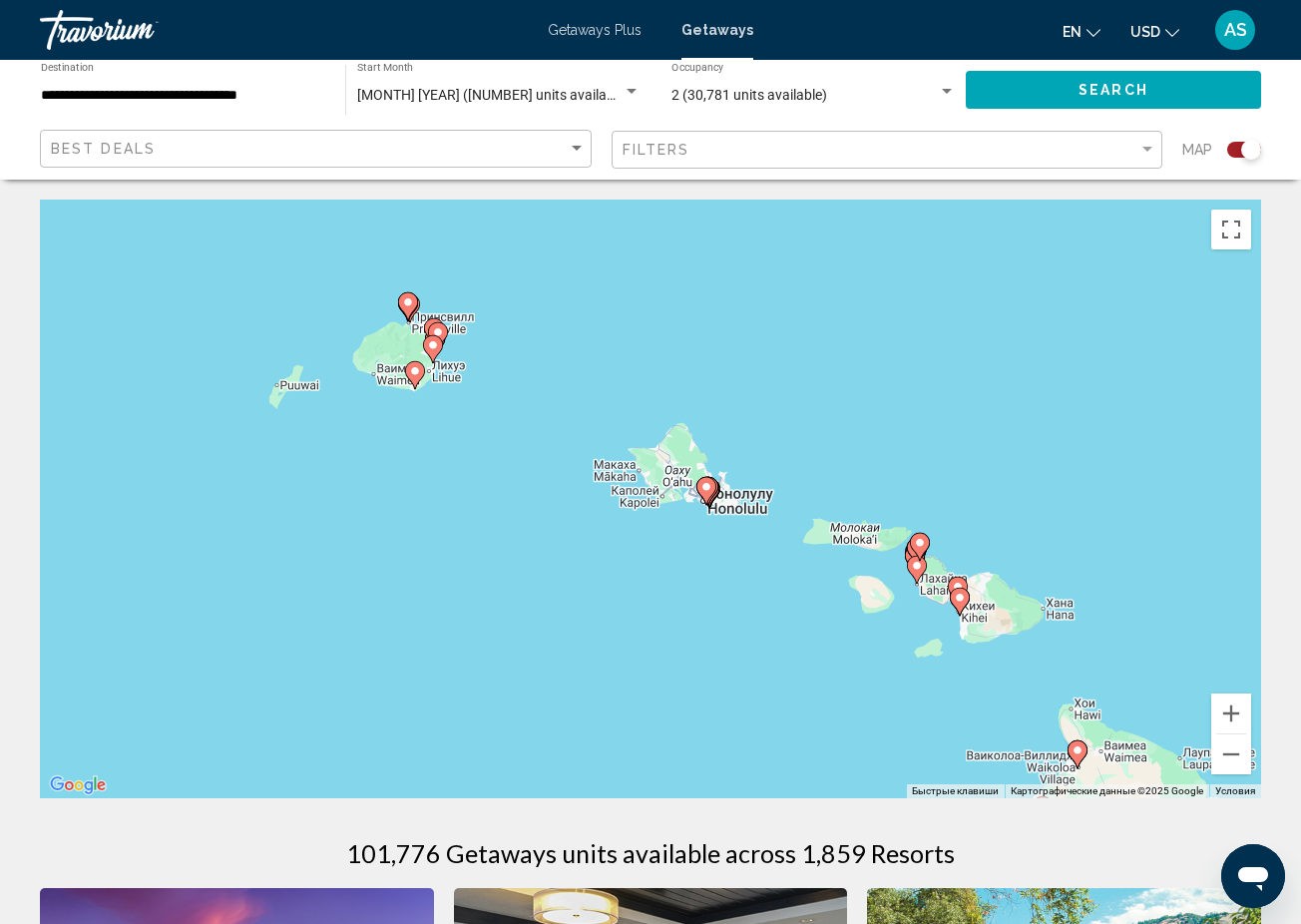 click on "Для навигации используйте клавиши со стрелками. Чтобы активировать перетаскивание с помощью клавиатуры, нажмите Alt + Ввод. После этого перемещайте маркер, используя клавиши со стрелками. Чтобы завершить перетаскивание, нажмите клавишу Ввод. Чтобы отменить действие, нажмите клавишу Esc." at bounding box center [650, 499] 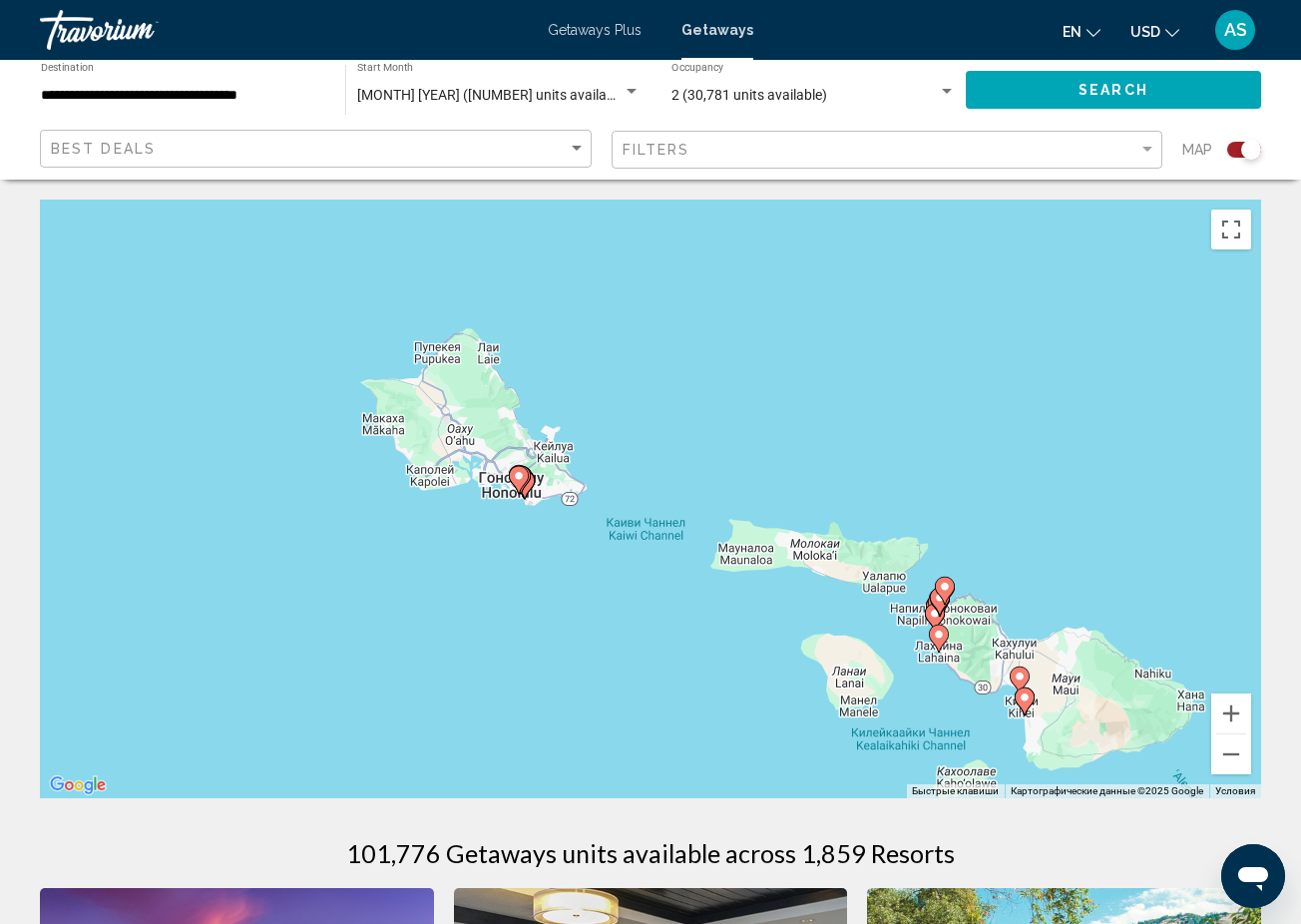 drag, startPoint x: 329, startPoint y: 410, endPoint x: 193, endPoint y: 406, distance: 136.05881 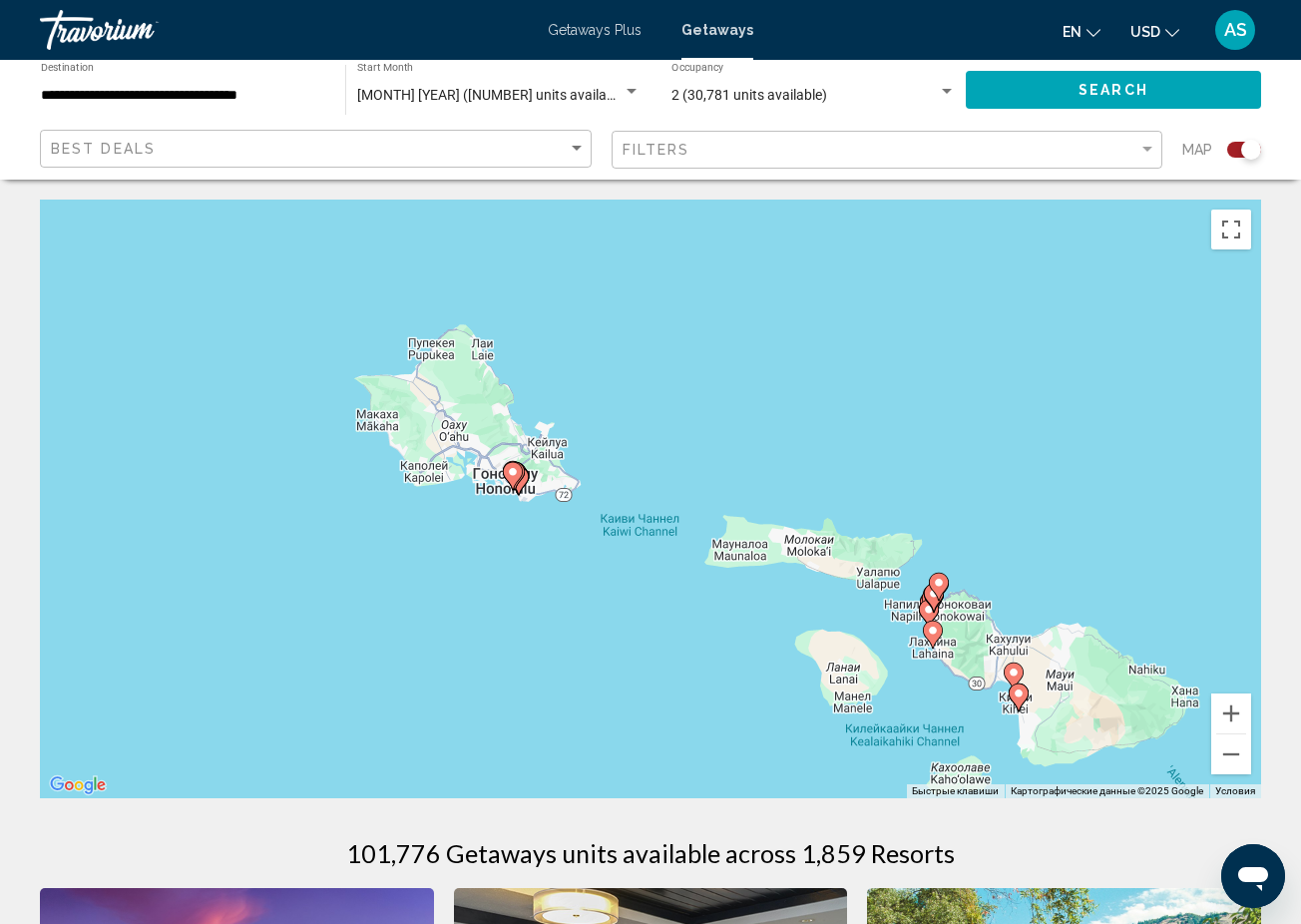 click on "Для навигации используйте клавиши со стрелками. Чтобы активировать перетаскивание с помощью клавиатуры, нажмите Alt + Ввод. После этого перемещайте маркер, используя клавиши со стрелками. Чтобы завершить перетаскивание, нажмите клавишу Ввод. Чтобы отменить действие, нажмите клавишу Esc." at bounding box center (650, 499) 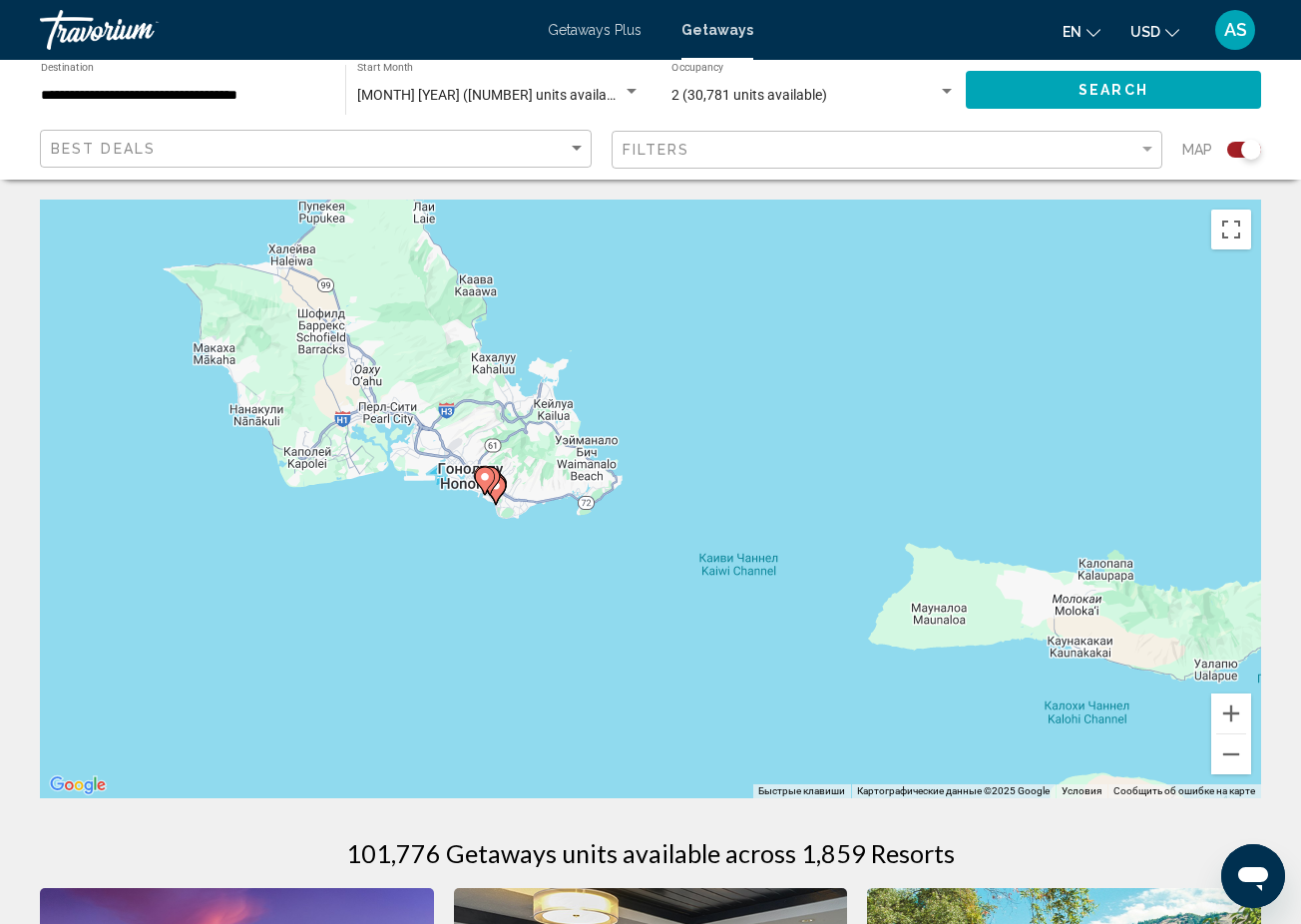click on "Для навигации используйте клавиши со стрелками. Чтобы активировать перетаскивание с помощью клавиатуры, нажмите Alt + Ввод. После этого перемещайте маркер, используя клавиши со стрелками. Чтобы завершить перетаскивание, нажмите клавишу Ввод. Чтобы отменить действие, нажмите клавишу Esc." at bounding box center (650, 499) 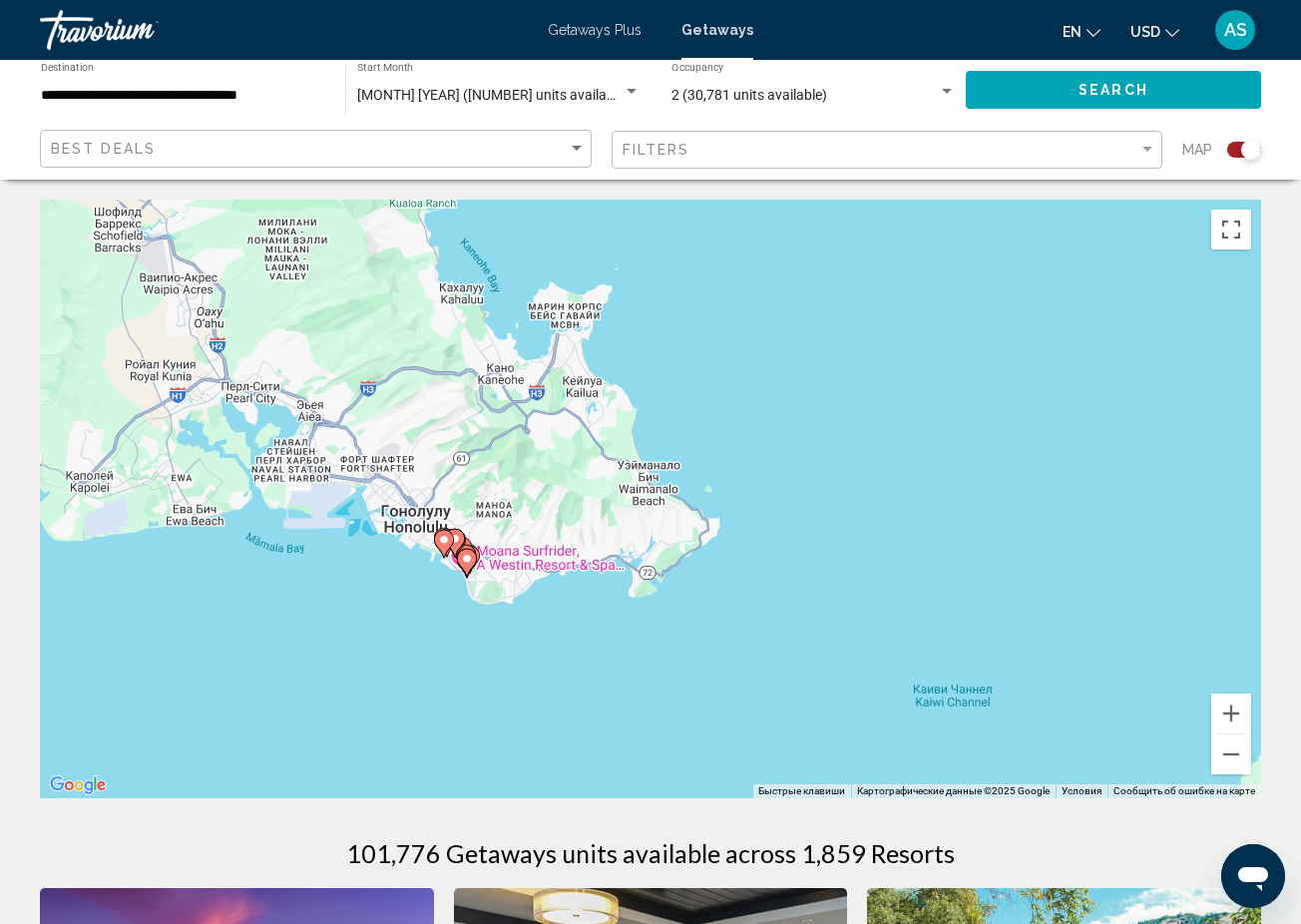 click 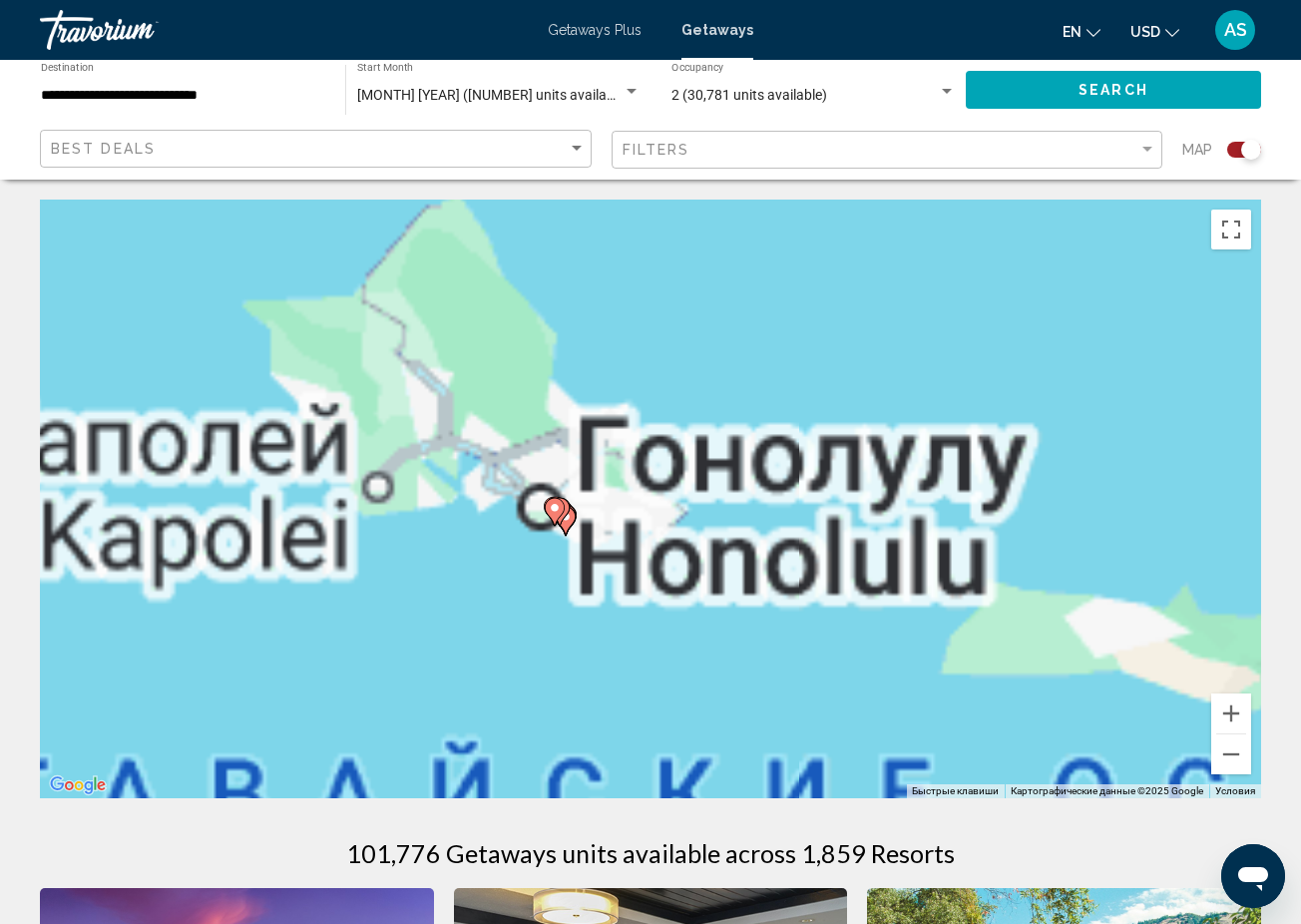 click on "Чтобы активировать перетаскивание с помощью клавиатуры, нажмите Alt + Ввод. После этого перемещайте маркер, используя клавиши со стрелками. Чтобы завершить перетаскивание, нажмите клавишу Ввод. Чтобы отменить действие, нажмите клавишу Esc." at bounding box center [650, 499] 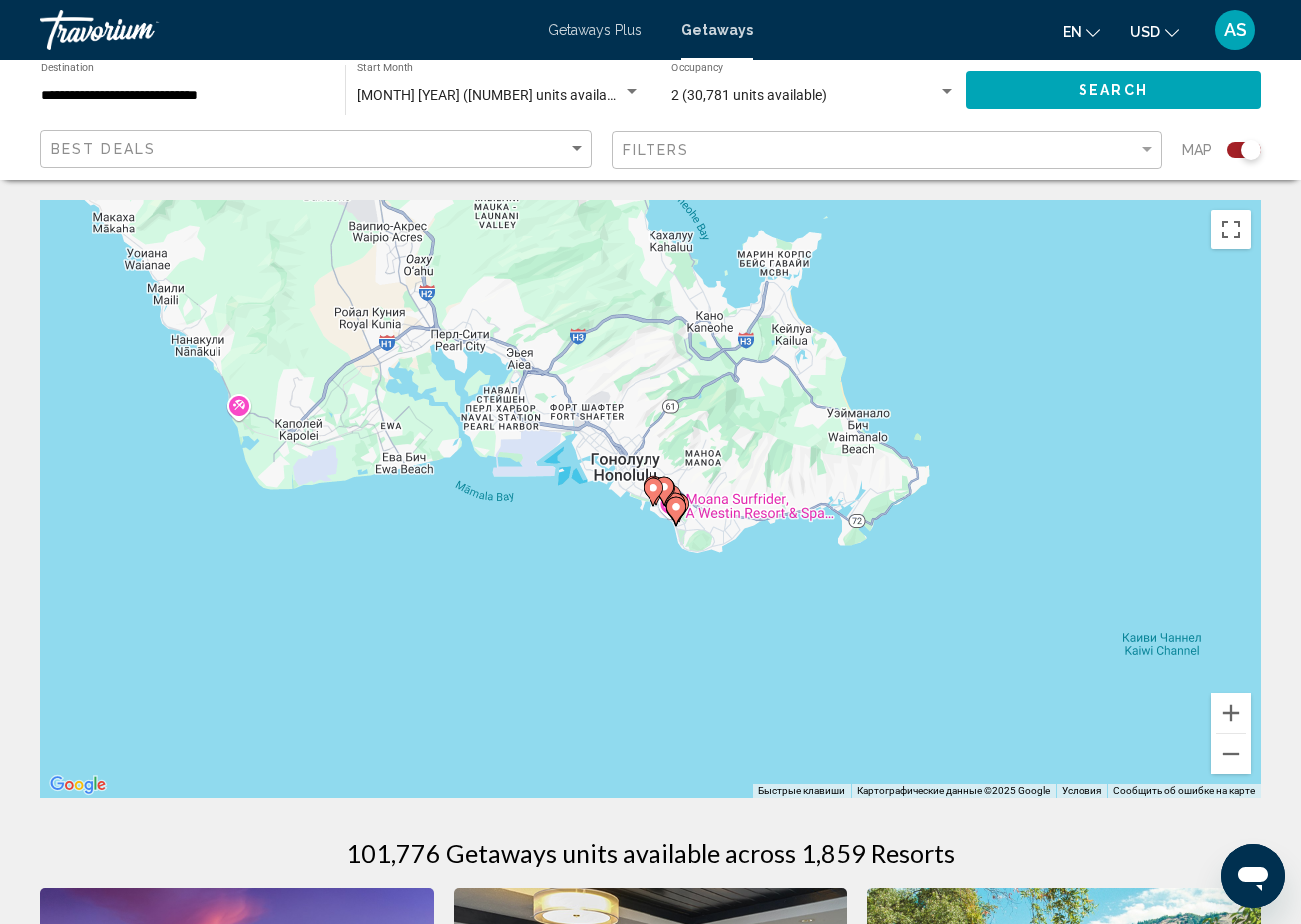 click at bounding box center [671, 499] 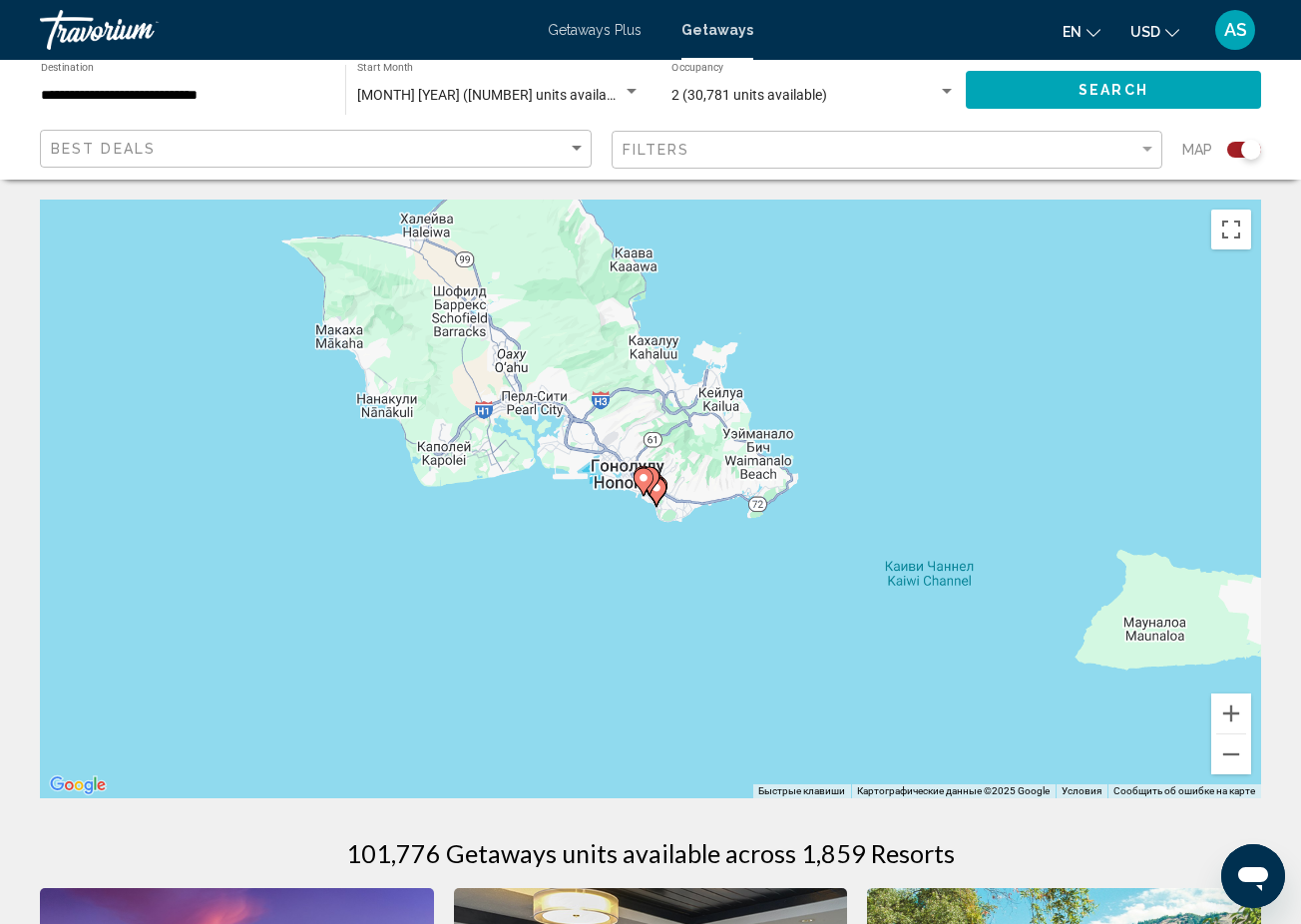 click at bounding box center [1261, 499] 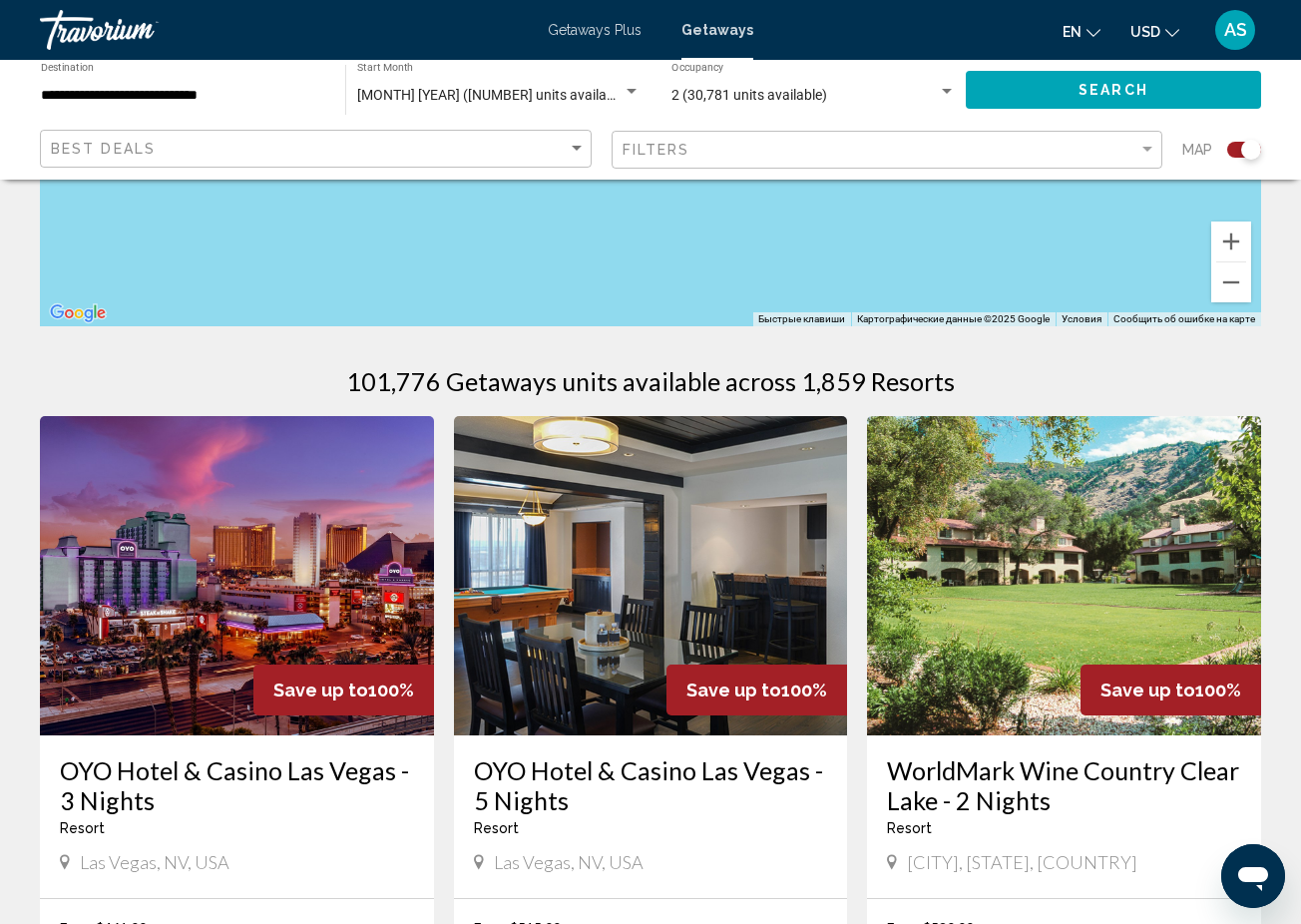 scroll, scrollTop: 0, scrollLeft: 0, axis: both 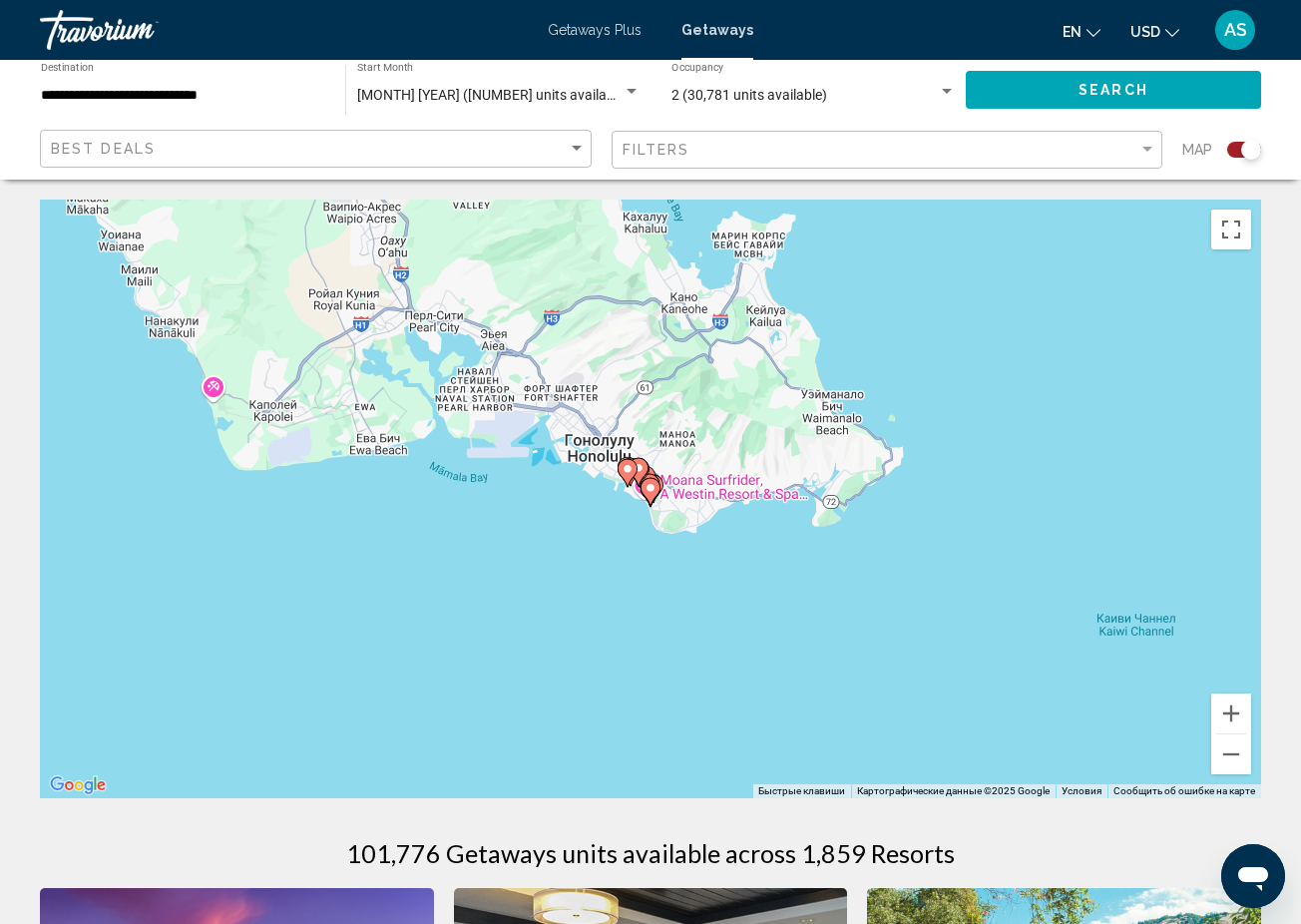 click 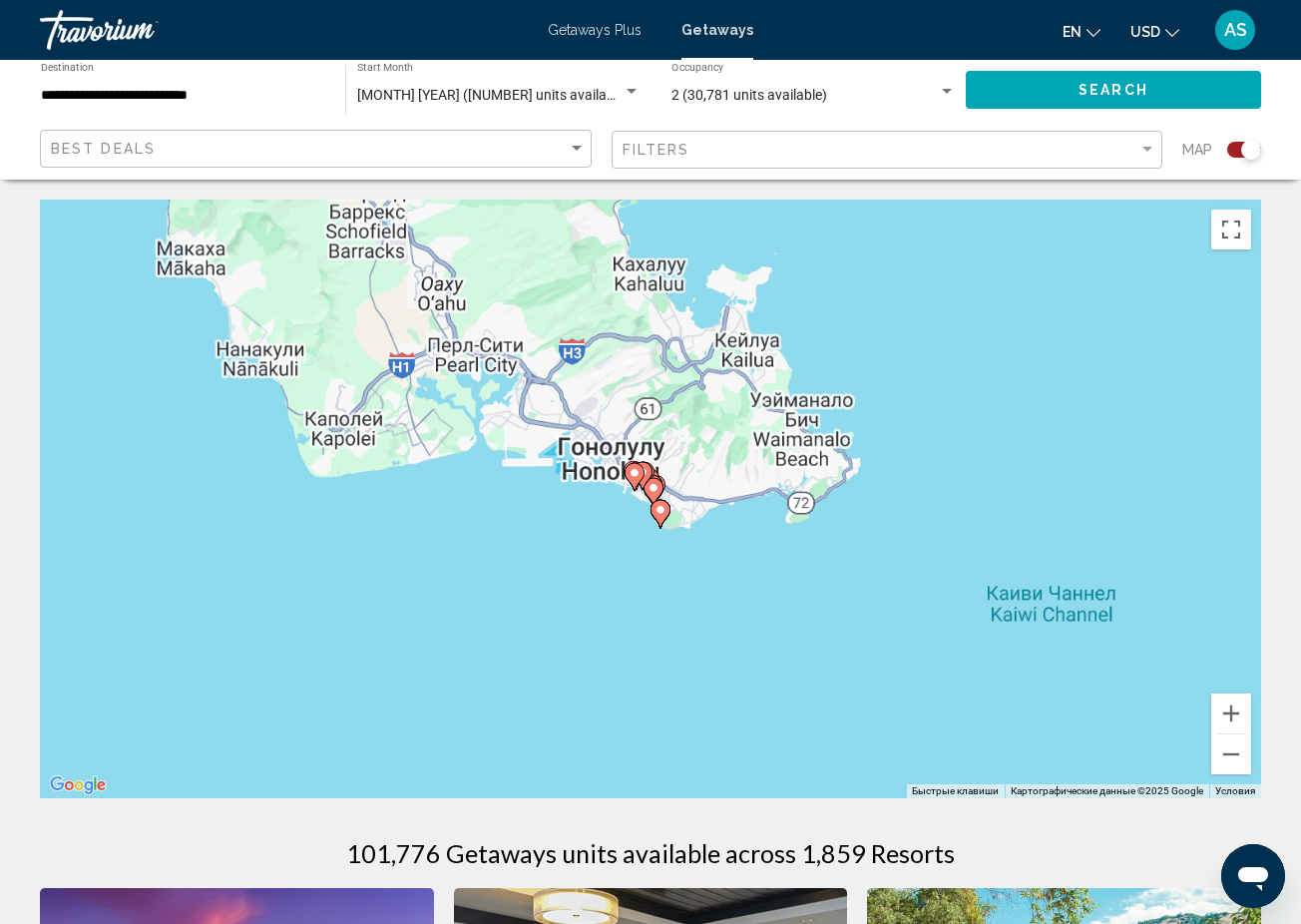 click at bounding box center [635, 477] 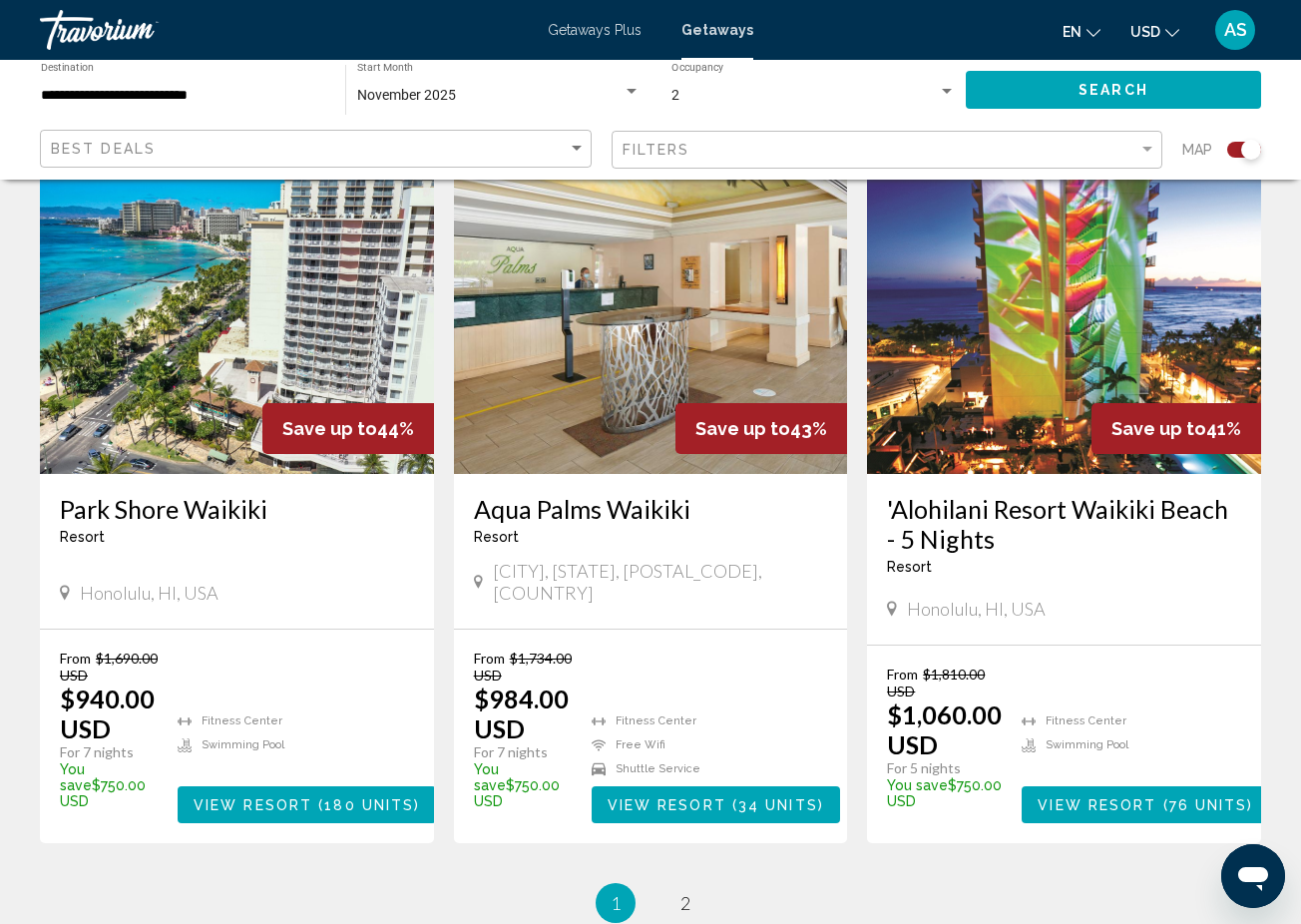 scroll, scrollTop: 3025, scrollLeft: 0, axis: vertical 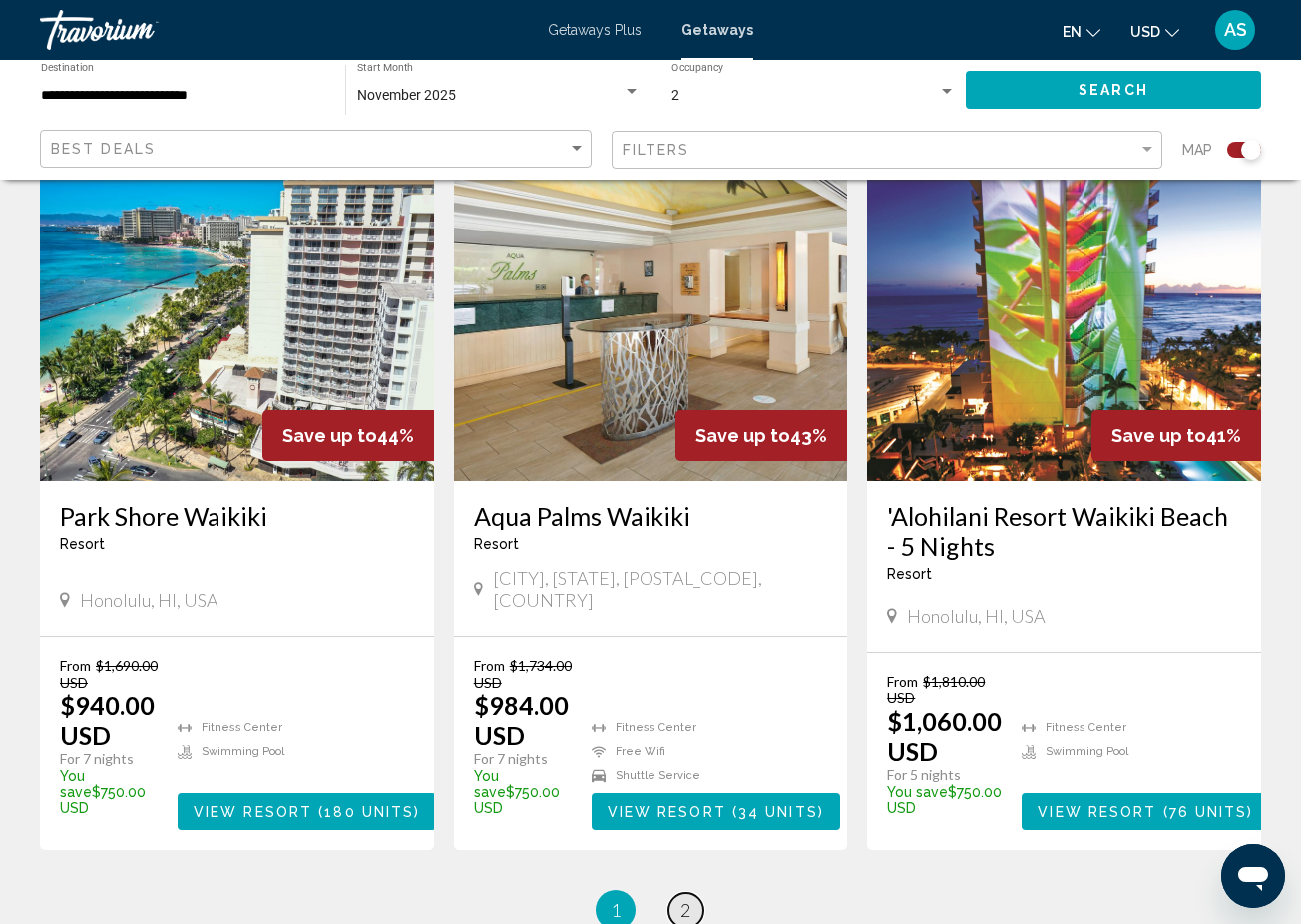 click on "2" at bounding box center (685, 910) 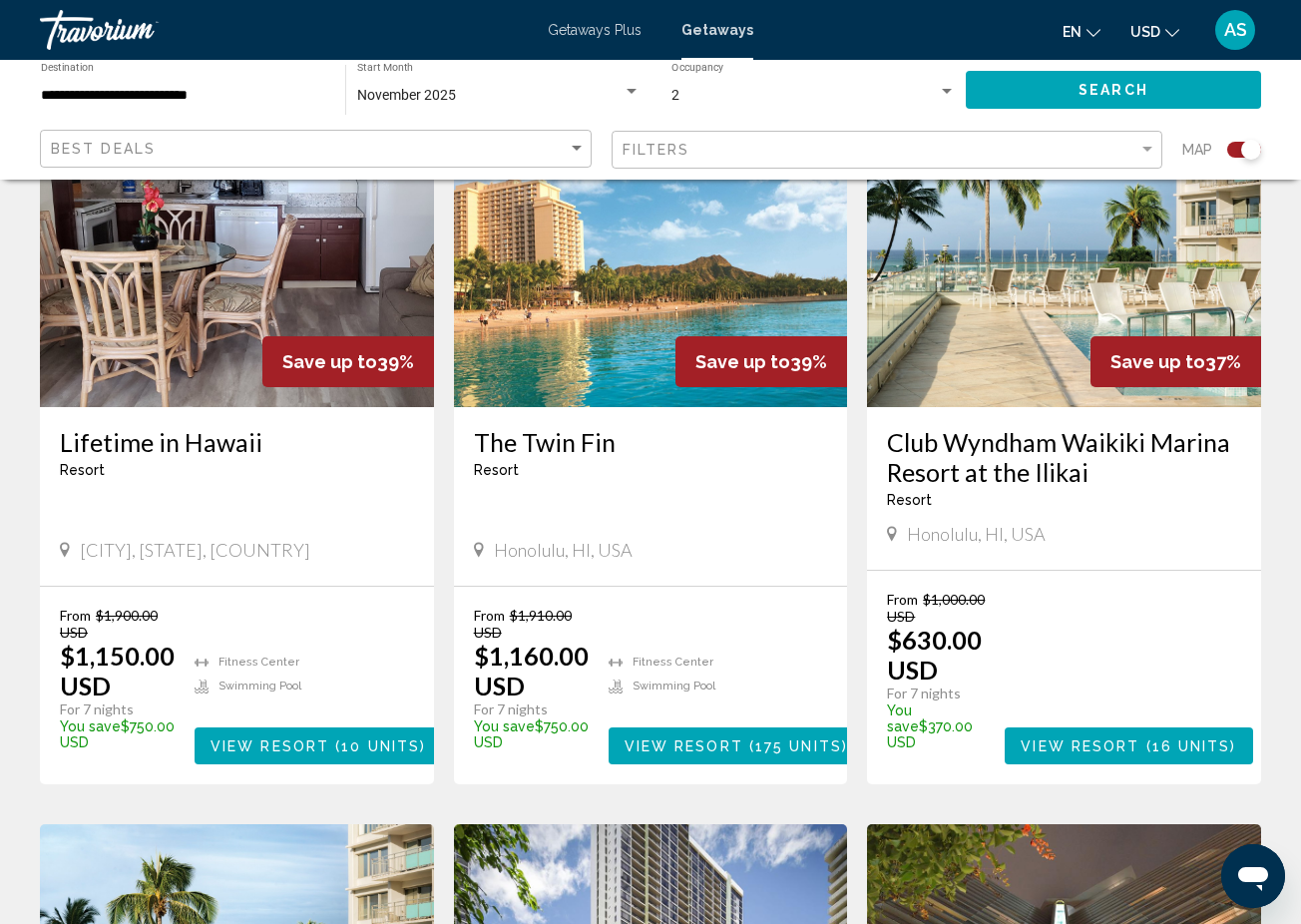 scroll, scrollTop: 805, scrollLeft: 0, axis: vertical 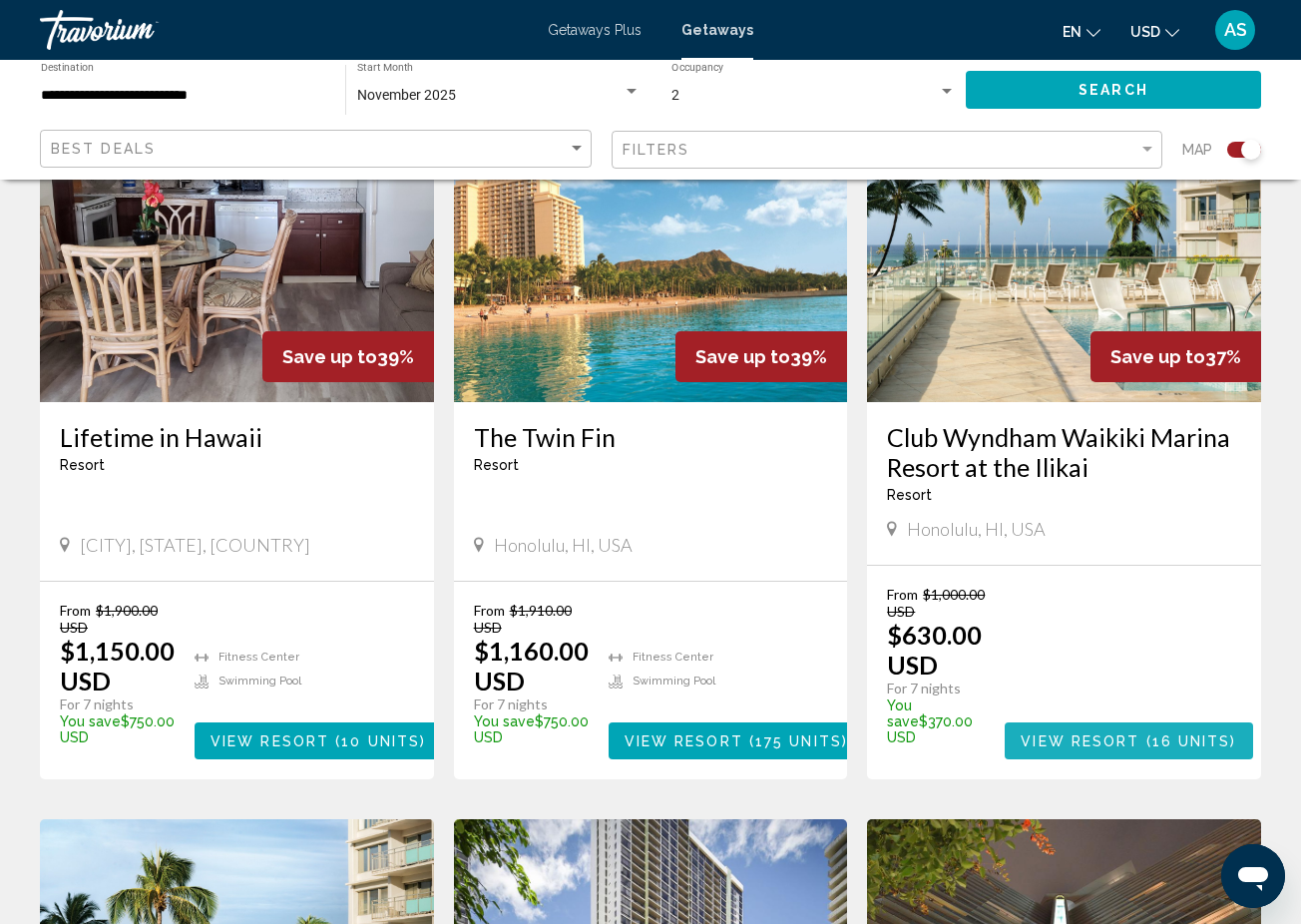 click on "16 units" at bounding box center (1191, 741) 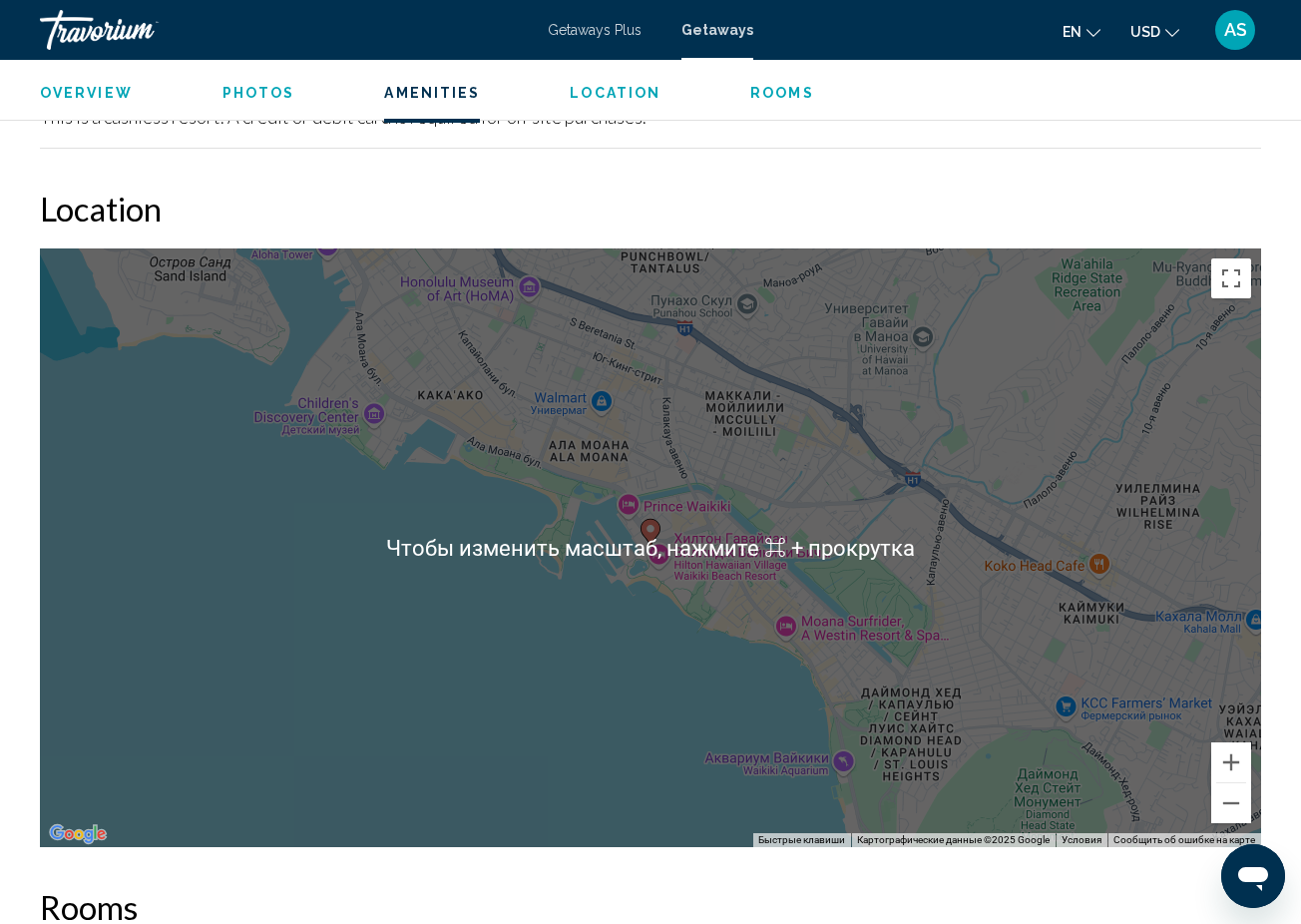 scroll, scrollTop: 2807, scrollLeft: 0, axis: vertical 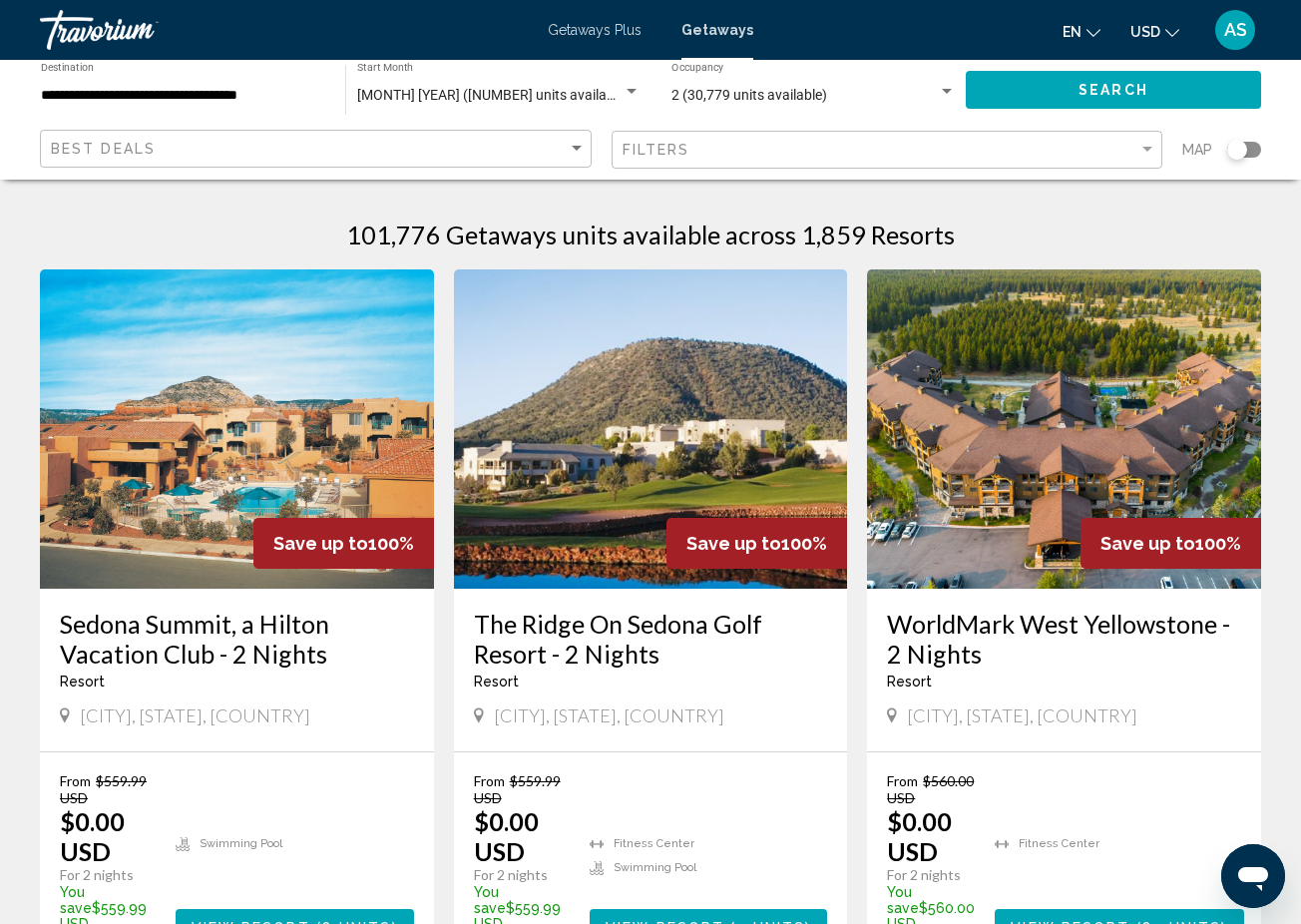 click on "Best Deals Filters Map" 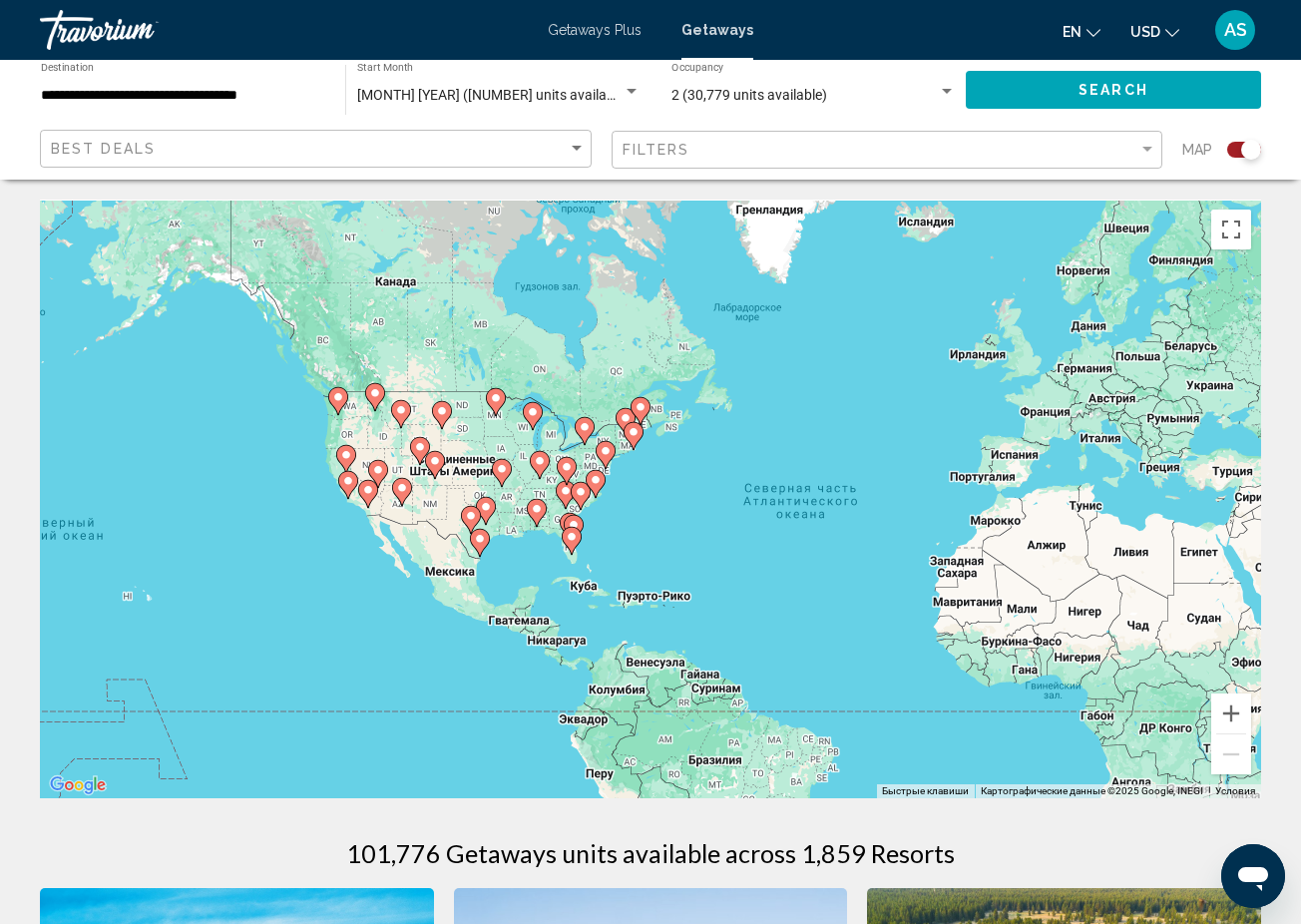 drag, startPoint x: 199, startPoint y: 432, endPoint x: 439, endPoint y: 471, distance: 243.1481 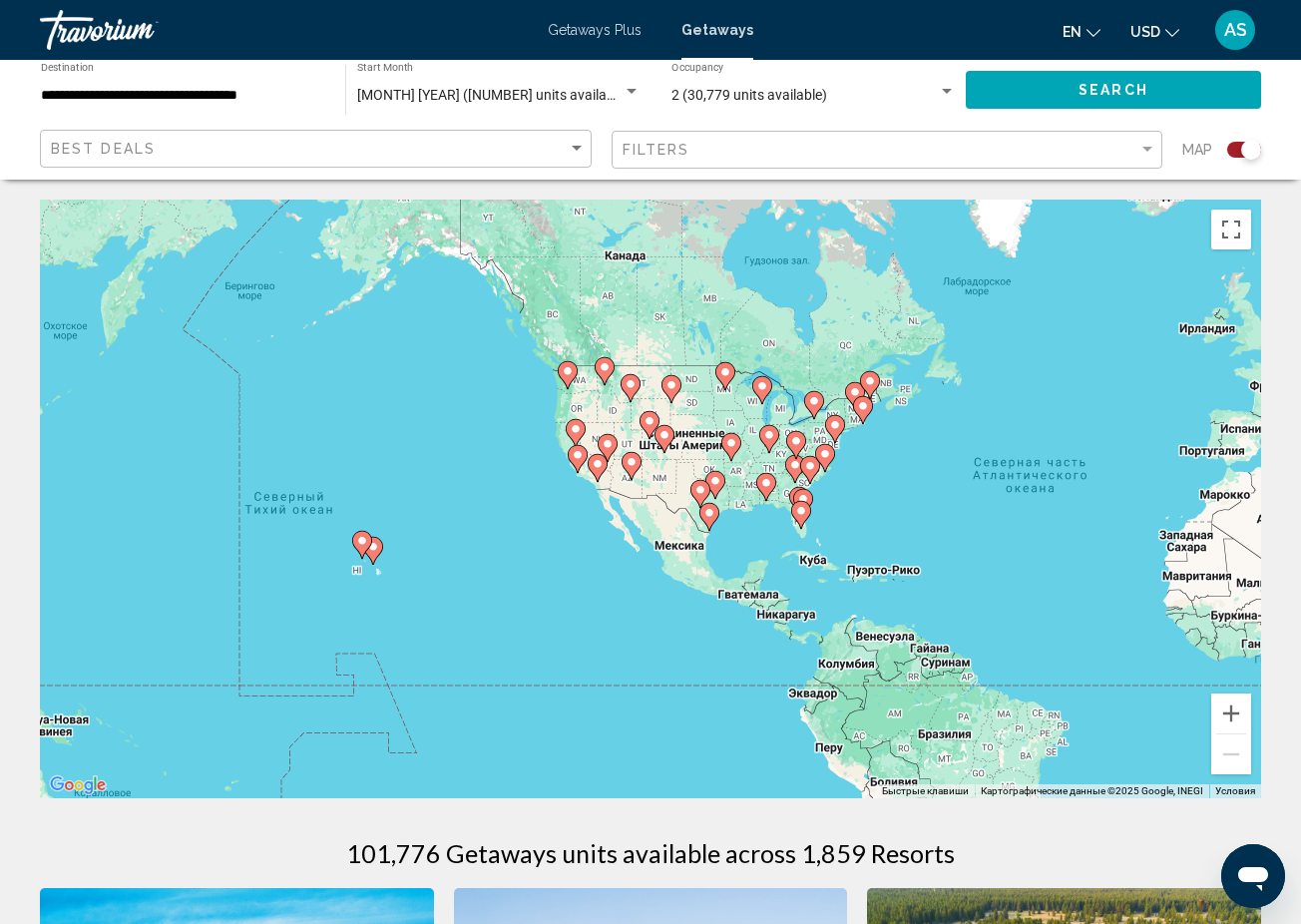 drag, startPoint x: 190, startPoint y: 582, endPoint x: 490, endPoint y: 531, distance: 304.30412 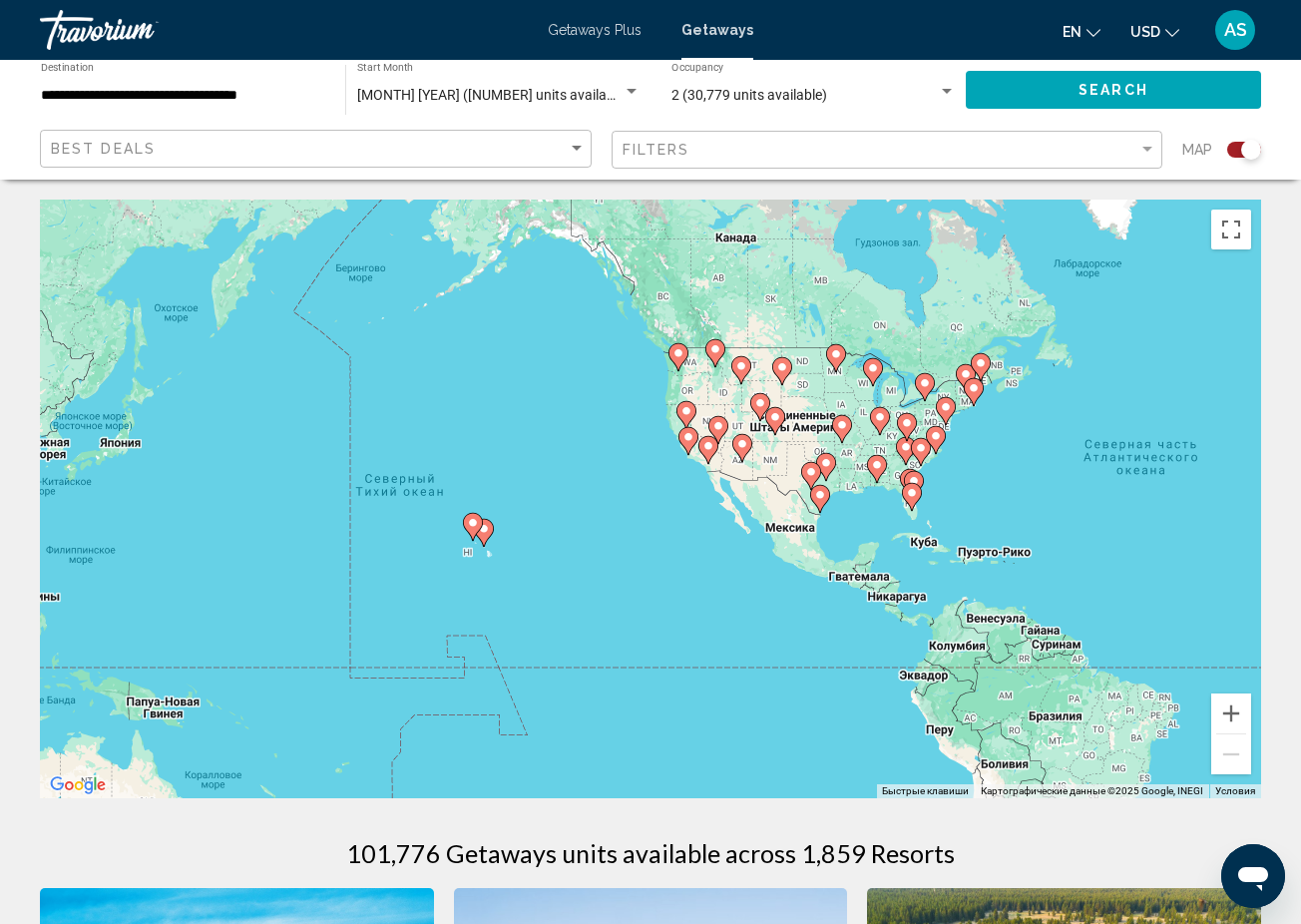 click 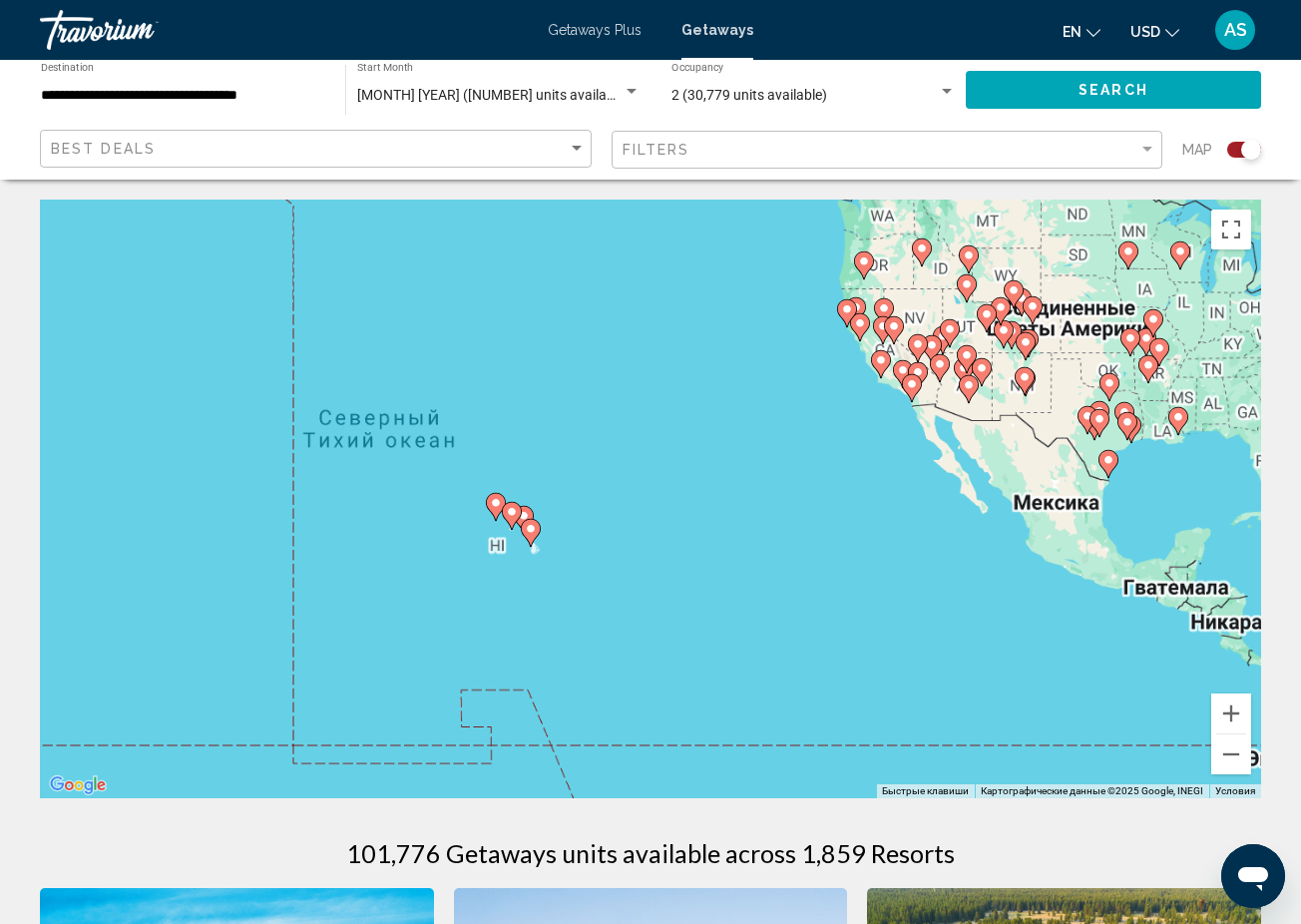 click on "Для навигации используйте клавиши со стрелками. Чтобы активировать перетаскивание с помощью клавиатуры, нажмите Alt + Ввод. После этого перемещайте маркер, используя клавиши со стрелками. Чтобы завершить перетаскивание, нажмите клавишу Ввод. Чтобы отменить действие, нажмите клавишу Esc." at bounding box center (650, 499) 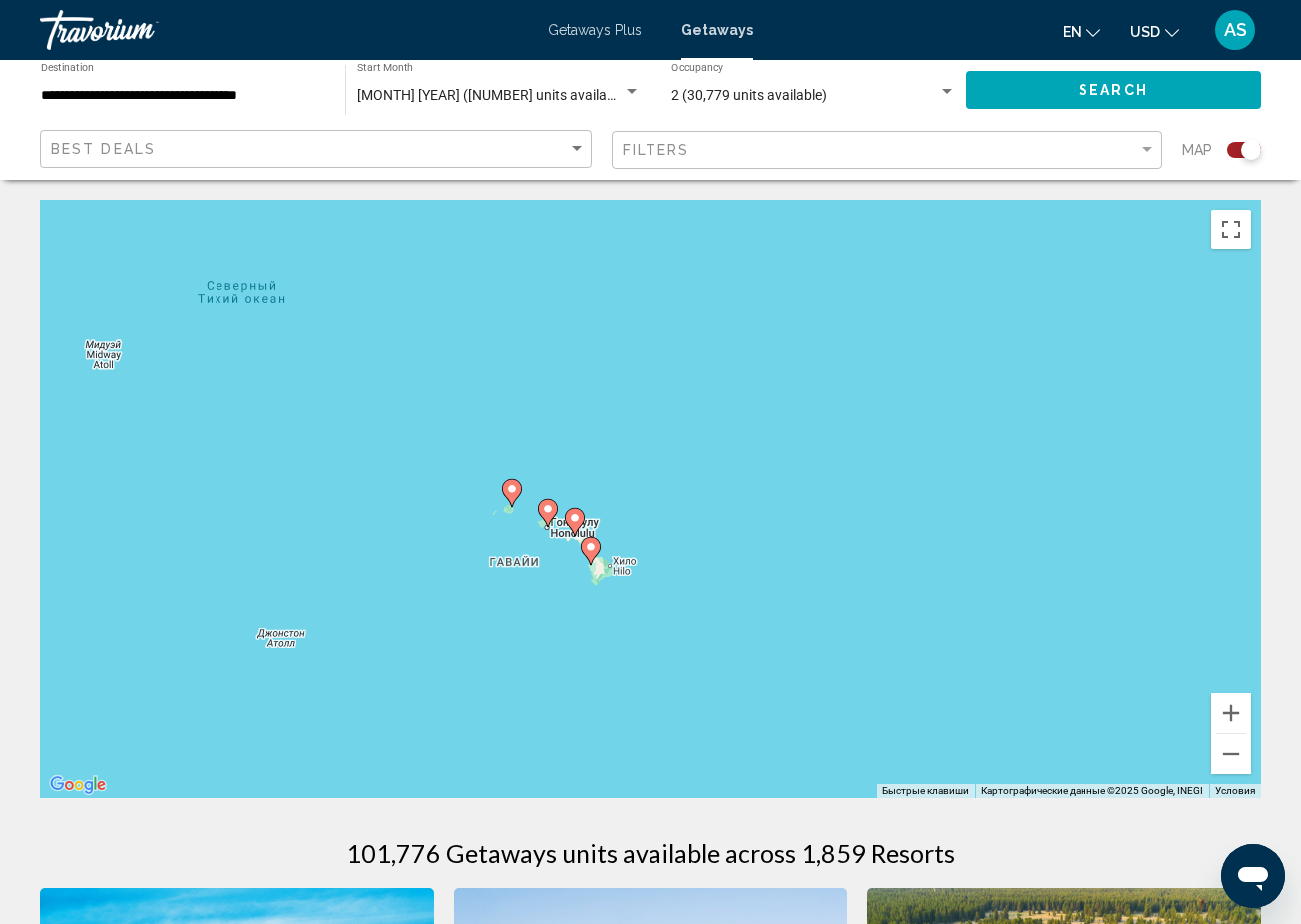 click 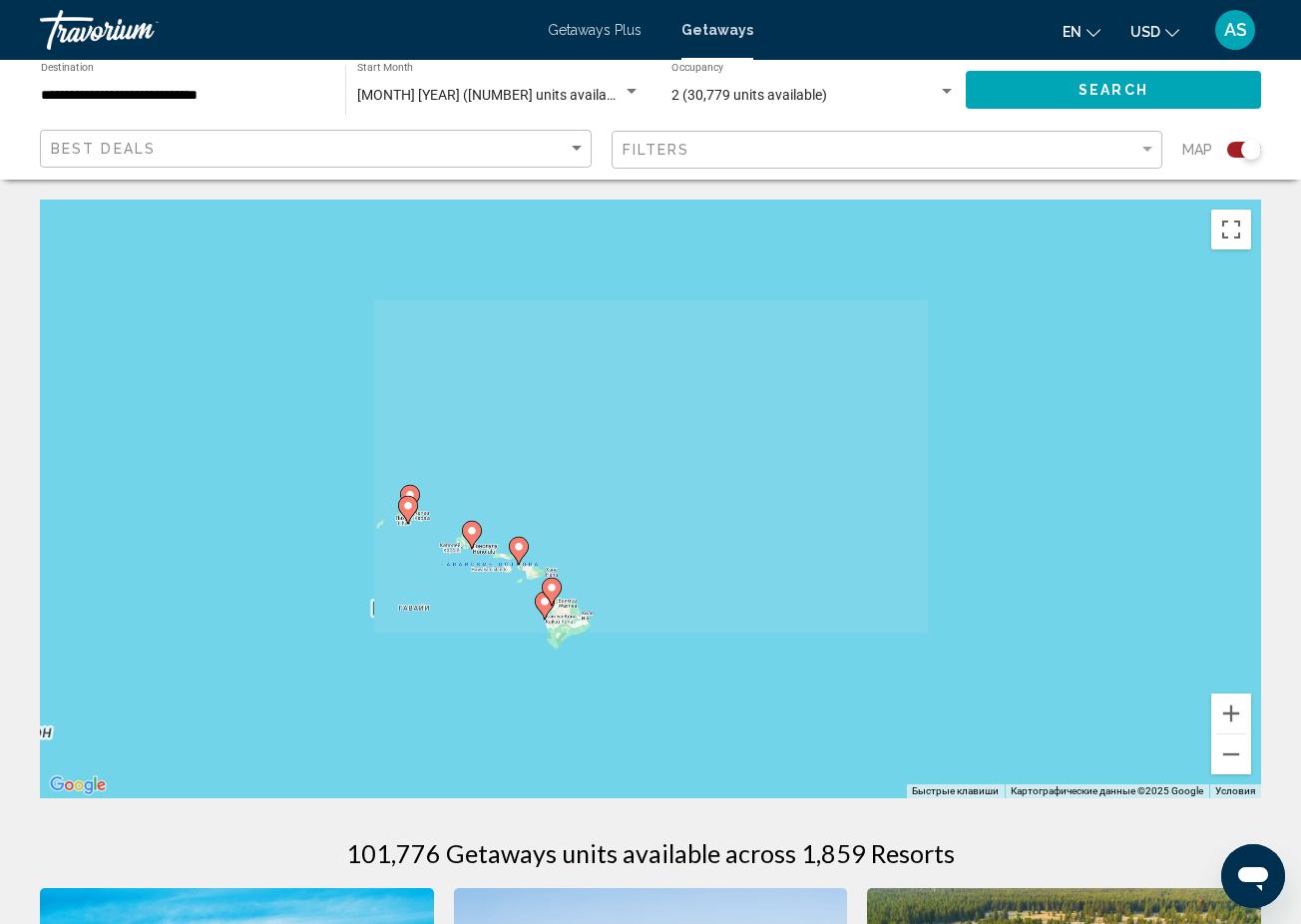 click on "Для навигации используйте клавиши со стрелками.  Чтобы активировать перетаскивание с помощью клавиатуры, нажмите Alt + Ввод. После этого перемещайте маркер, используя клавиши со стрелками. Чтобы завершить перетаскивание, нажмите клавишу Ввод. Чтобы отменить действие, нажмите клавишу Esc." at bounding box center (650, 499) 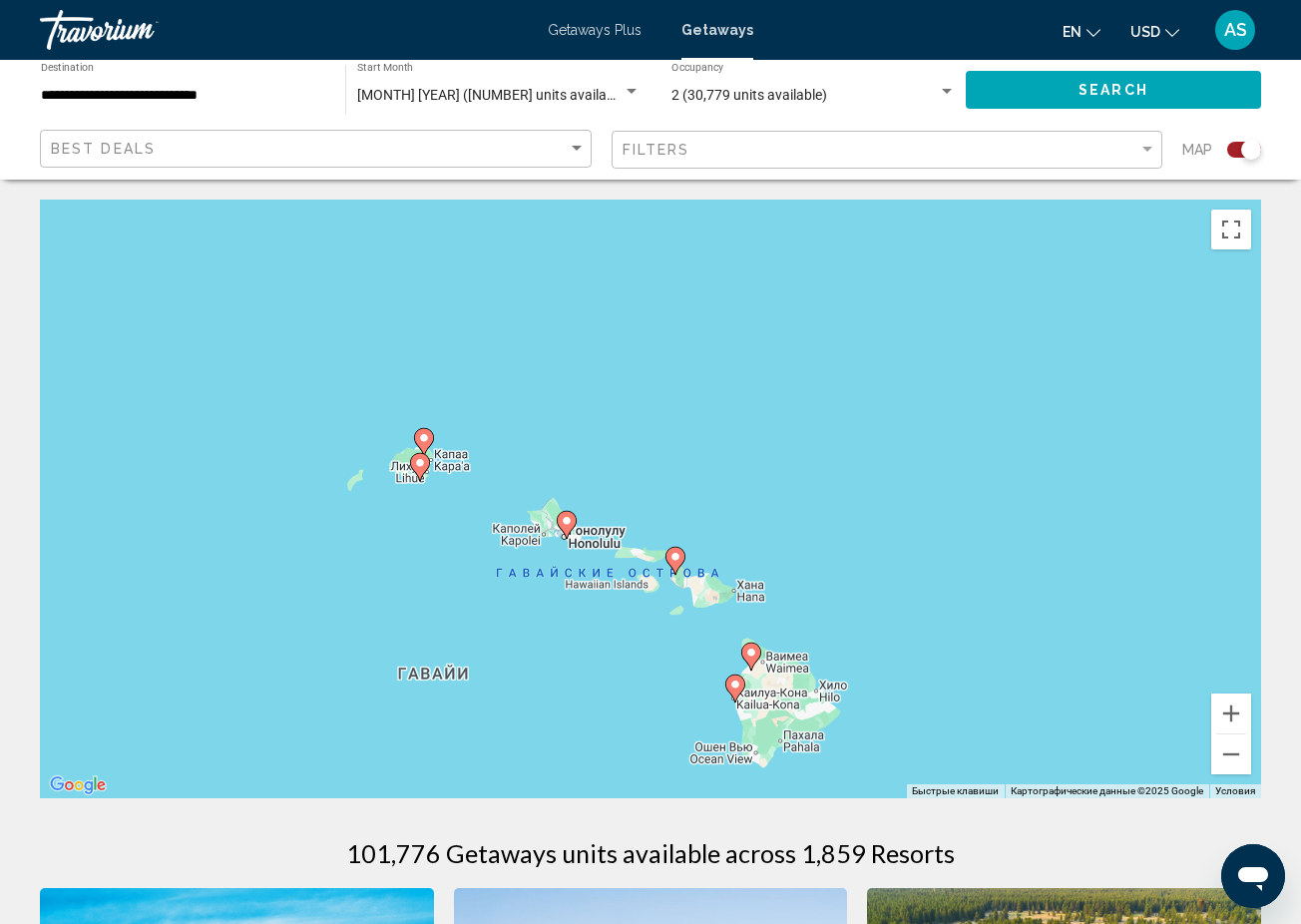 drag, startPoint x: 372, startPoint y: 571, endPoint x: 635, endPoint y: 515, distance: 268.8959 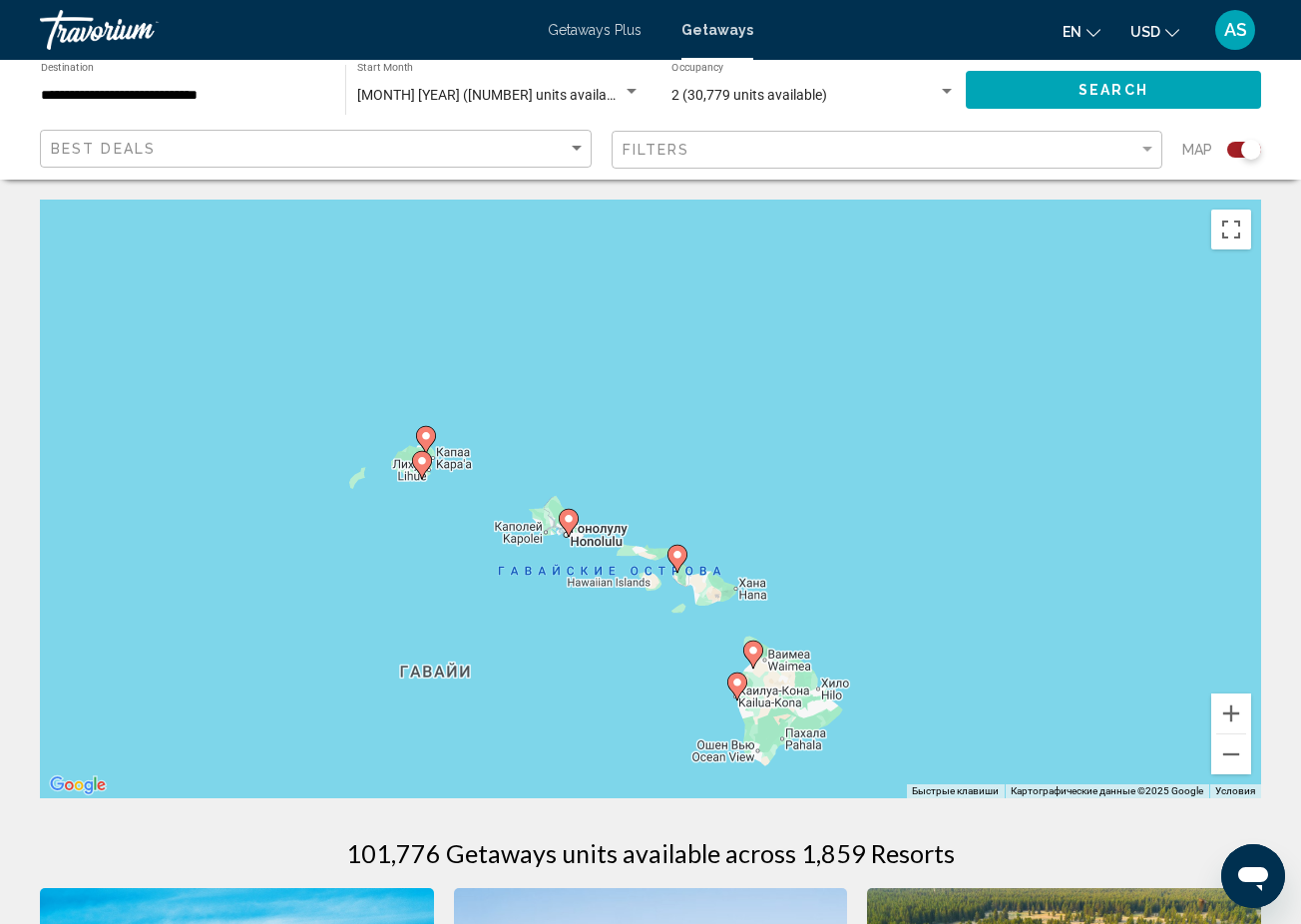 click 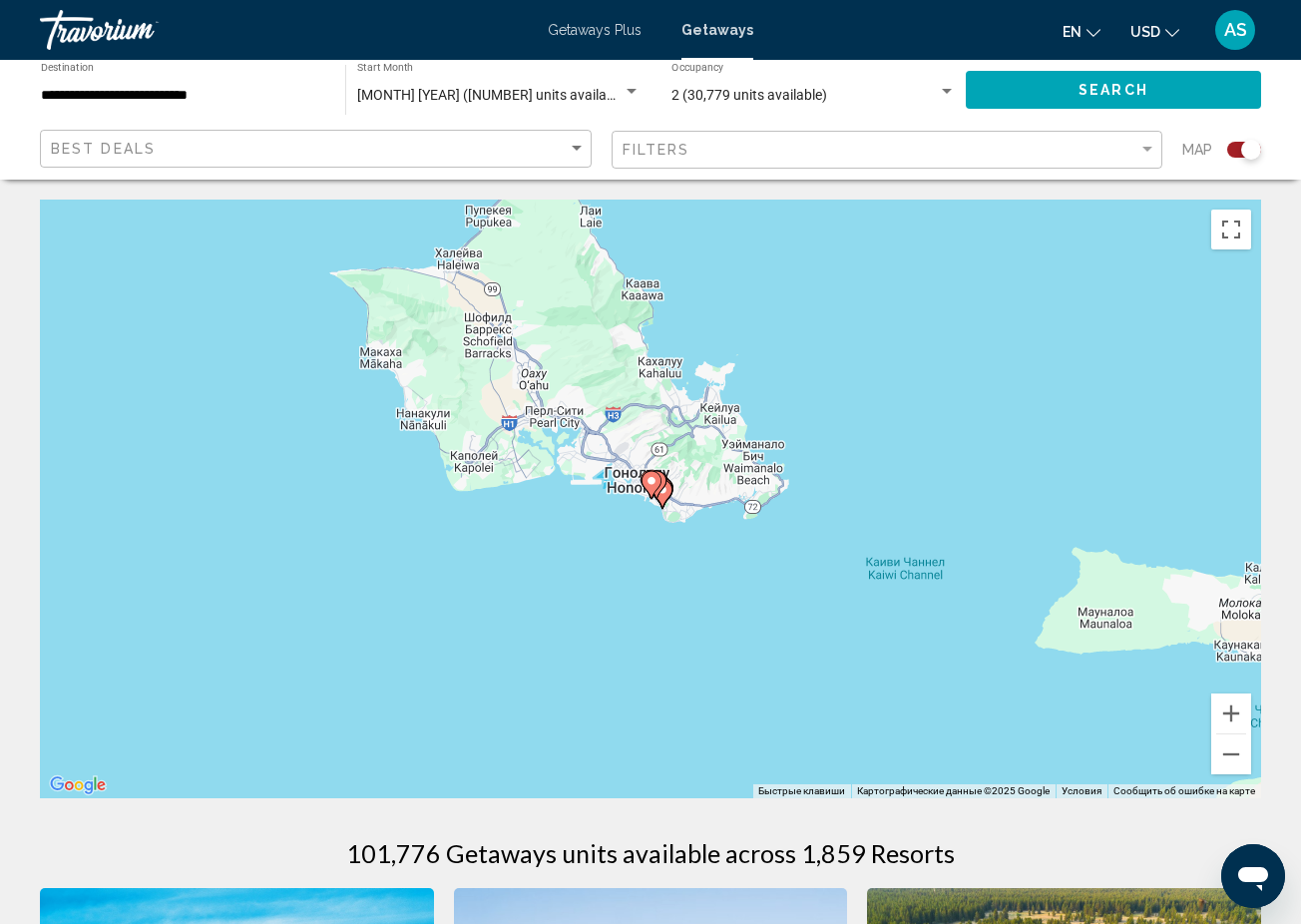 click at bounding box center (656, 485) 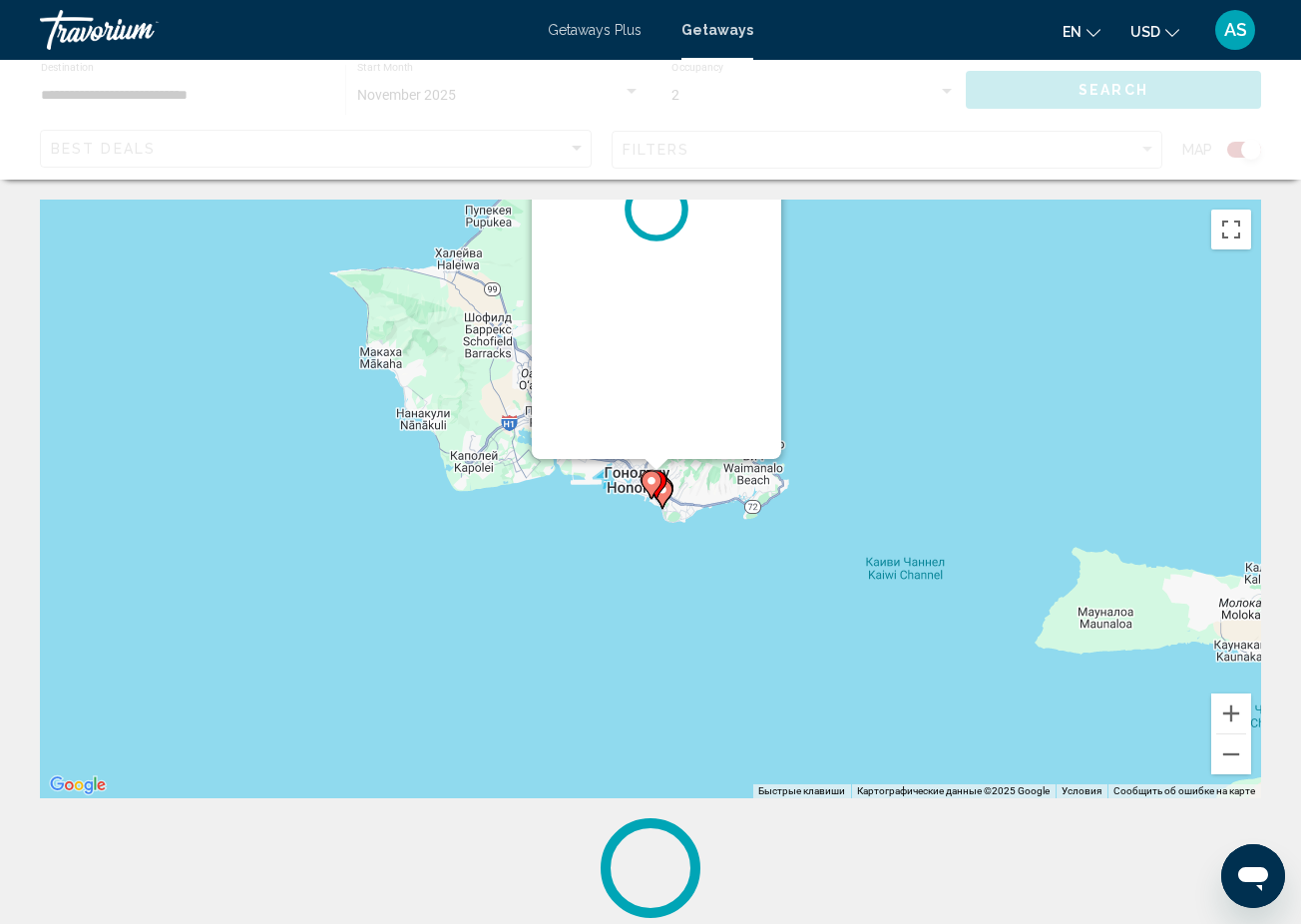 click on "Чтобы активировать перетаскивание с помощью клавиатуры, нажмите Alt + Ввод. После этого перемещайте маркер, используя клавиши со стрелками. Чтобы завершить перетаскивание, нажмите клавишу Ввод. Чтобы отменить действие, нажмите клавишу Esc." at bounding box center [1261, 499] 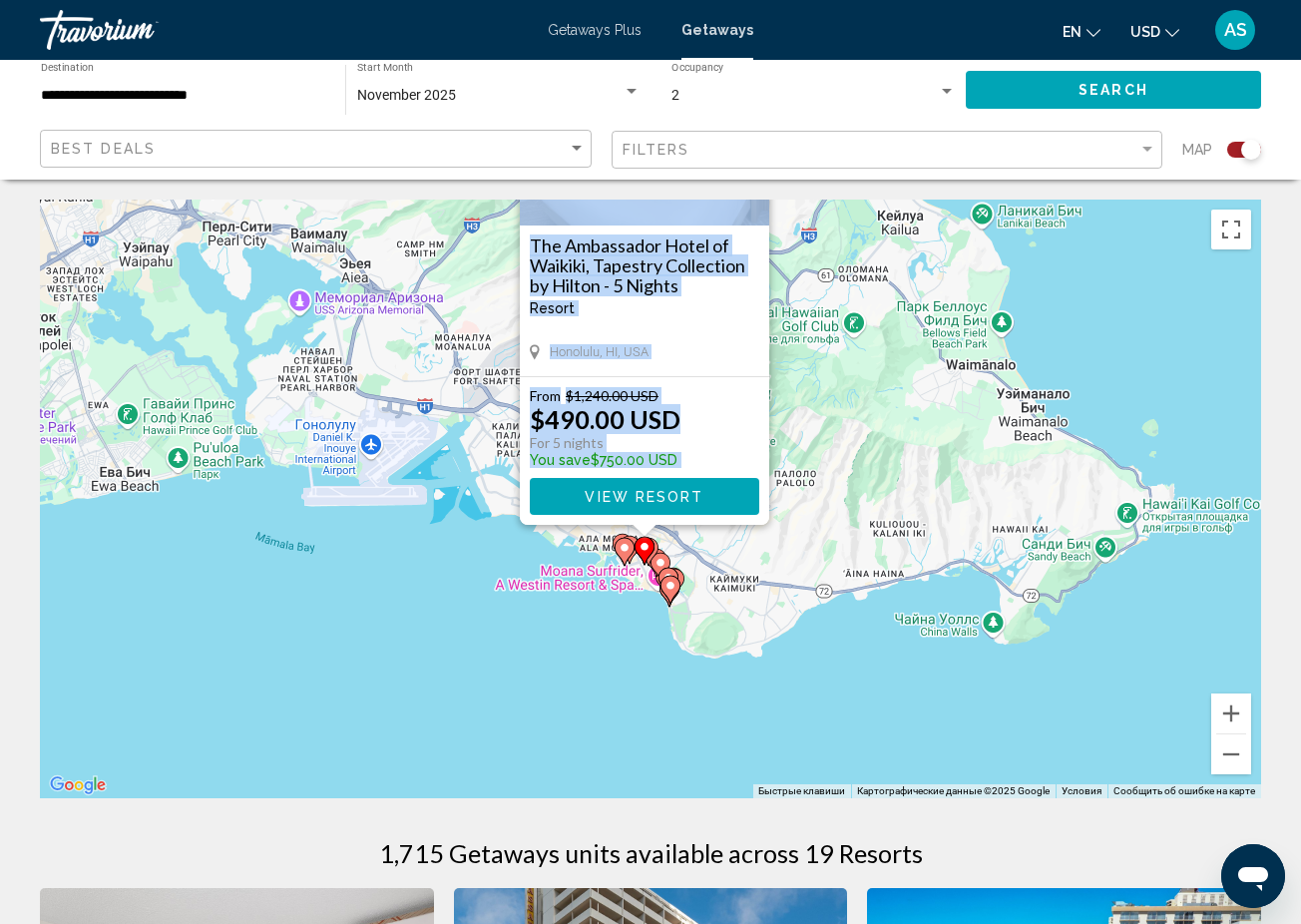 click 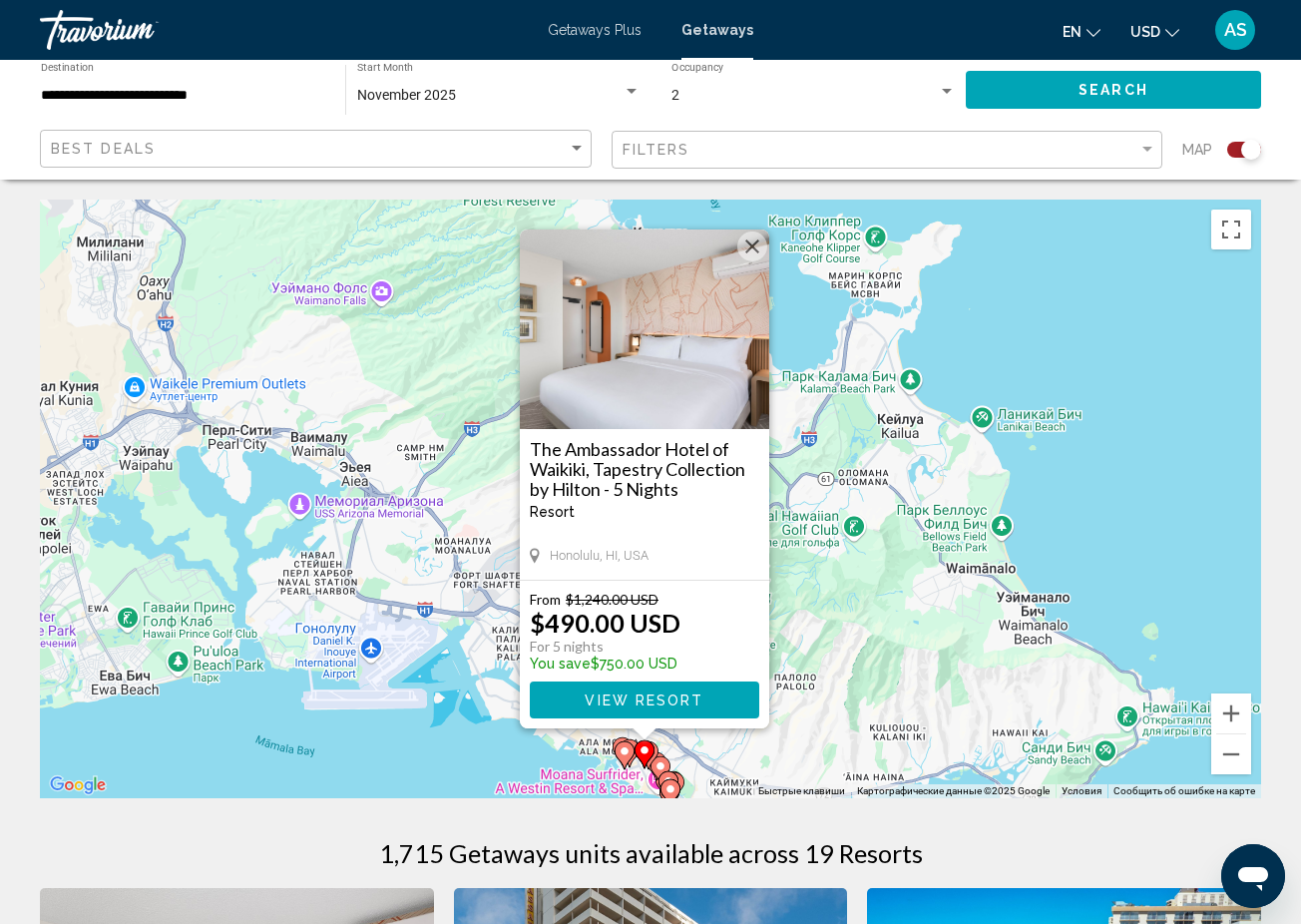 click on "[CITY], [STATE], [COUNTRY] From $[PRICE] [CURRENCY] $[PRICE] [CURRENCY] For [NUMBER] nights You save $[PRICE] [CURRENCY]" at bounding box center (650, 499) 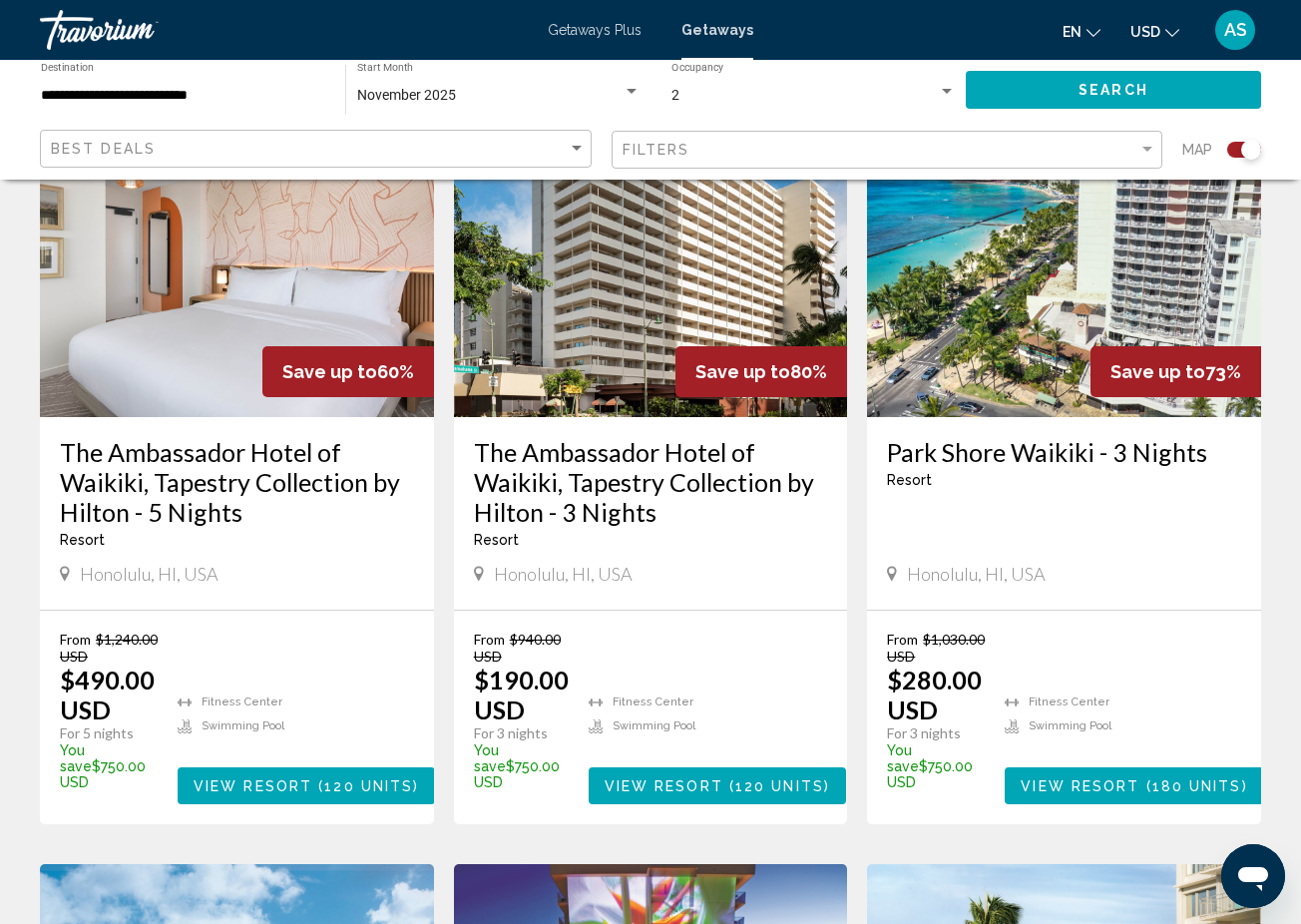 scroll, scrollTop: 807, scrollLeft: 0, axis: vertical 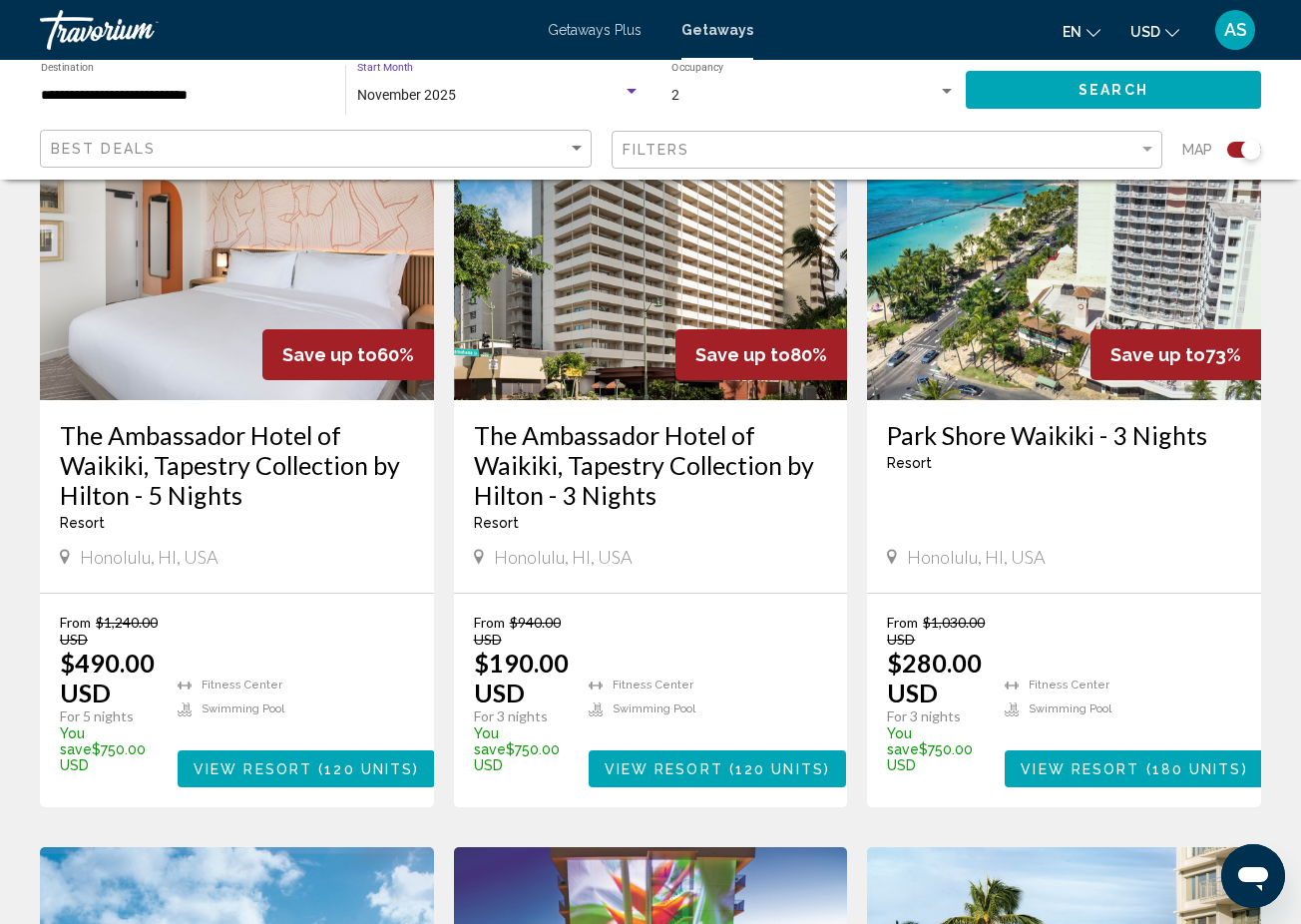 click at bounding box center [632, 92] 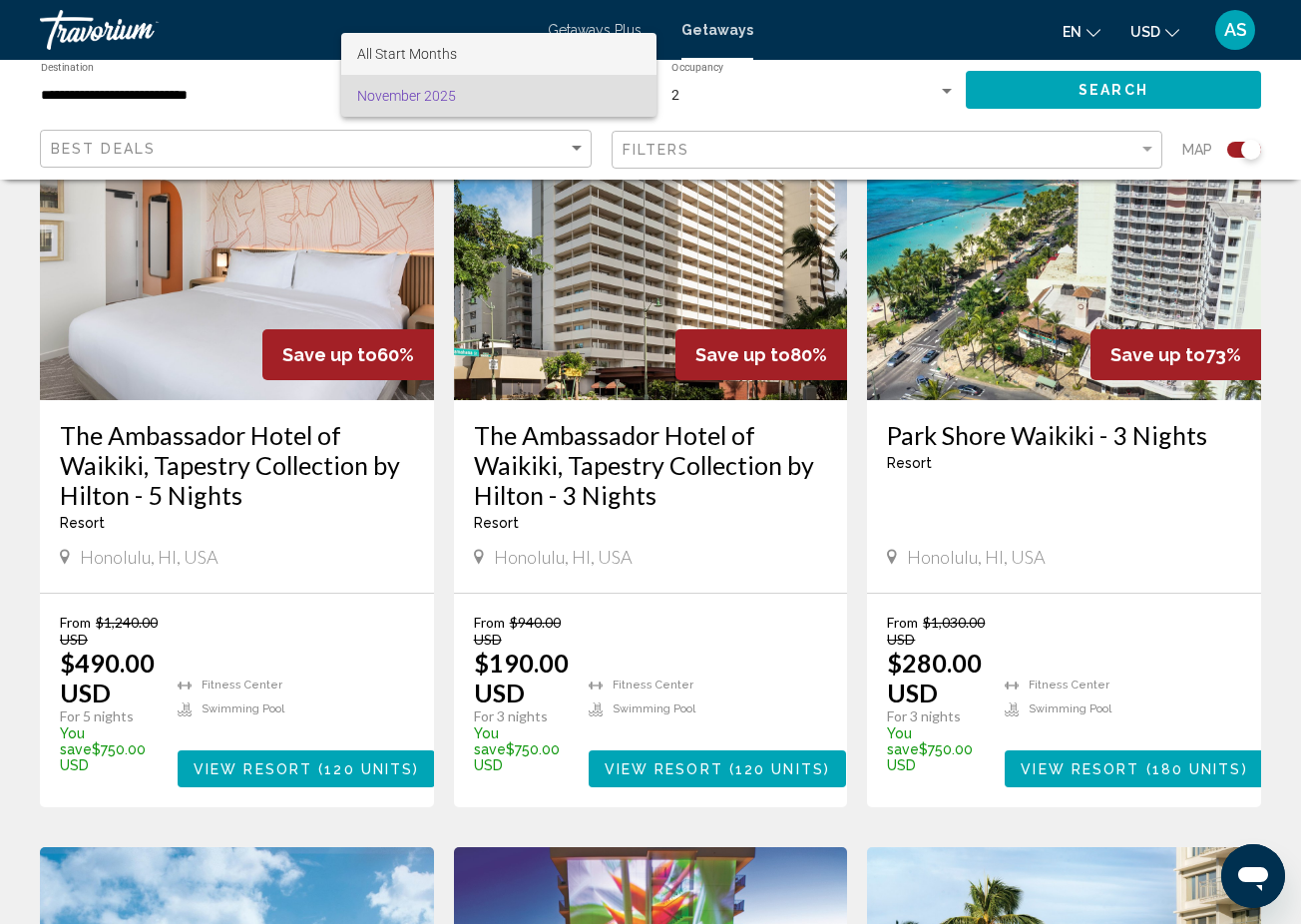 click on "All Start Months" at bounding box center [499, 54] 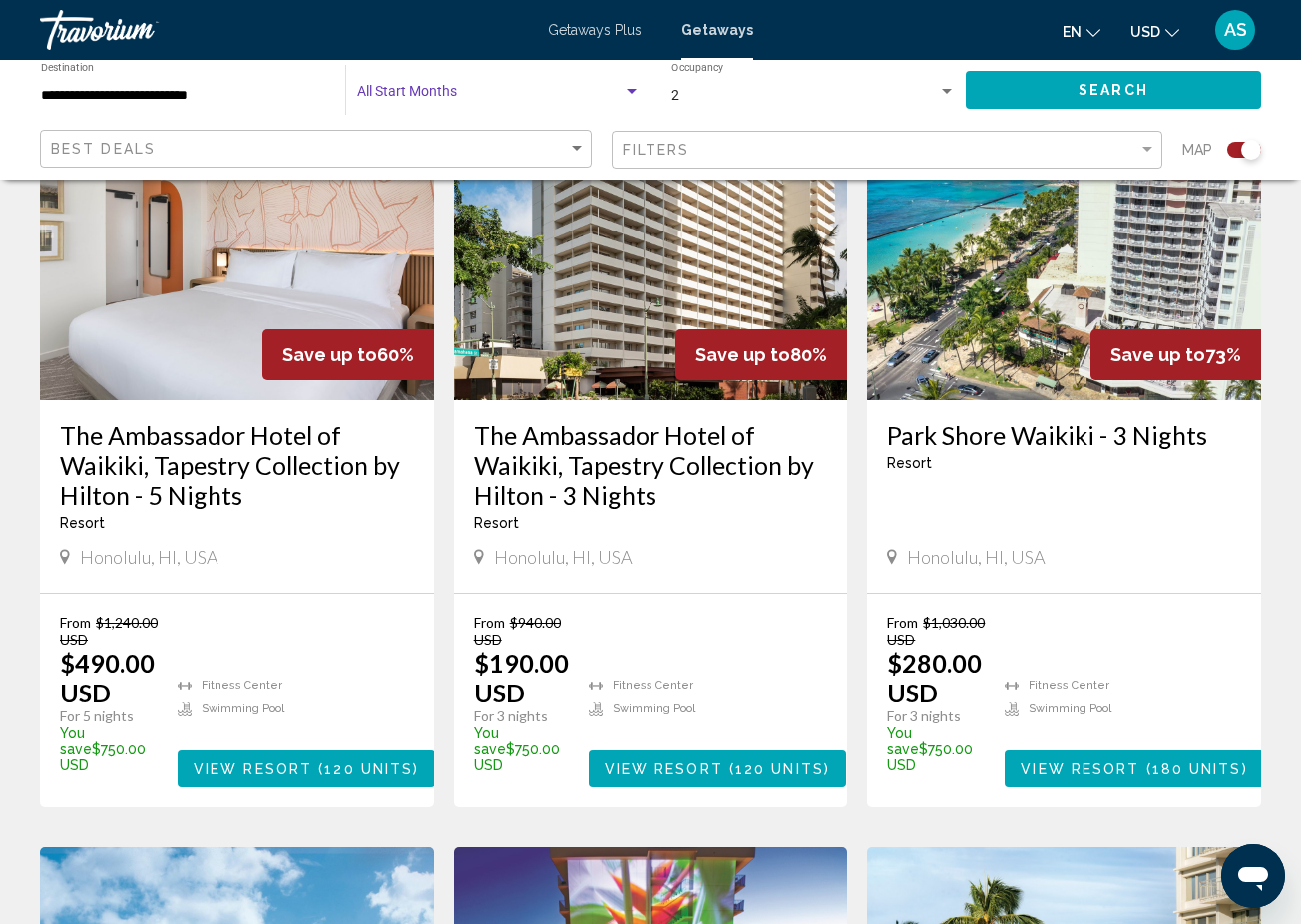 click at bounding box center [632, 92] 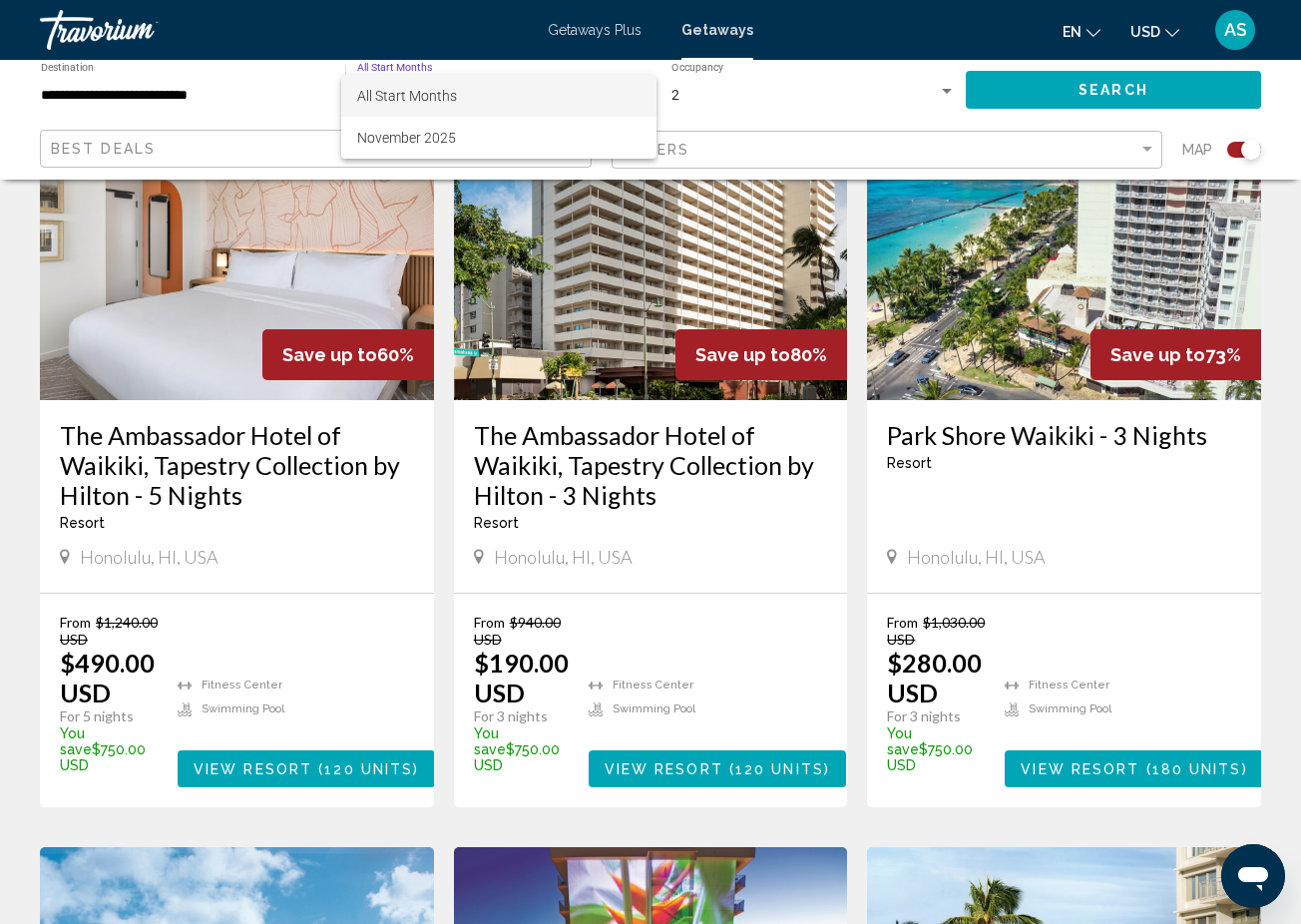 click on "All Start Months" at bounding box center [499, 96] 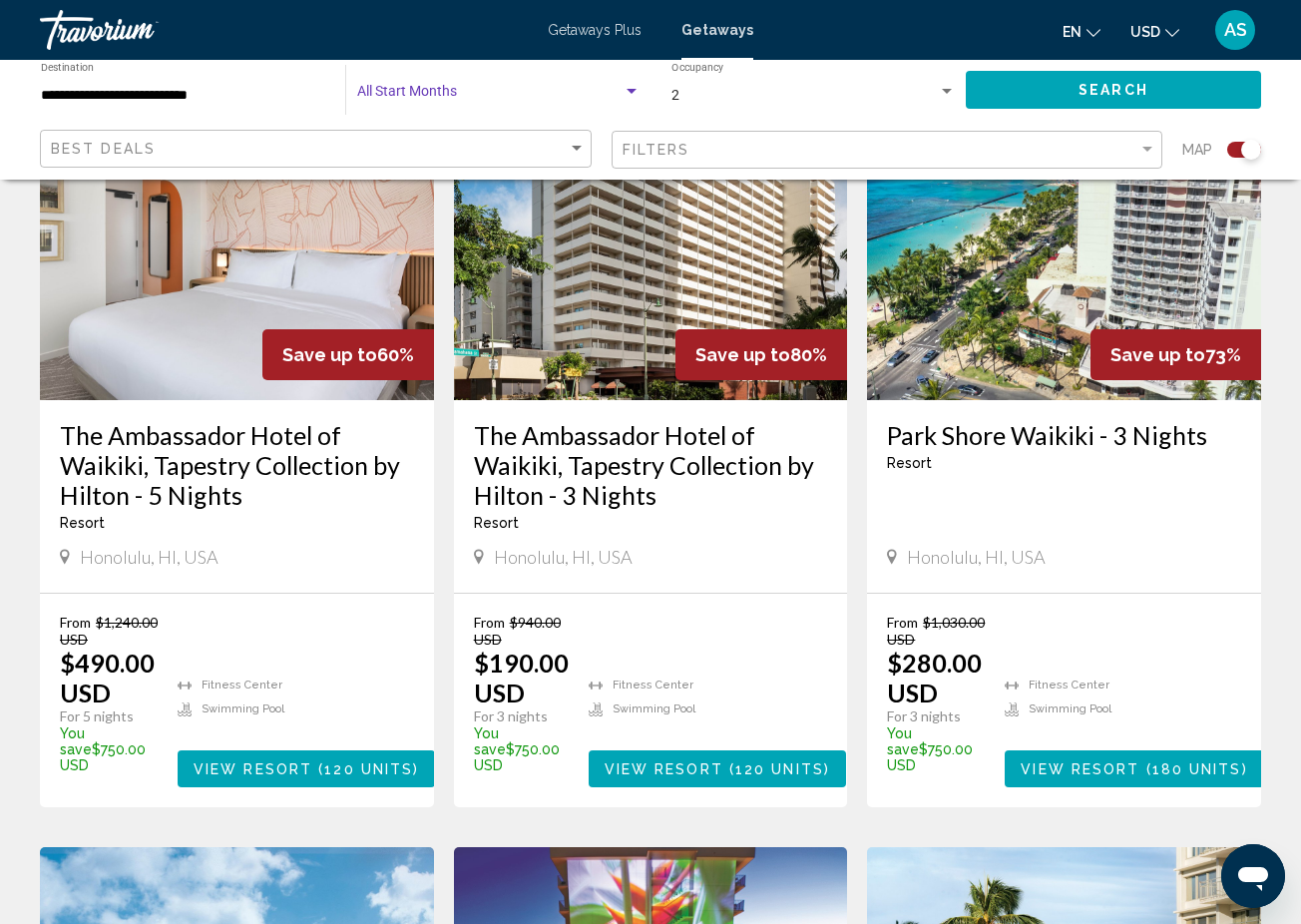 click on "Search" 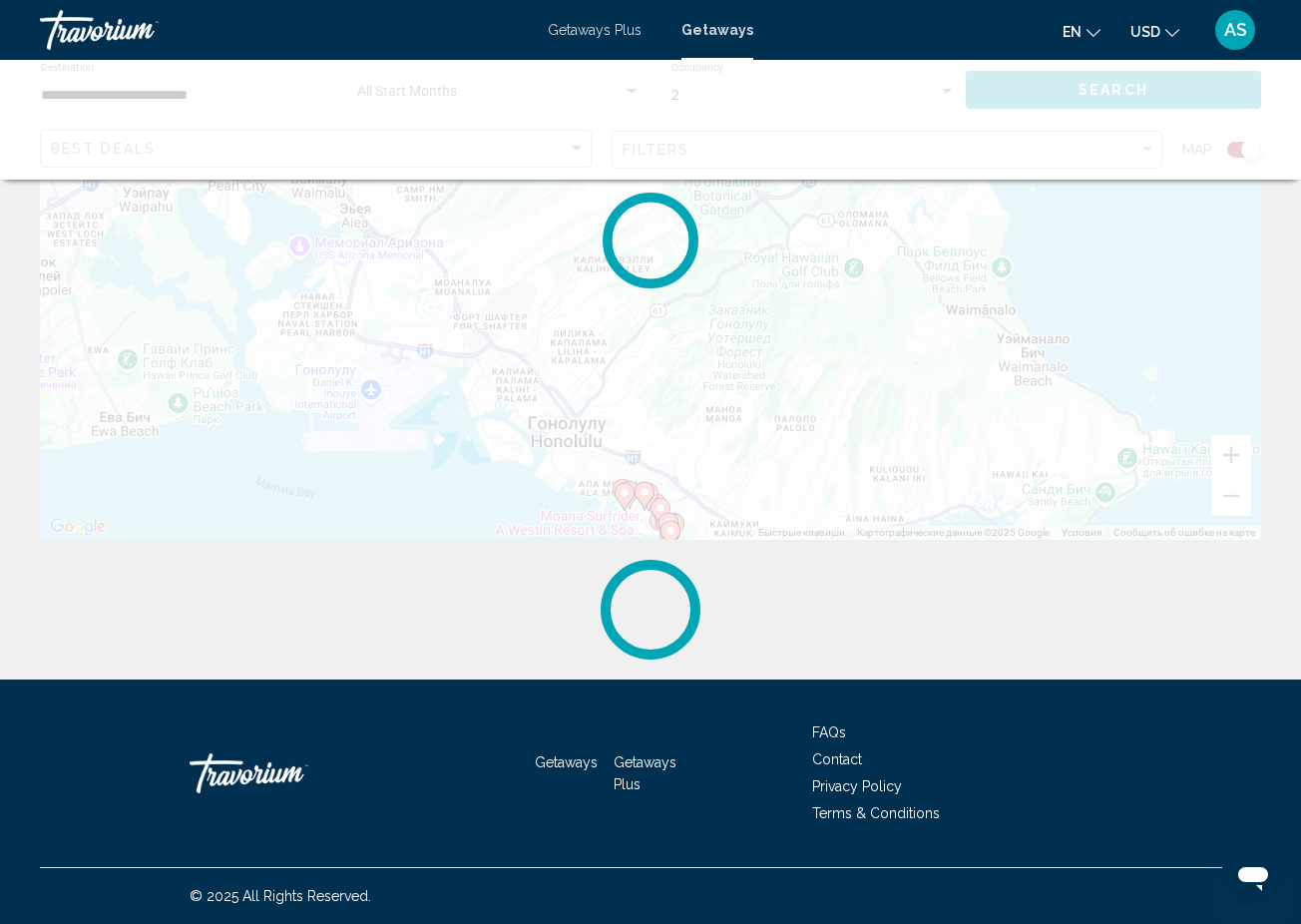 scroll, scrollTop: 0, scrollLeft: 0, axis: both 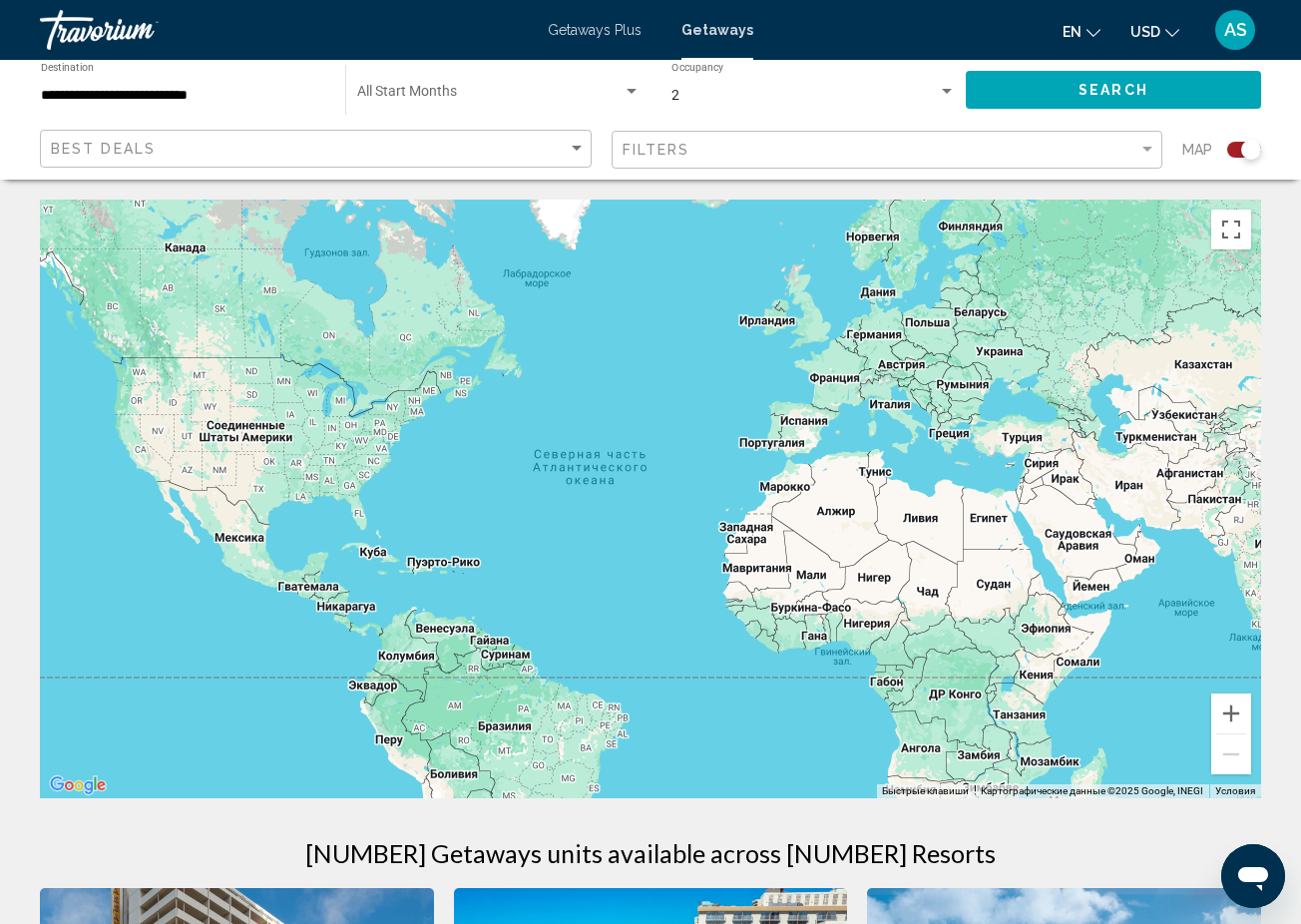 click at bounding box center (632, 91) 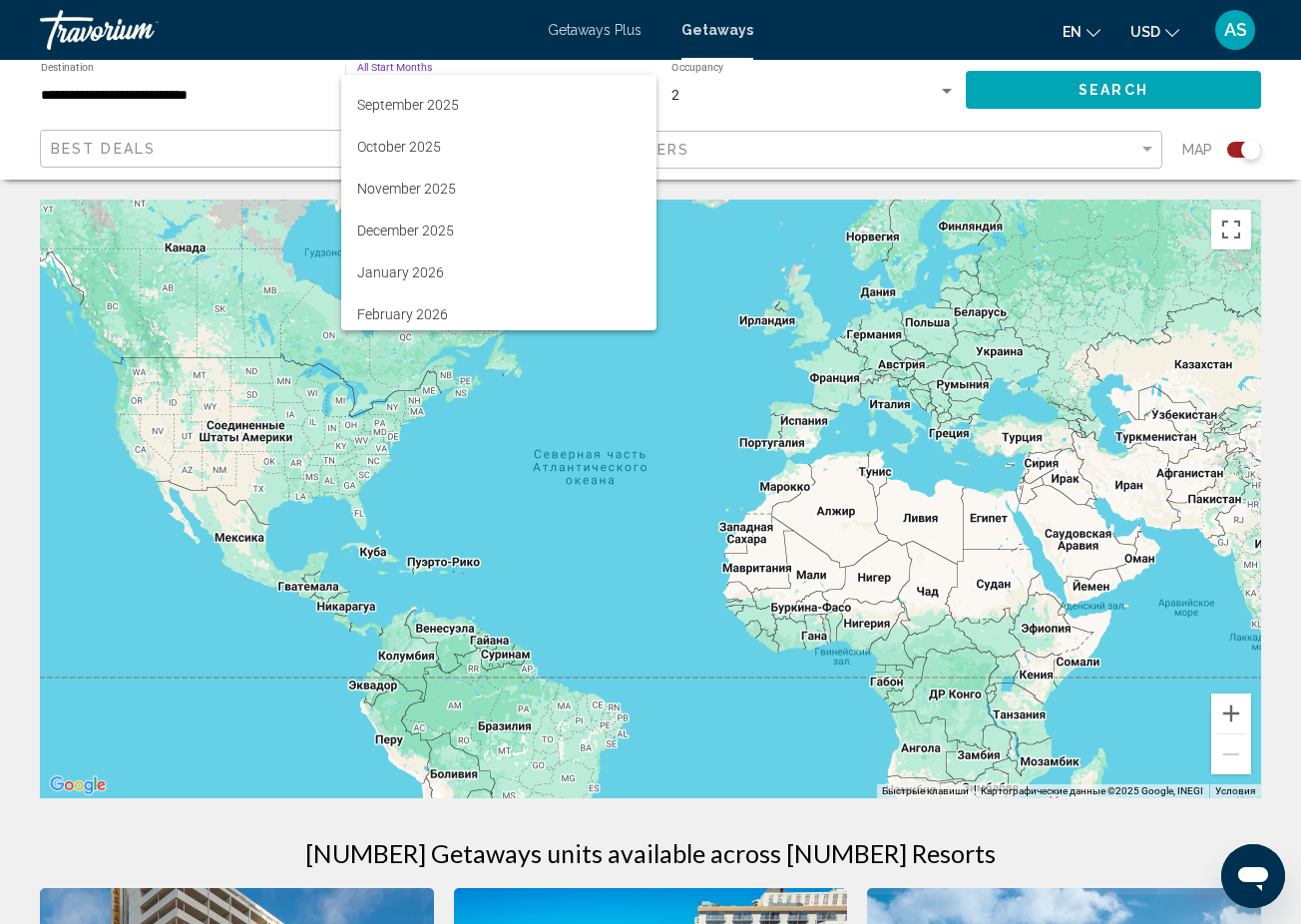 scroll, scrollTop: 241, scrollLeft: 0, axis: vertical 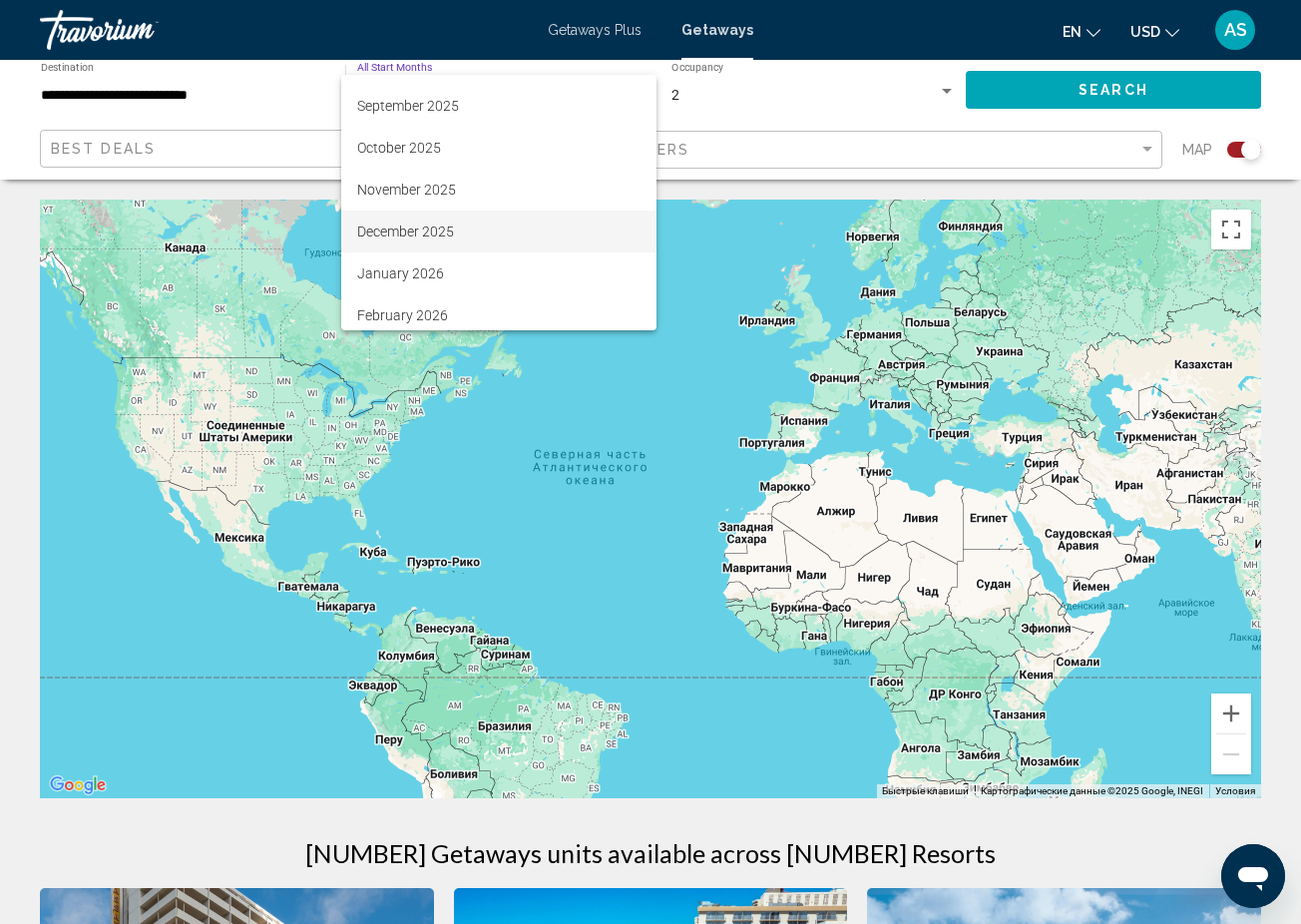 click on "December 2025" at bounding box center (499, 231) 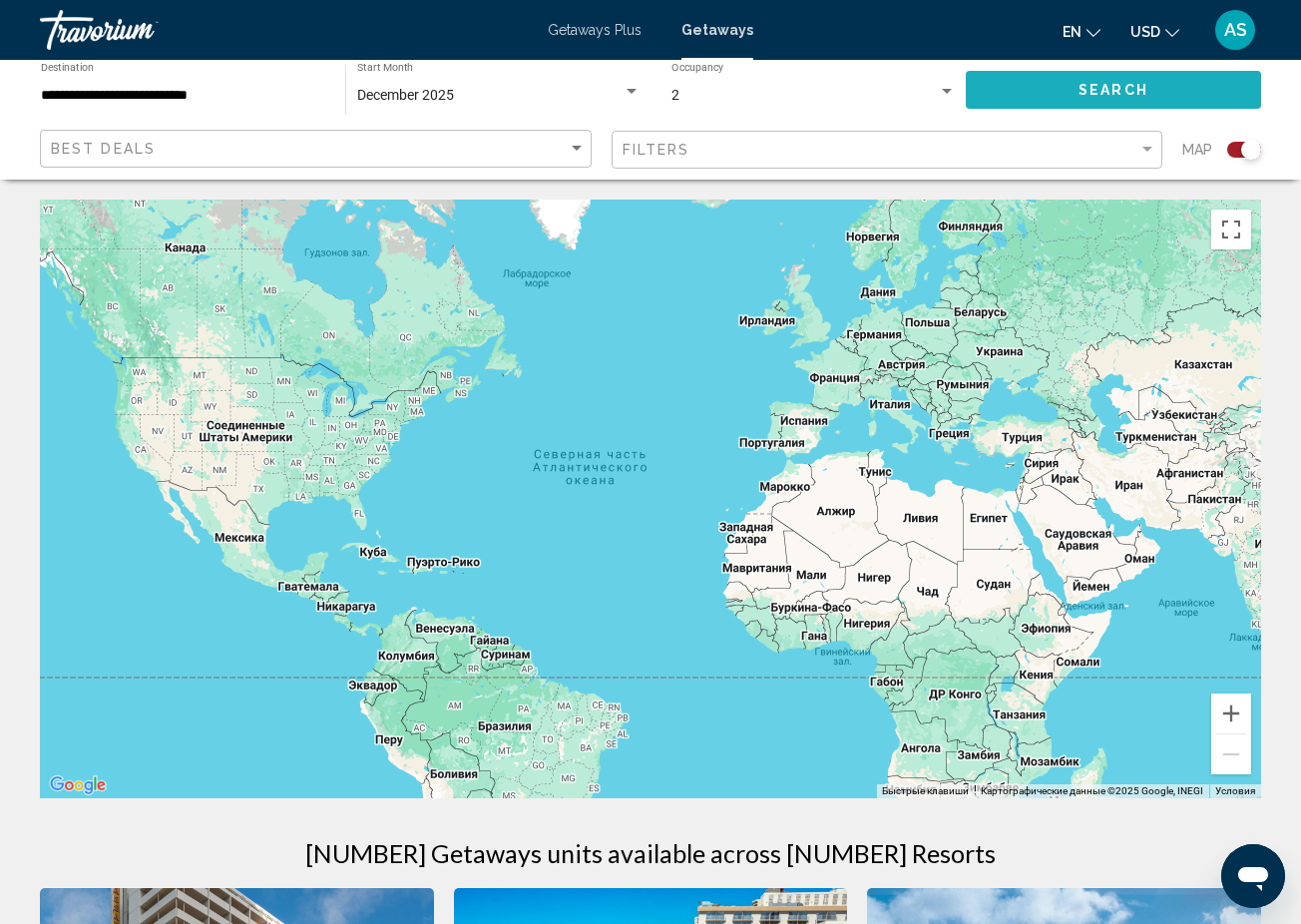 click on "Search" 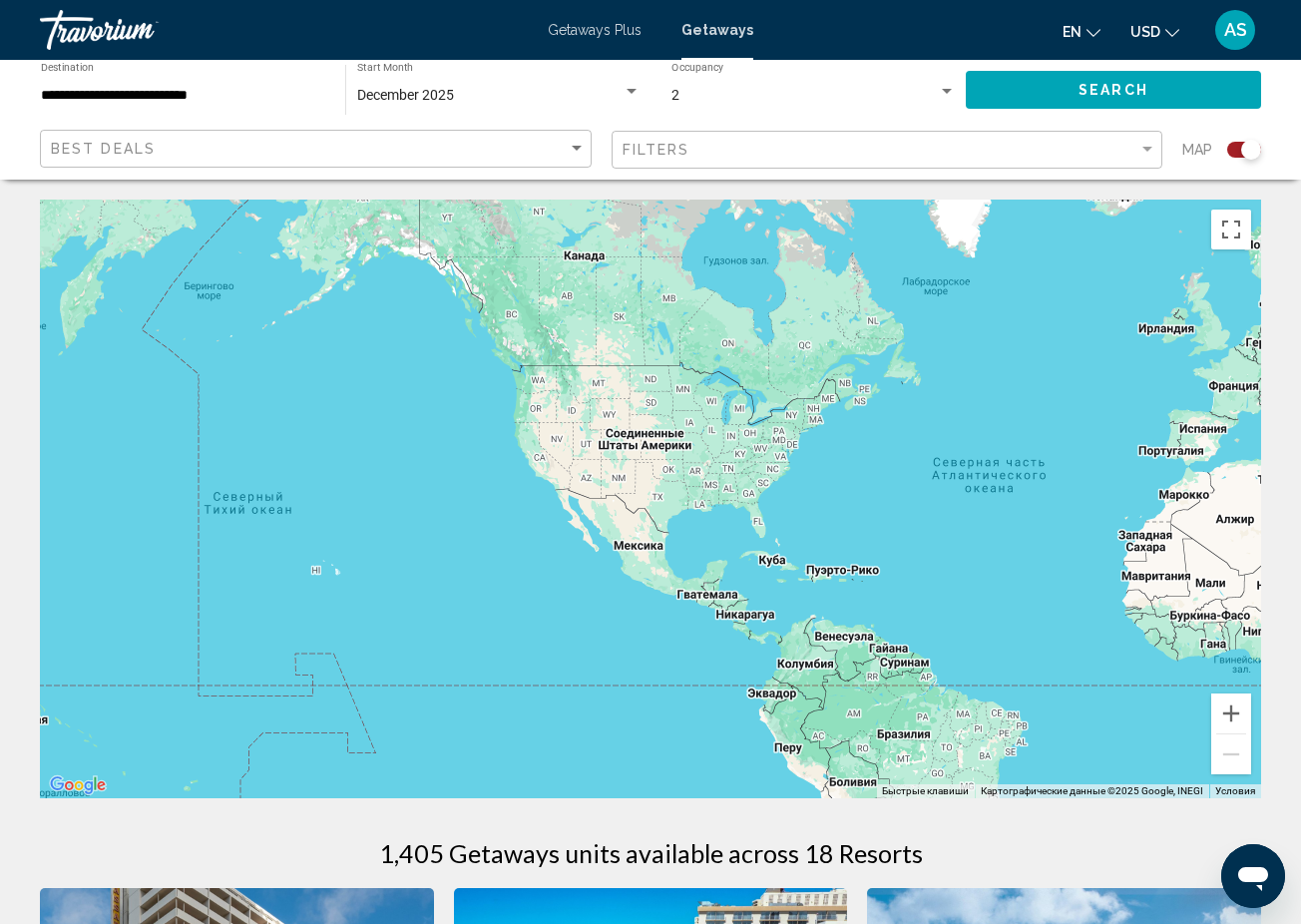 drag, startPoint x: 577, startPoint y: 546, endPoint x: 982, endPoint y: 552, distance: 405.04444 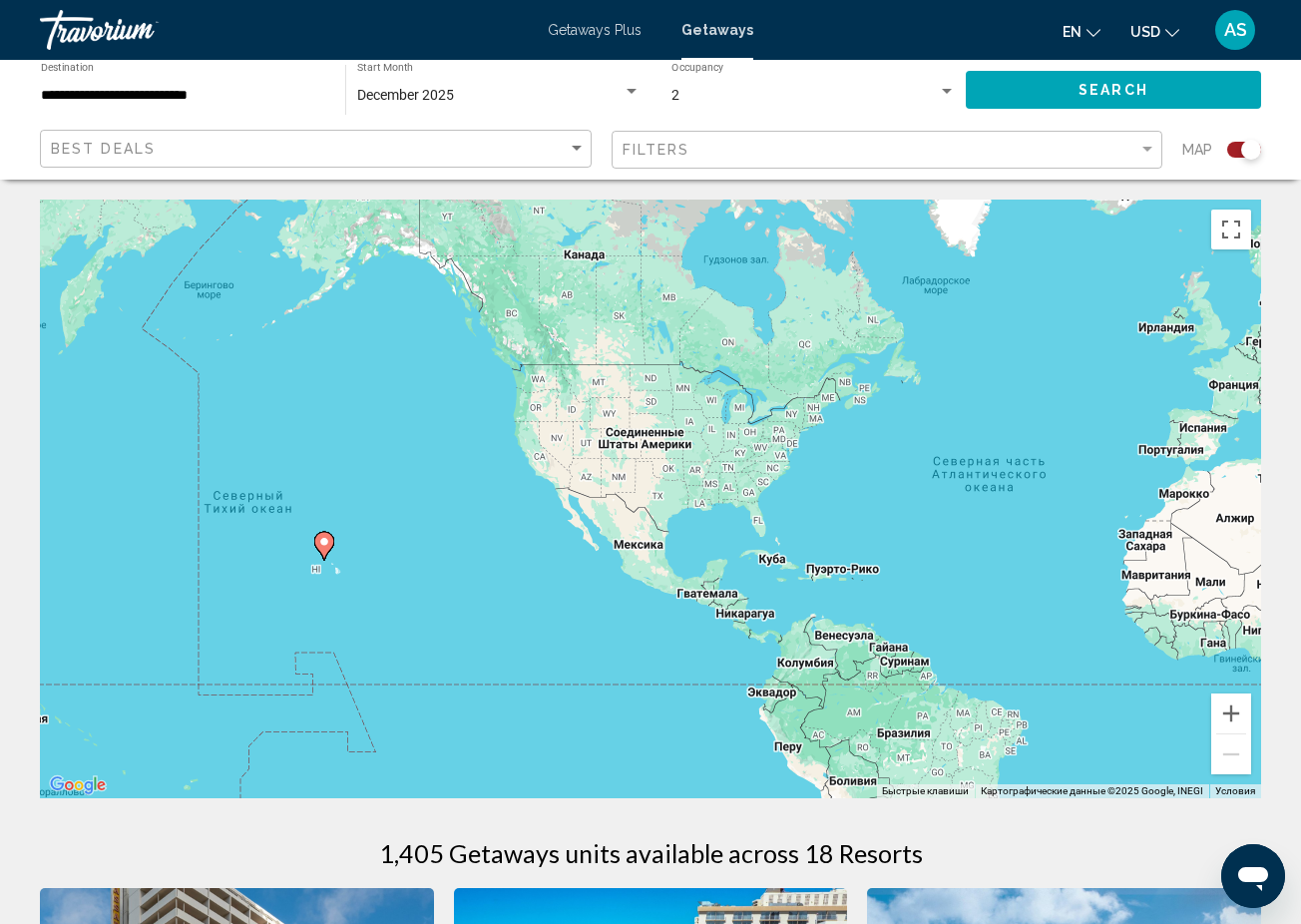 click 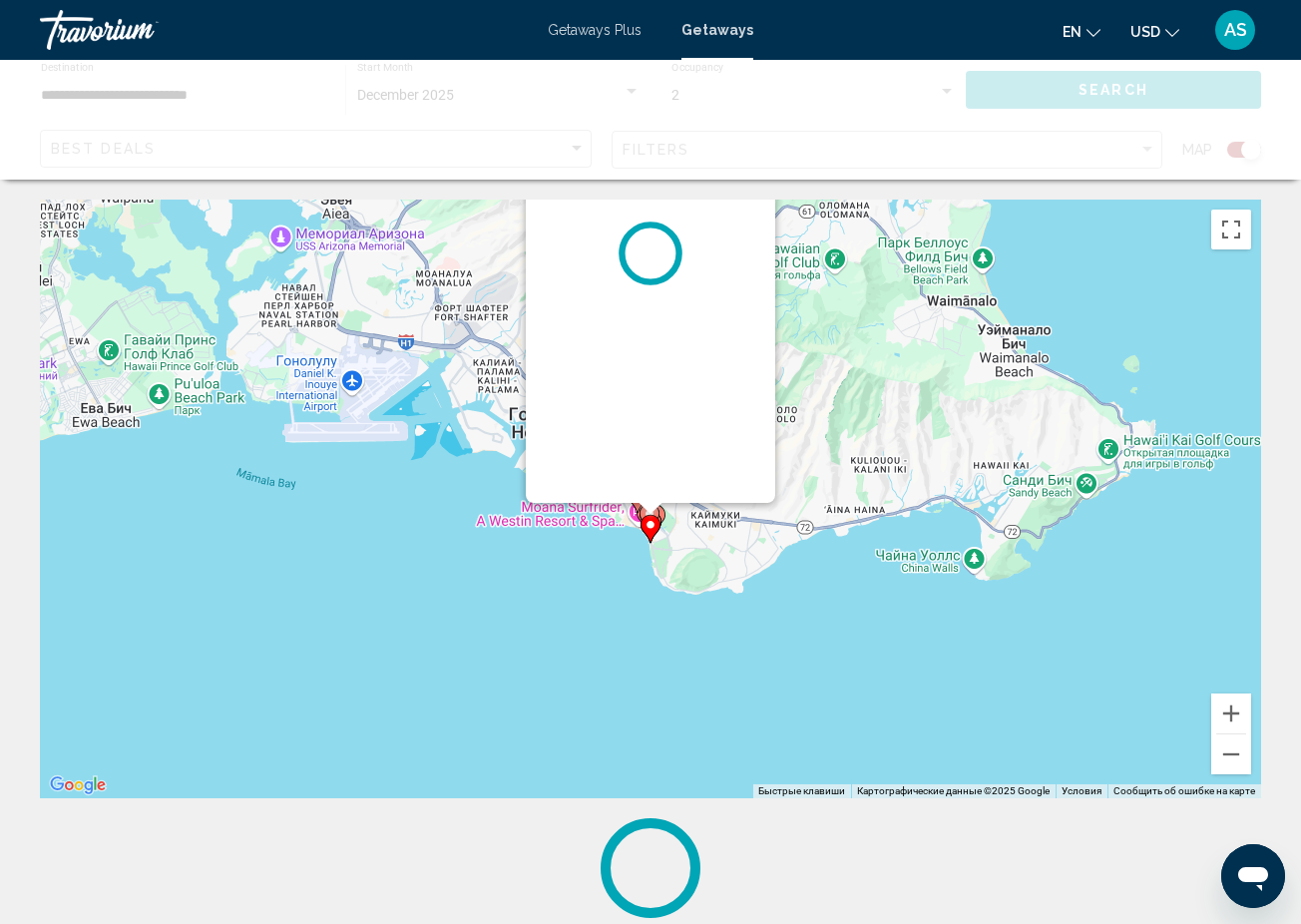 click on "Чтобы активировать перетаскивание с помощью клавиатуры, нажмите Alt + Ввод. После этого перемещайте маркер, используя клавиши со стрелками. Чтобы завершить перетаскивание, нажмите клавишу Ввод. Чтобы отменить действие, нажмите клавишу Esc." at bounding box center [650, 499] 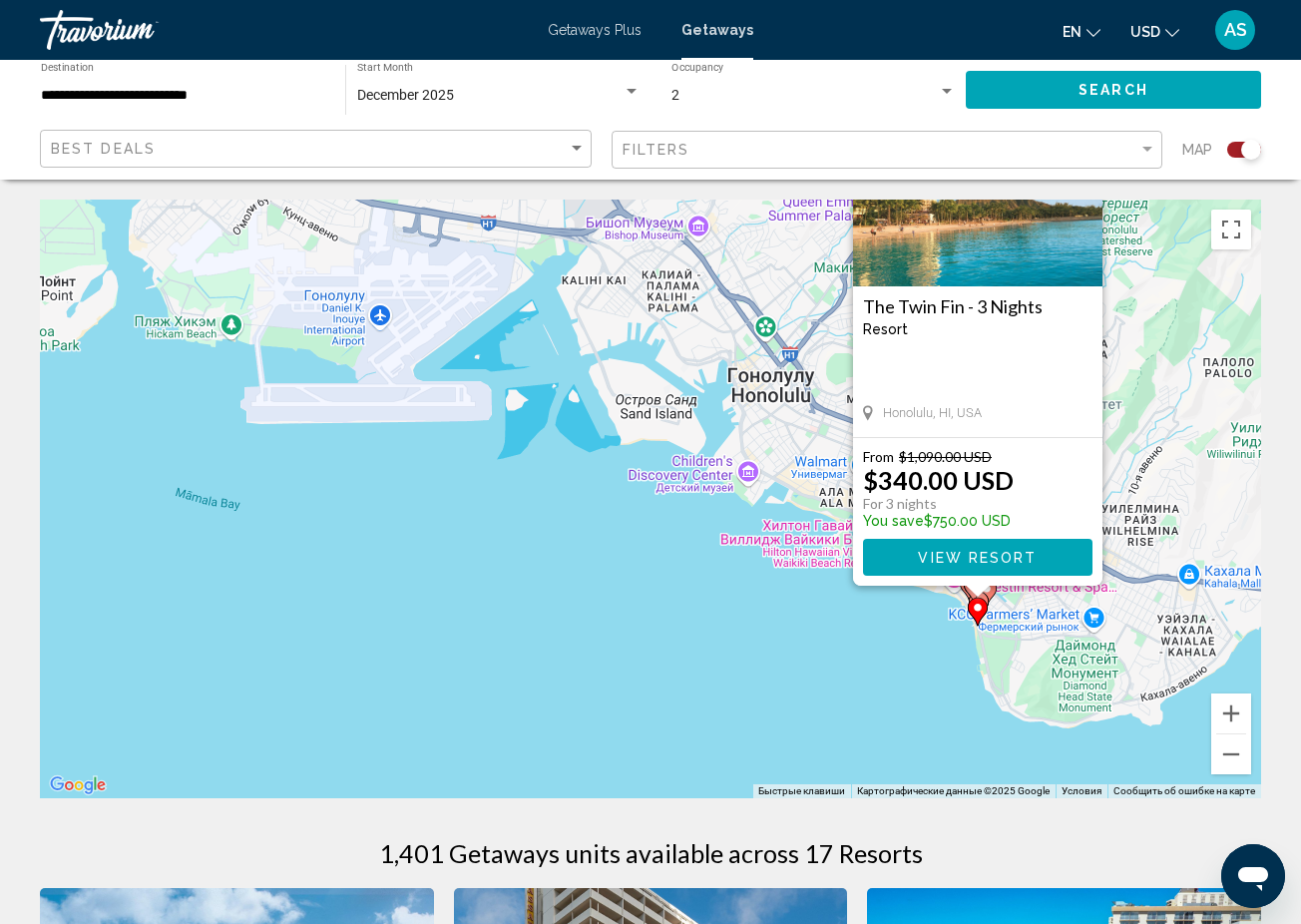 click 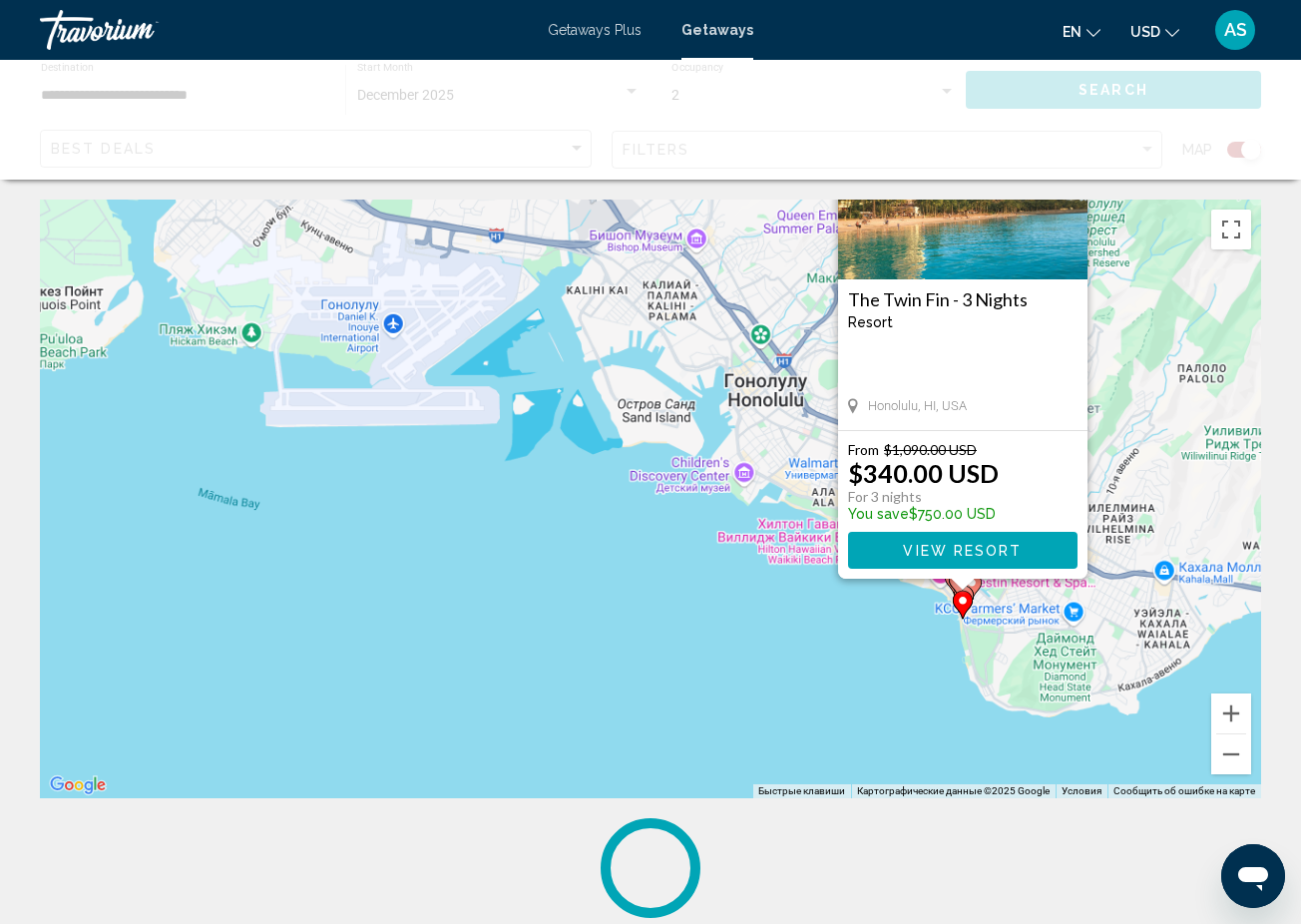 click on "[CITY], [STATE], [COUNTRY] From $[PRICE] [CURRENCY] $[PRICE] [CURRENCY] For [NUMBER] nights You save $[PRICE] [CURRENCY]" at bounding box center [650, 499] 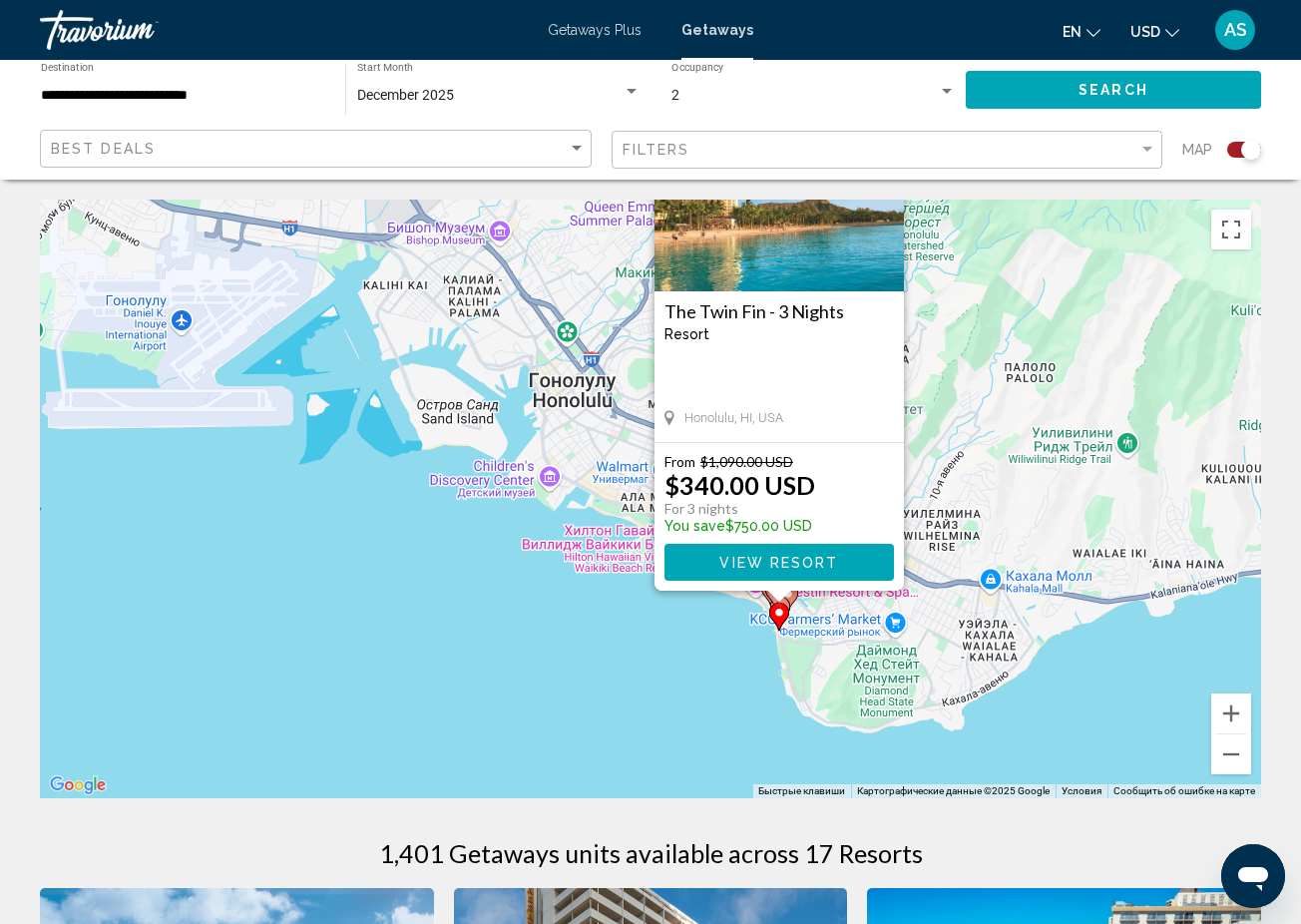 click on "[CITY], [STATE], [COUNTRY] From $[PRICE] [CURRENCY] $[PRICE] [CURRENCY] For [NUMBER] nights You save $[PRICE] [CURRENCY]" at bounding box center [650, 499] 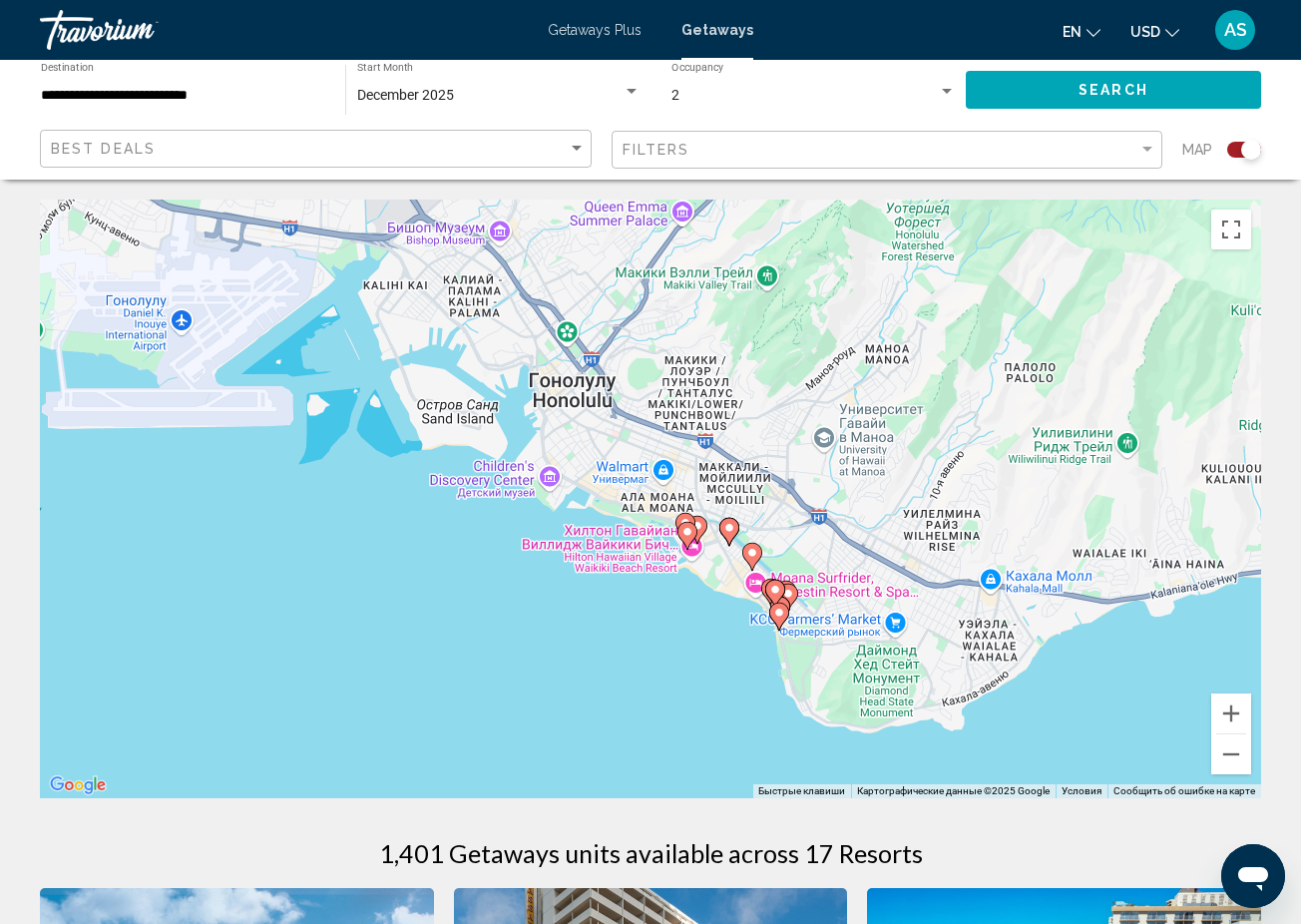 click on "Чтобы активировать перетаскивание с помощью клавиатуры, нажмите Alt + Ввод. После этого перемещайте маркер, используя клавиши со стрелками. Чтобы завершить перетаскивание, нажмите клавишу Ввод. Чтобы отменить действие, нажмите клавишу Esc." at bounding box center [650, 499] 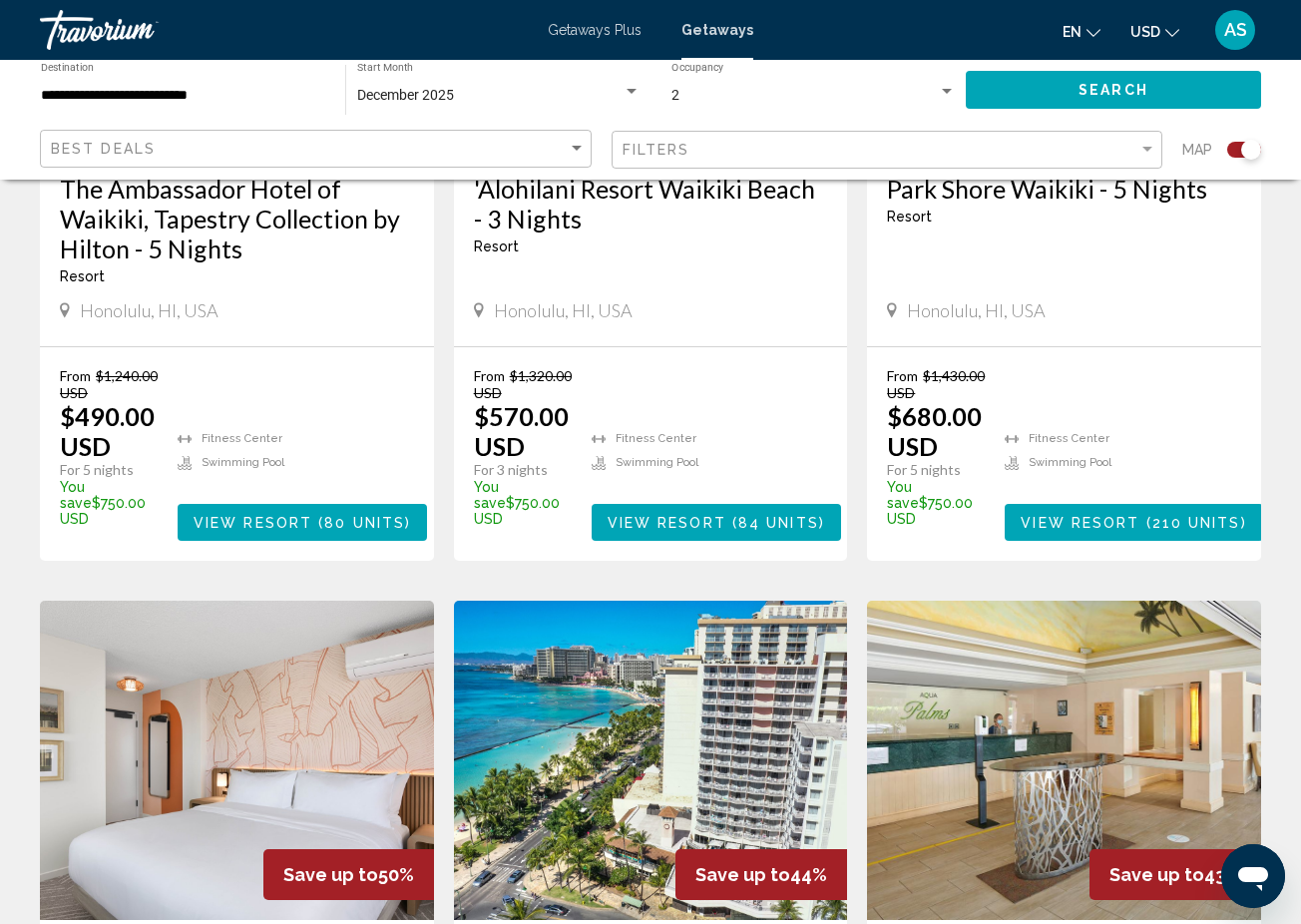 scroll, scrollTop: 1569, scrollLeft: 0, axis: vertical 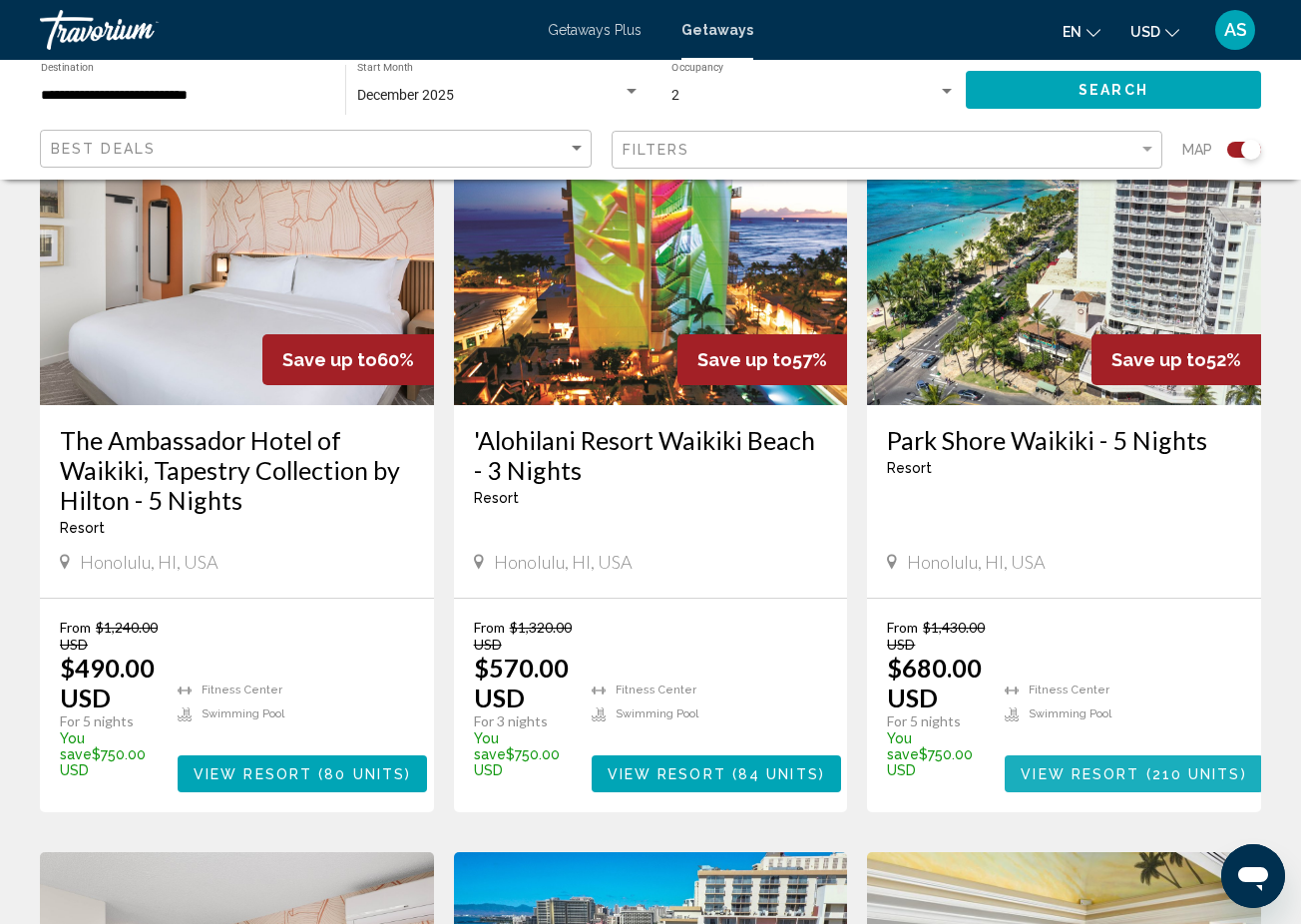 click on "210 units" at bounding box center [1196, 774] 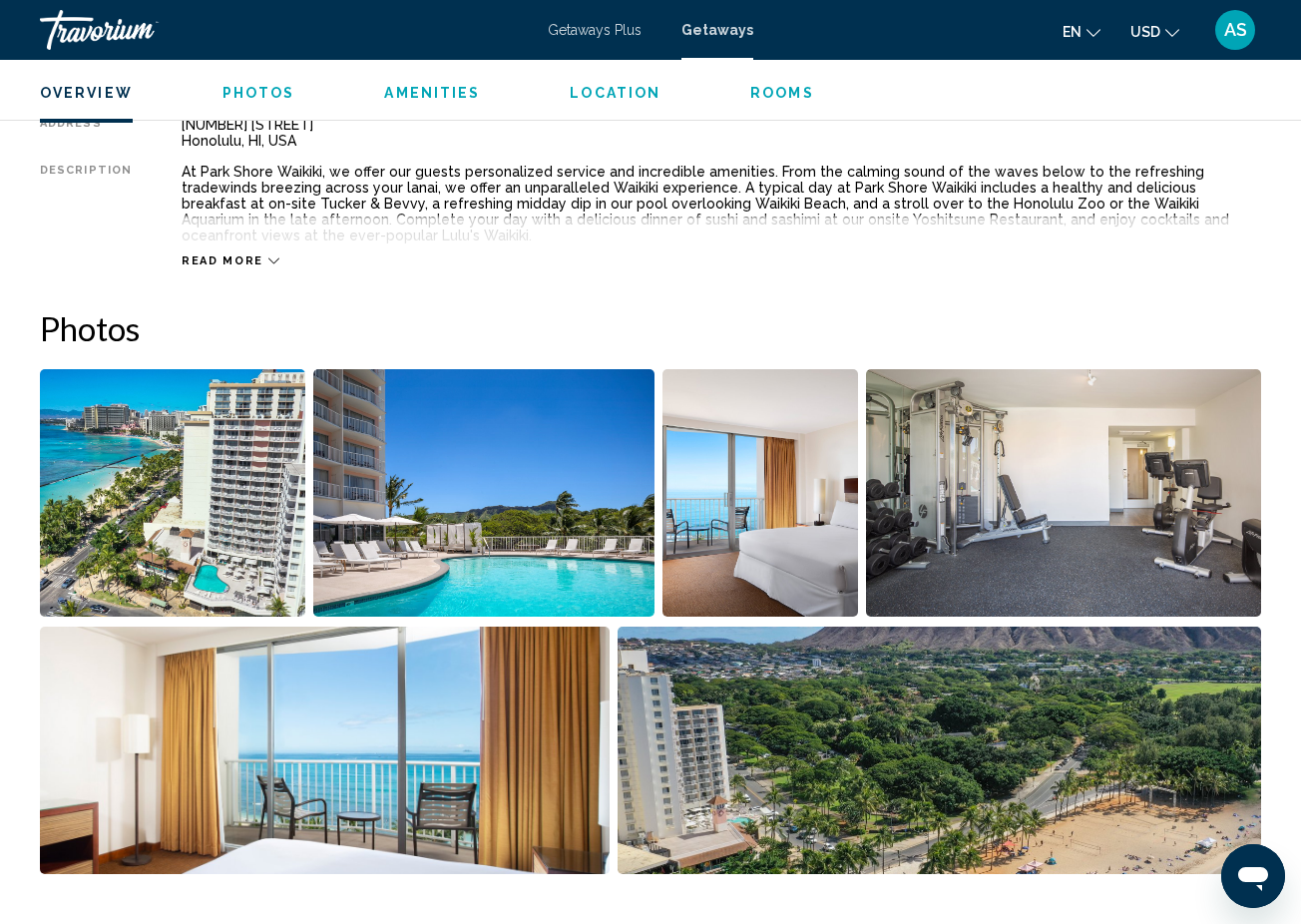 scroll, scrollTop: 1078, scrollLeft: 0, axis: vertical 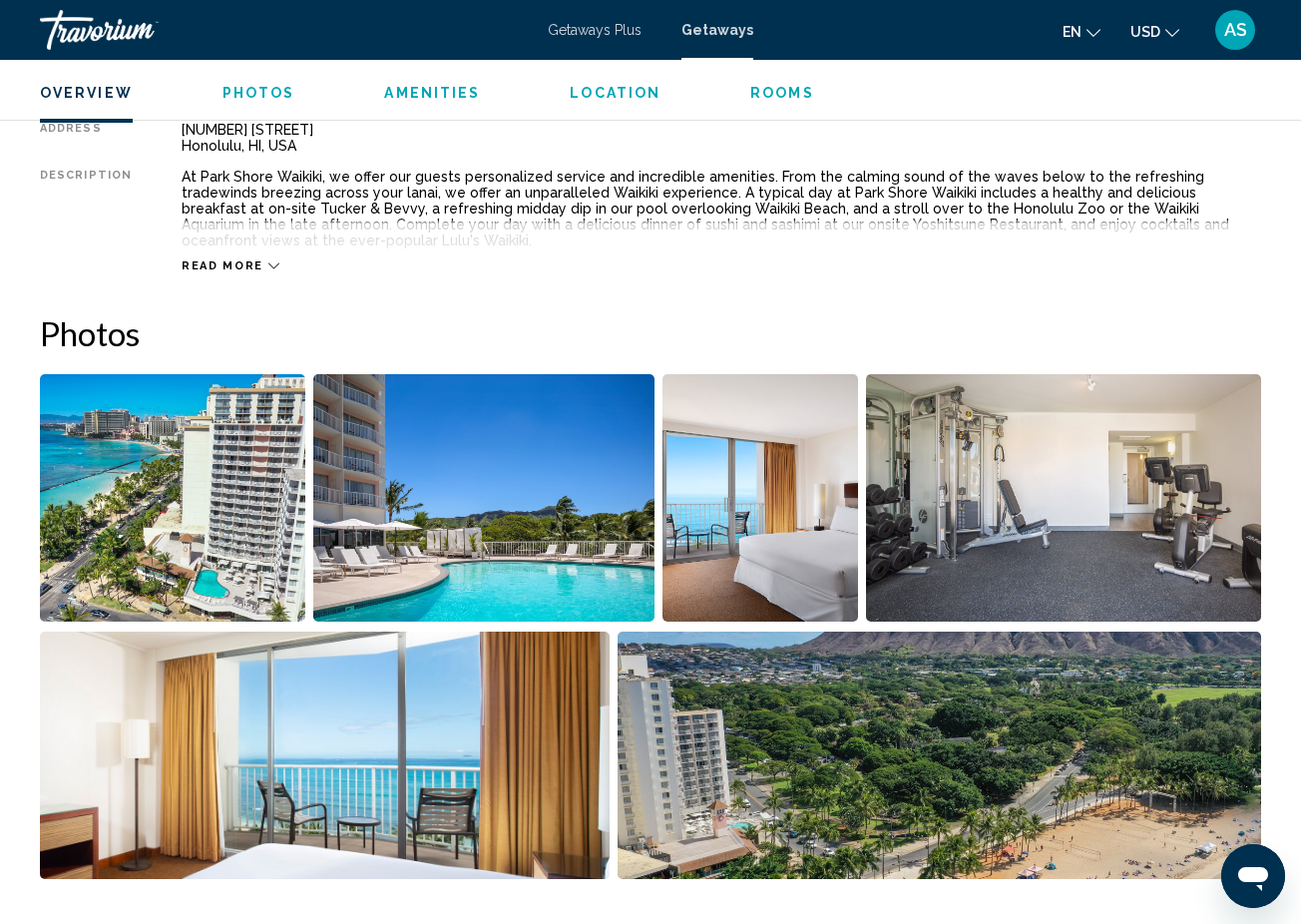 click 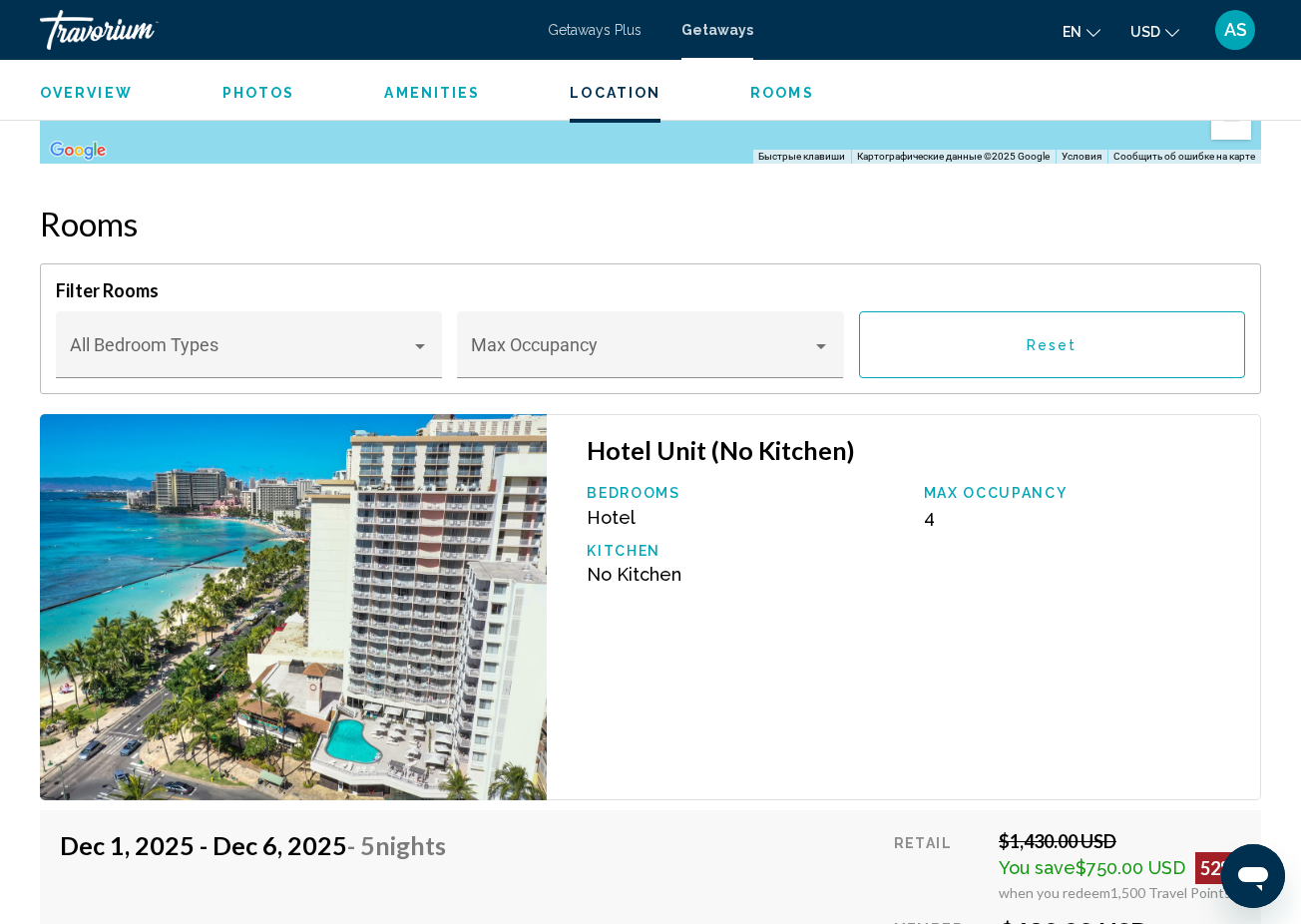 scroll, scrollTop: 3079, scrollLeft: 0, axis: vertical 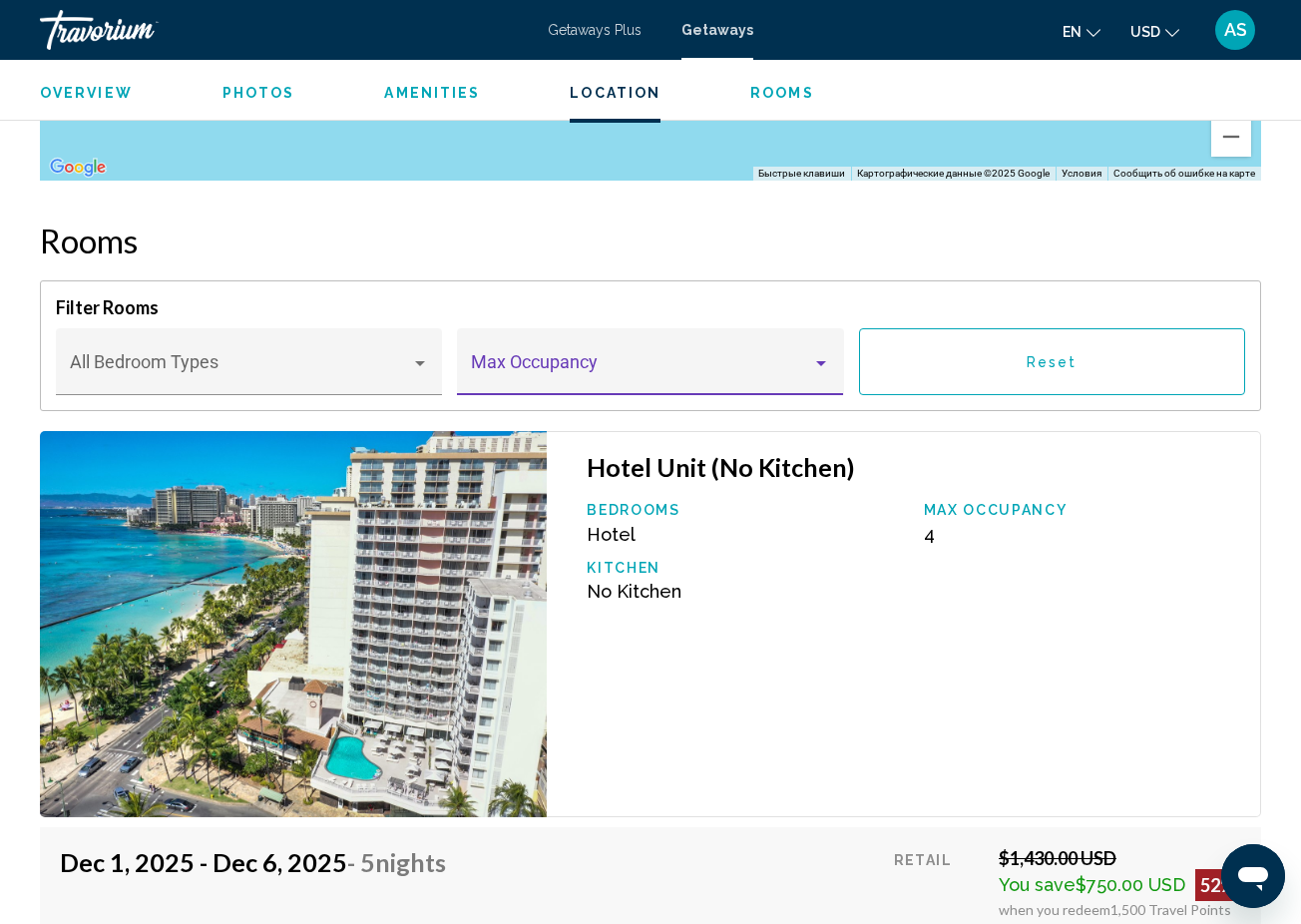 click at bounding box center [821, 363] 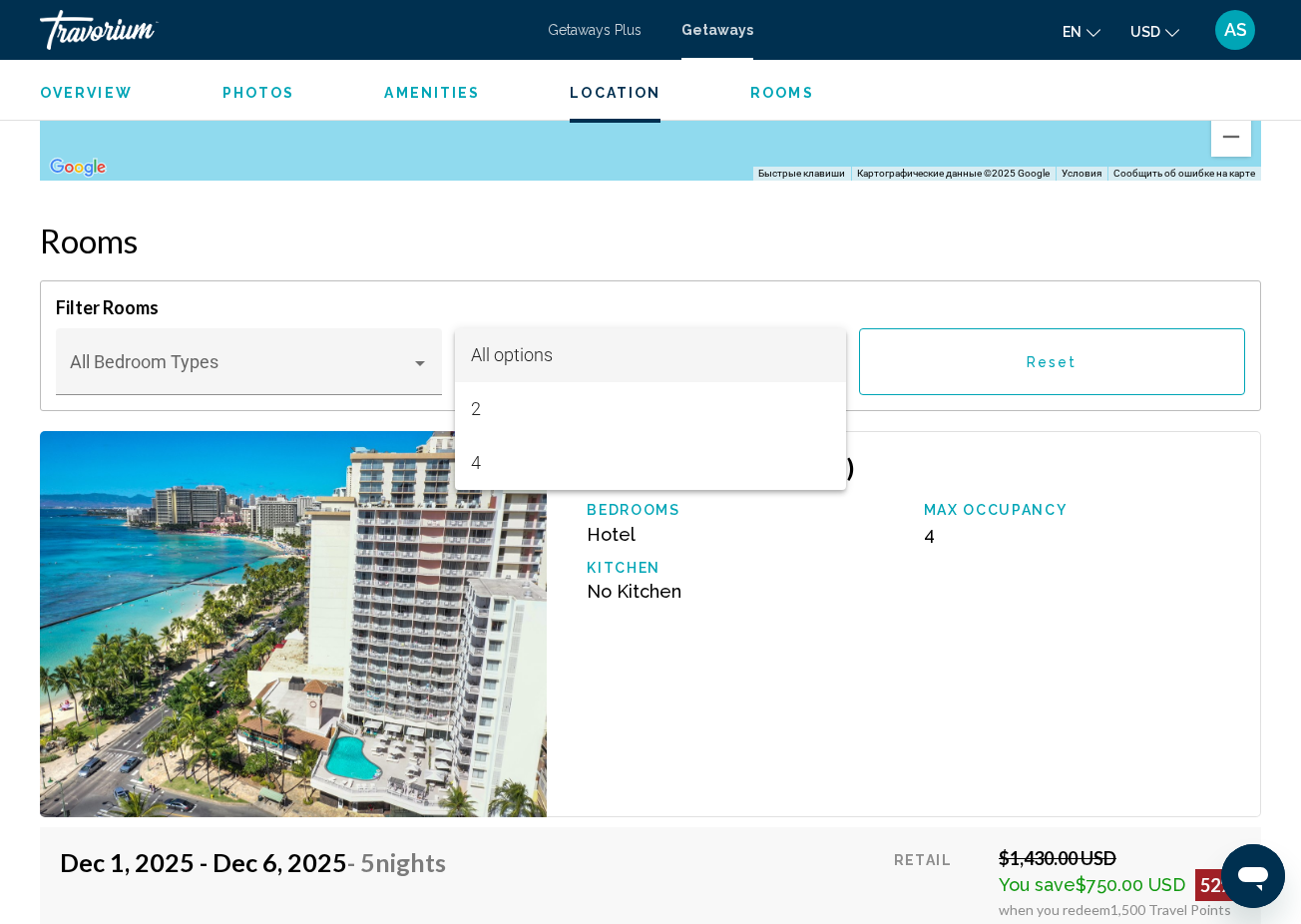click at bounding box center (650, 462) 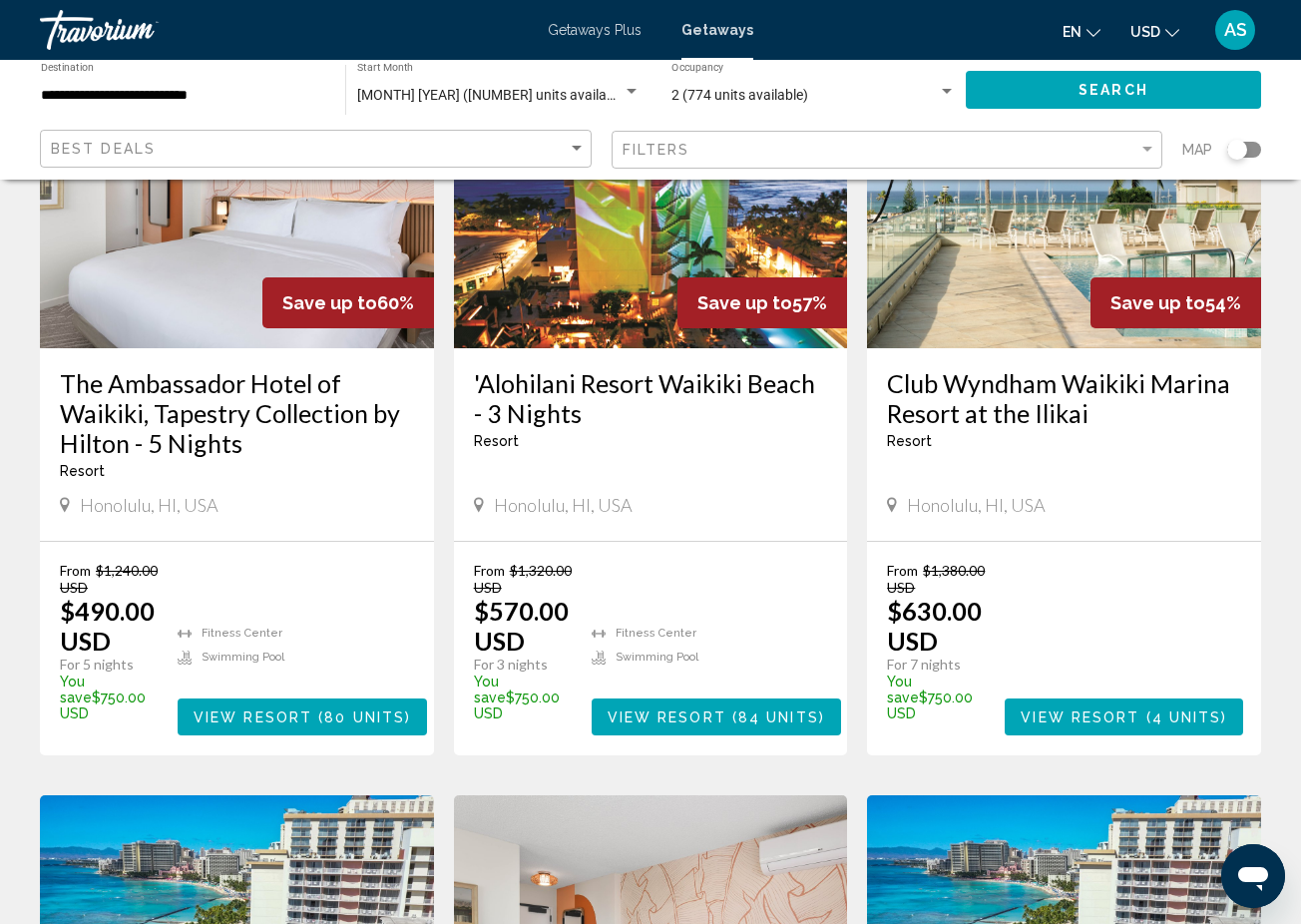 scroll, scrollTop: 1010, scrollLeft: 0, axis: vertical 